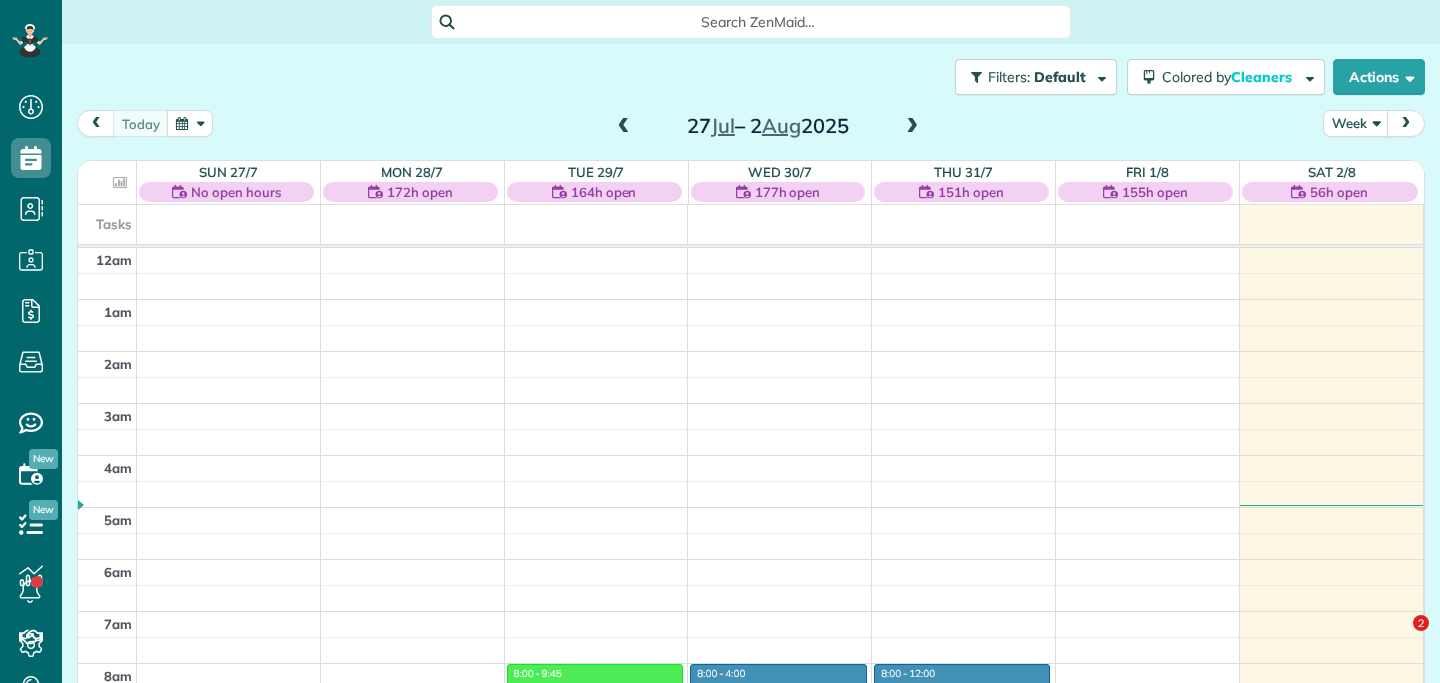 scroll, scrollTop: 0, scrollLeft: 0, axis: both 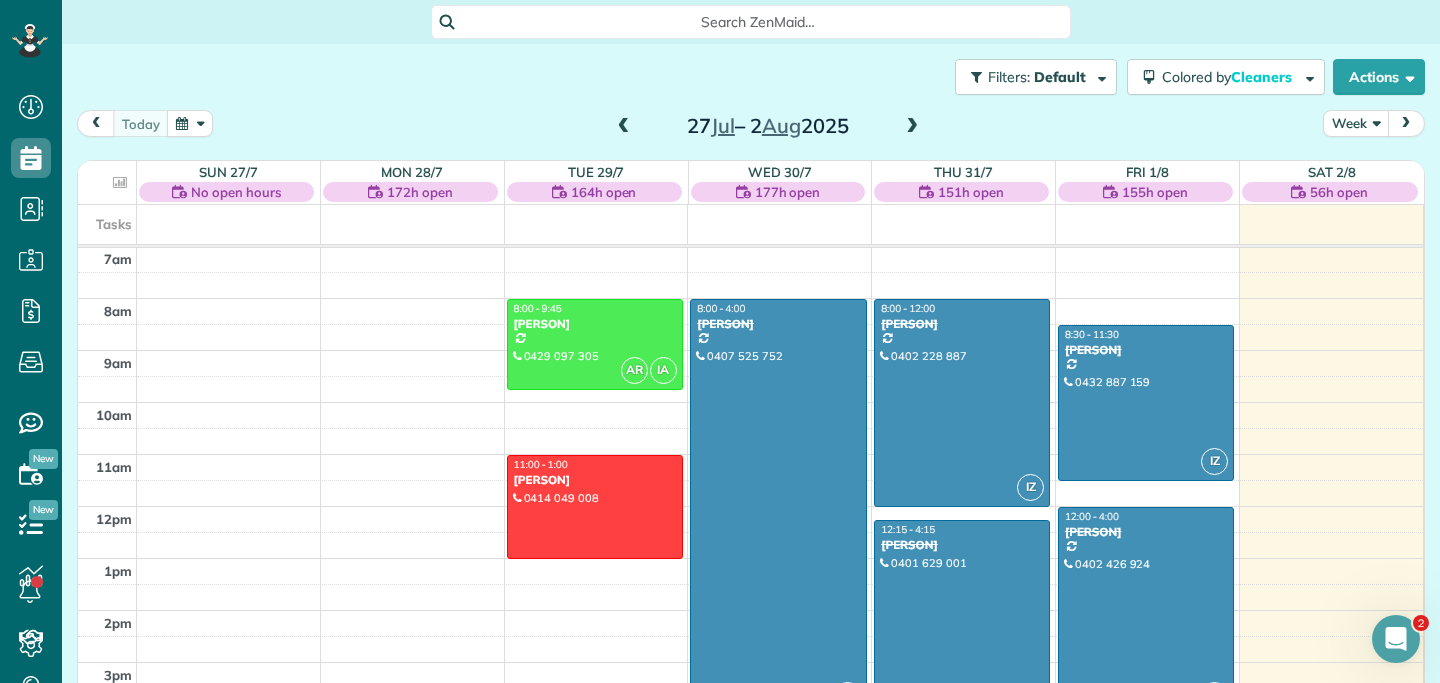 click on "Week" at bounding box center [1356, 123] 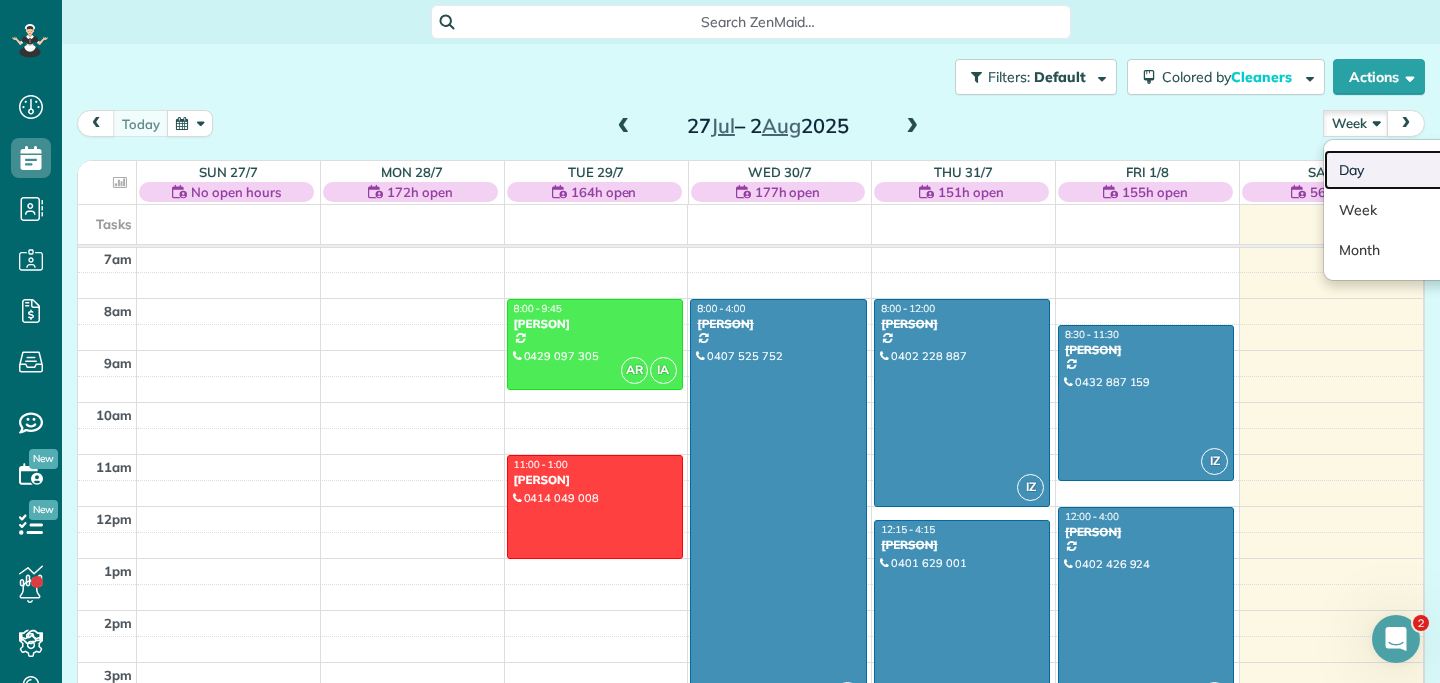 click on "Day" at bounding box center (1403, 170) 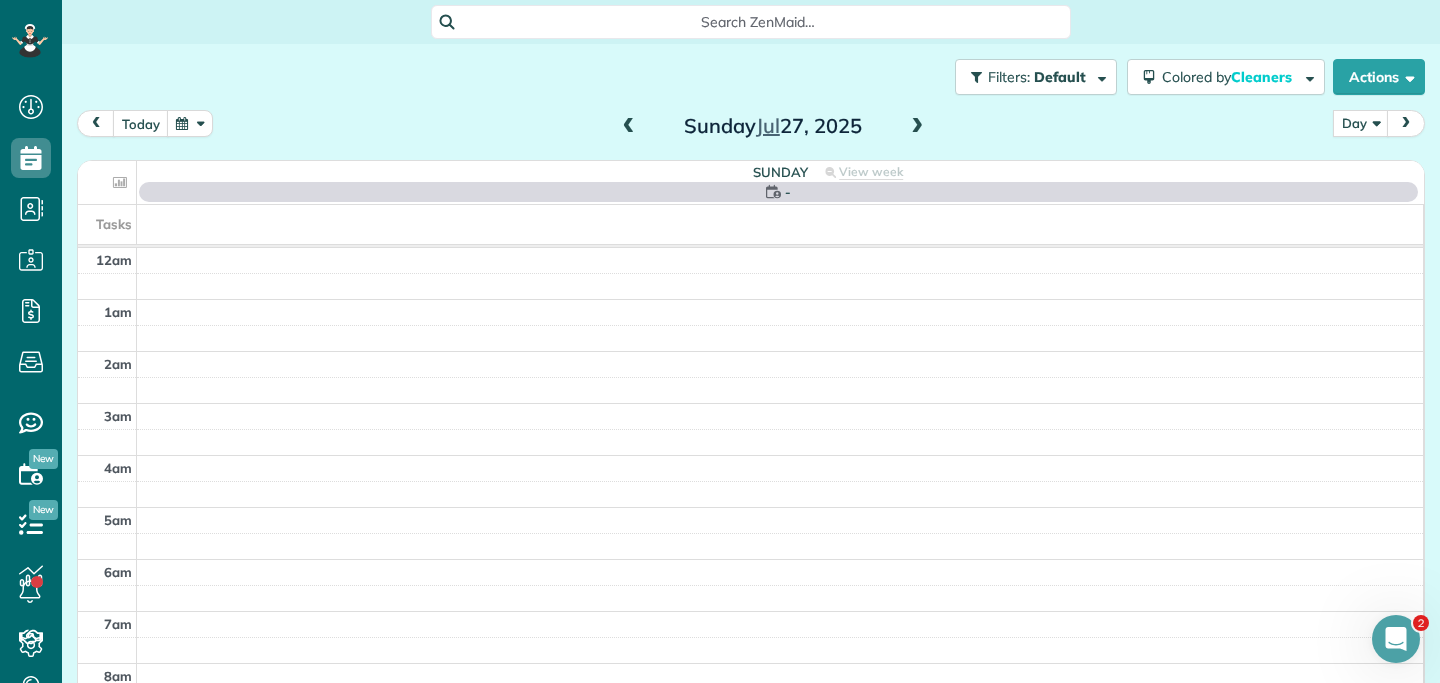 scroll, scrollTop: 365, scrollLeft: 0, axis: vertical 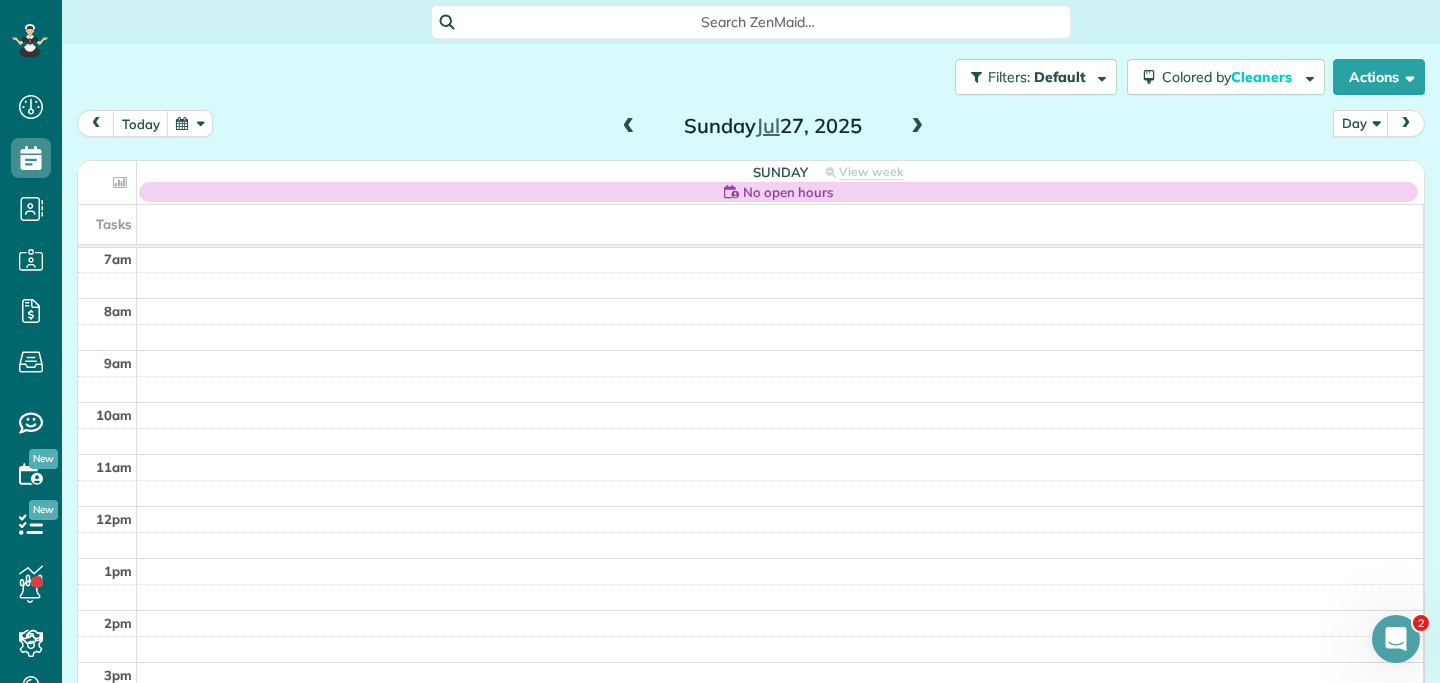 click at bounding box center [917, 127] 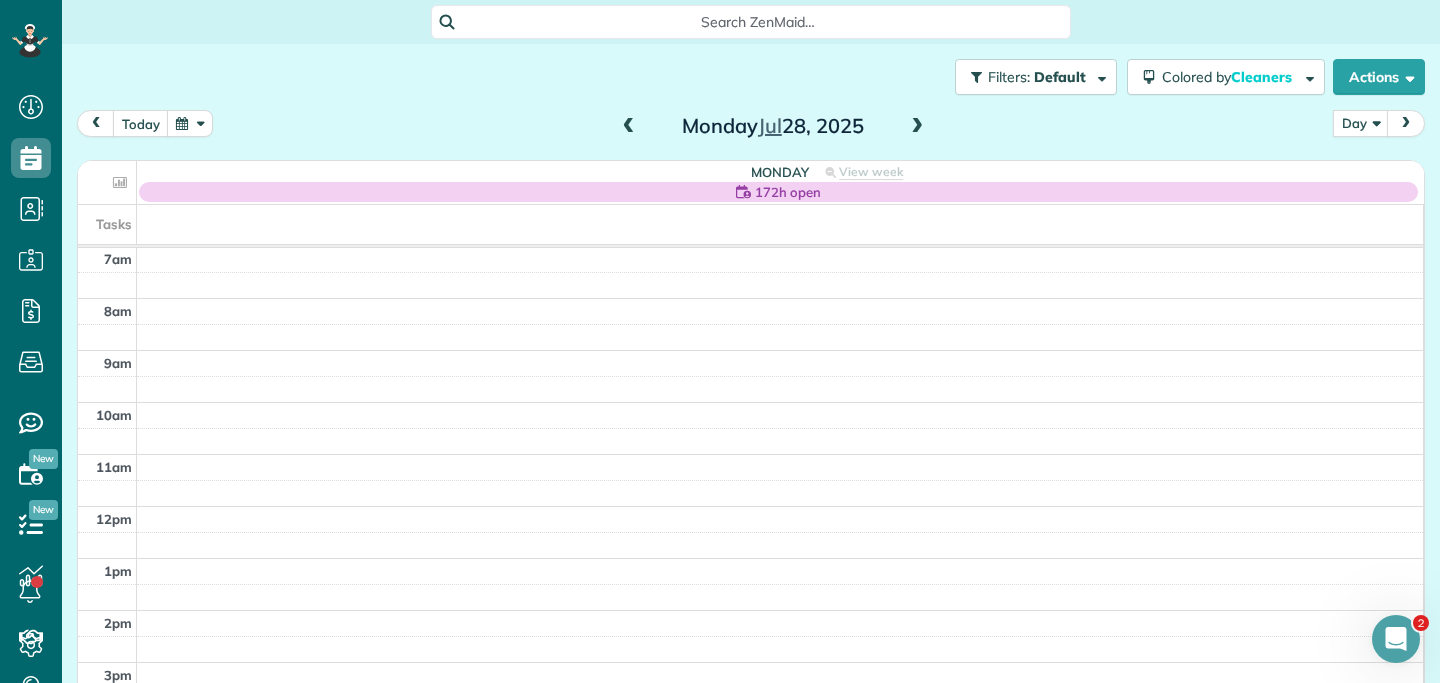 click at bounding box center (917, 127) 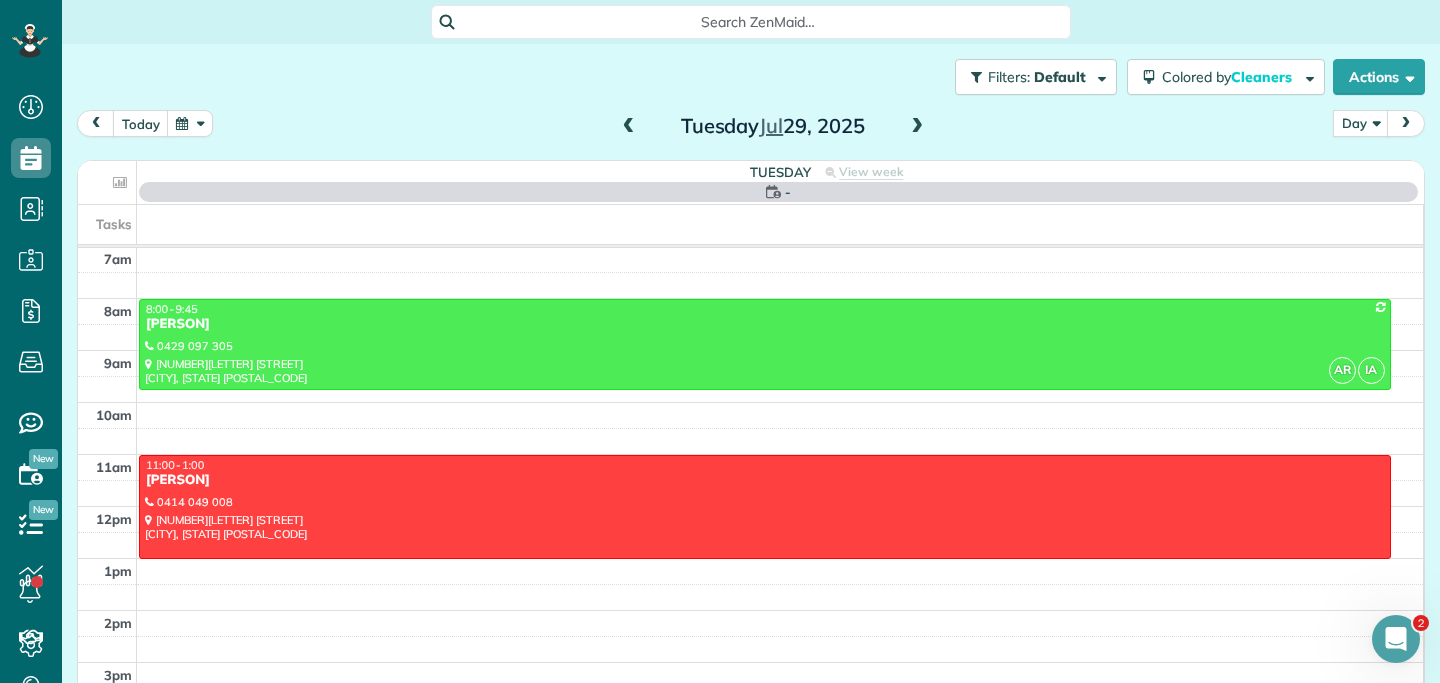 click at bounding box center [917, 127] 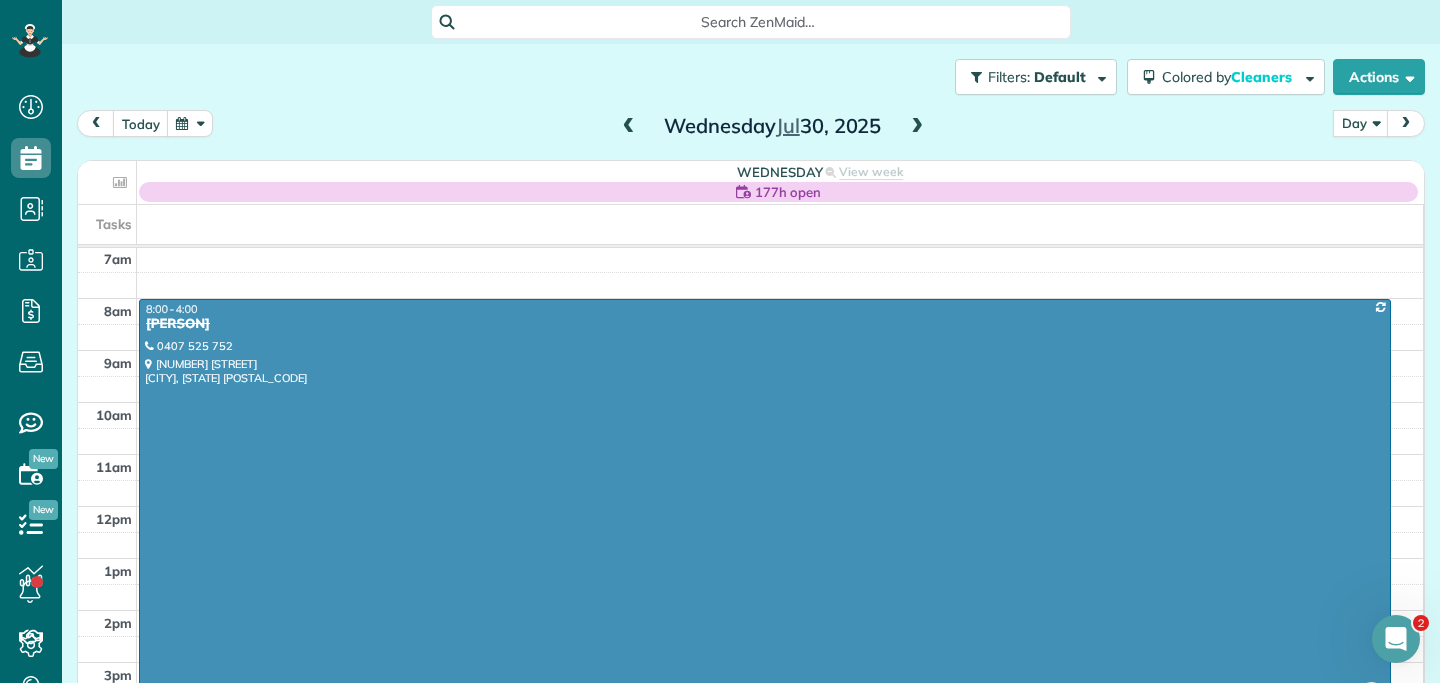 click at bounding box center [917, 127] 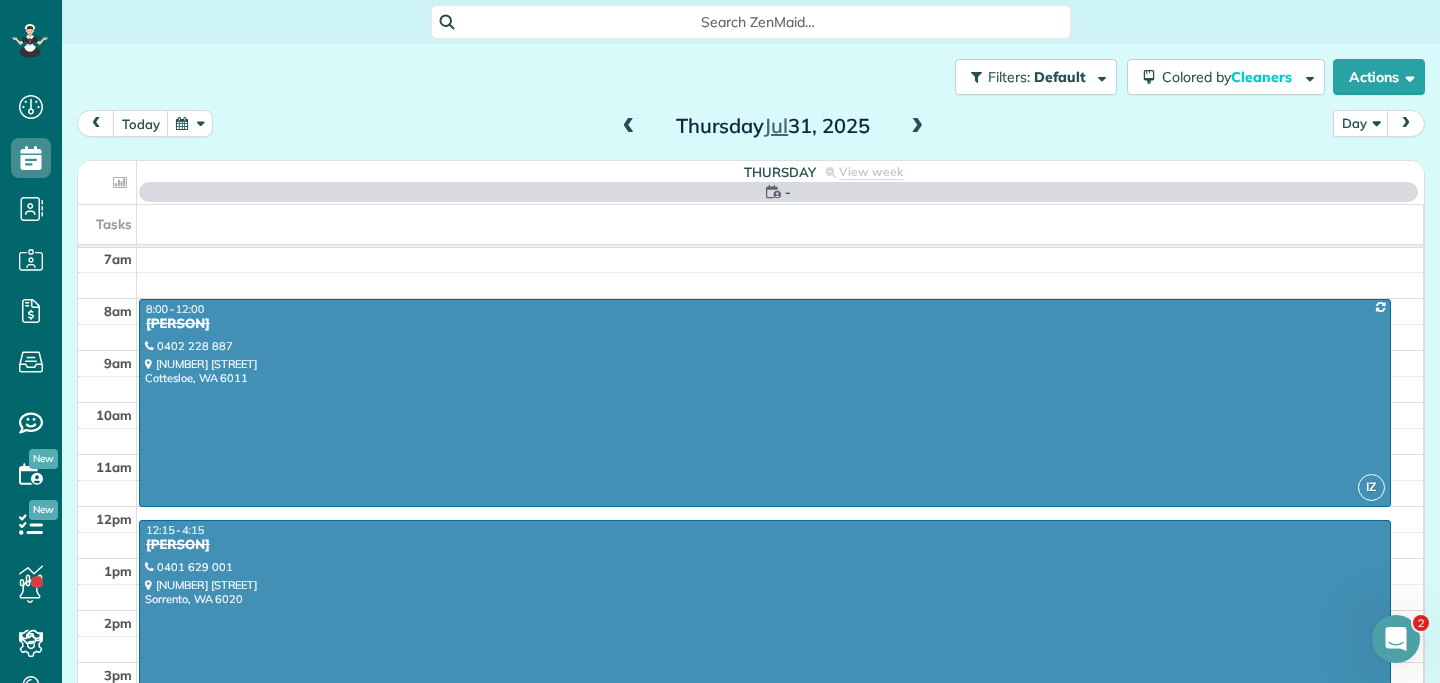 click at bounding box center (917, 127) 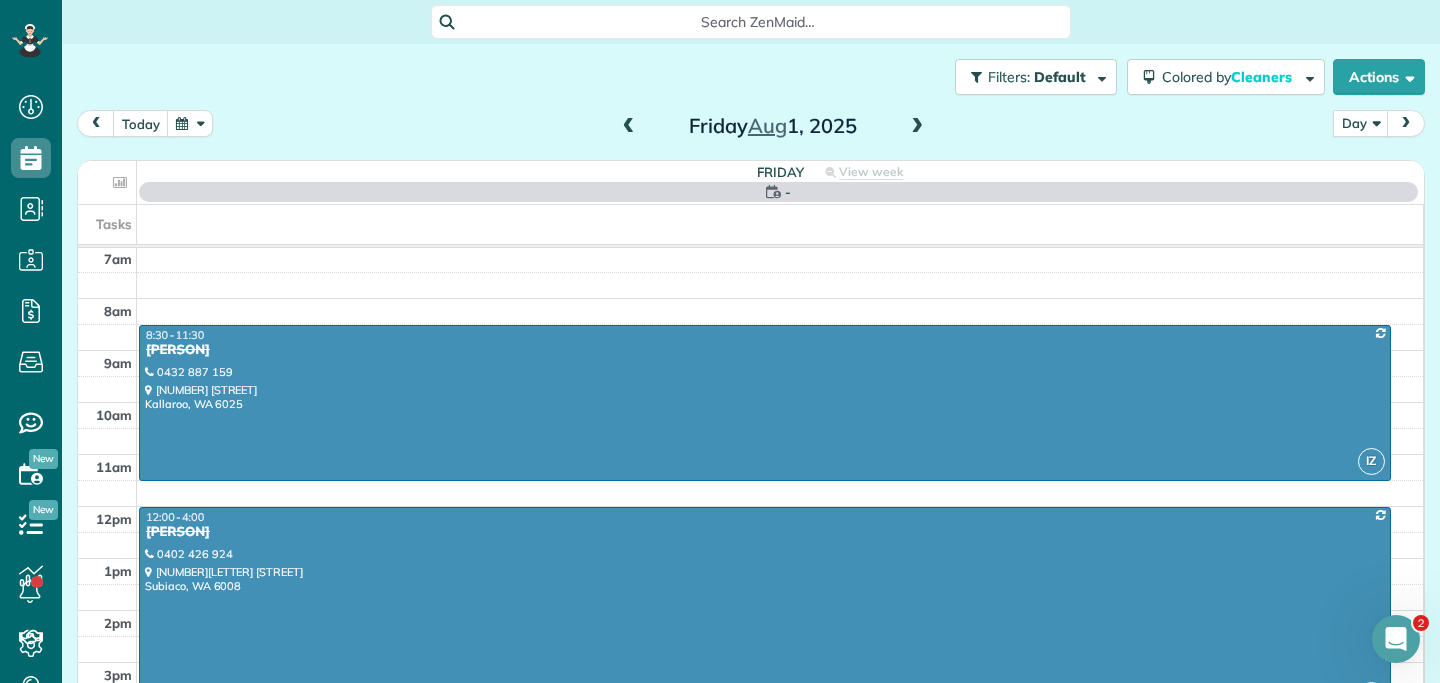 click at bounding box center [917, 127] 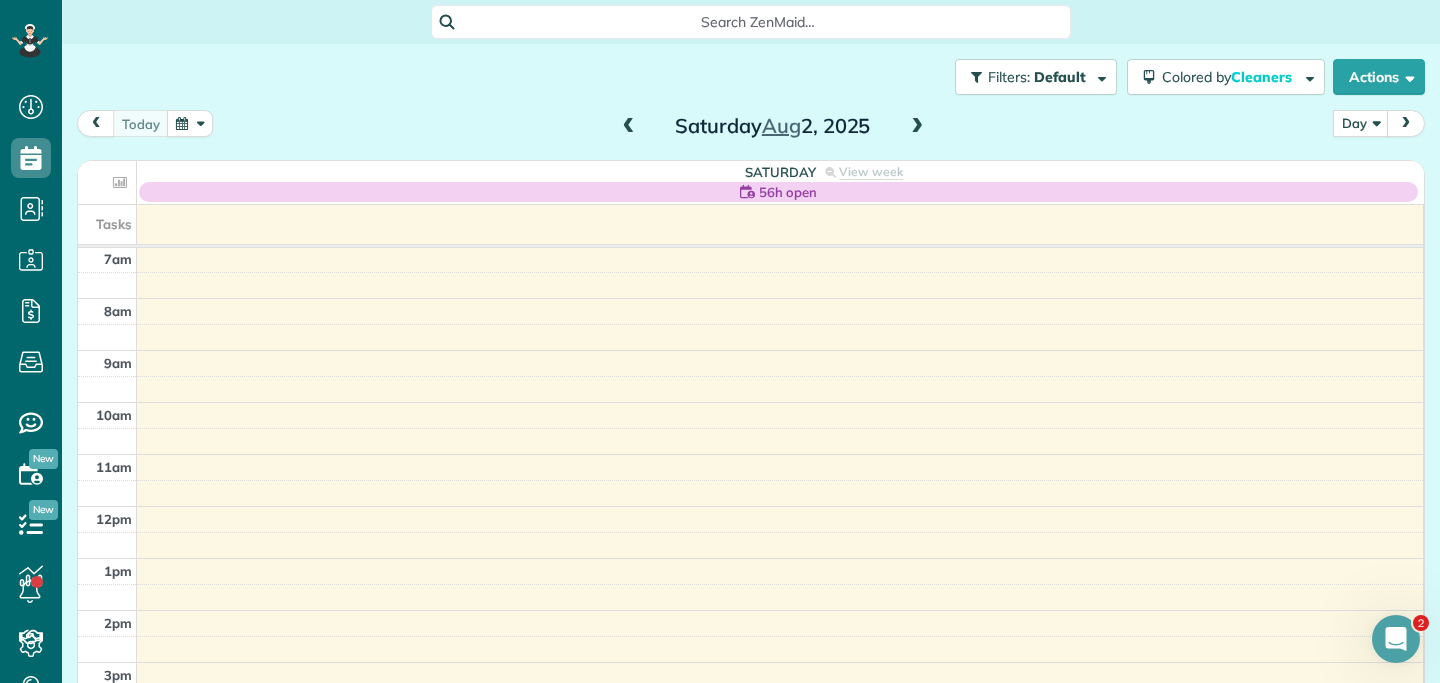 click at bounding box center [917, 127] 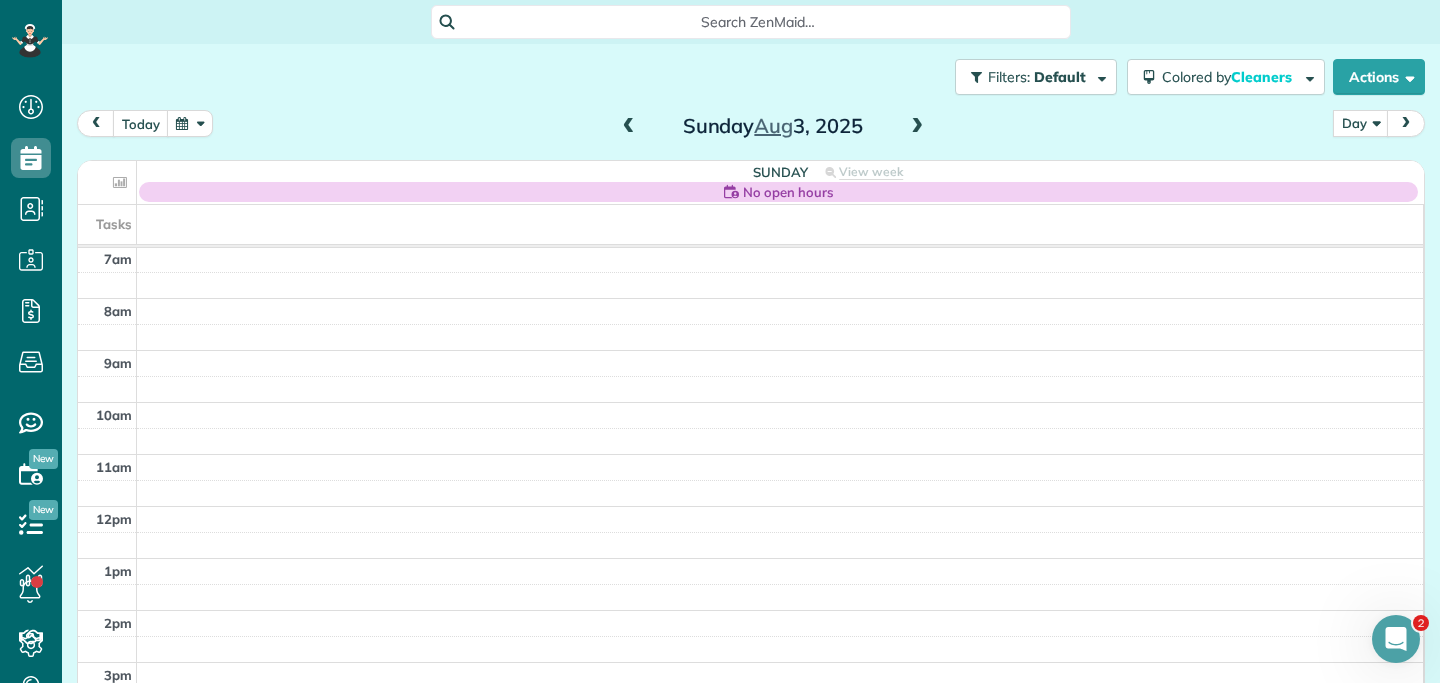 click at bounding box center (917, 127) 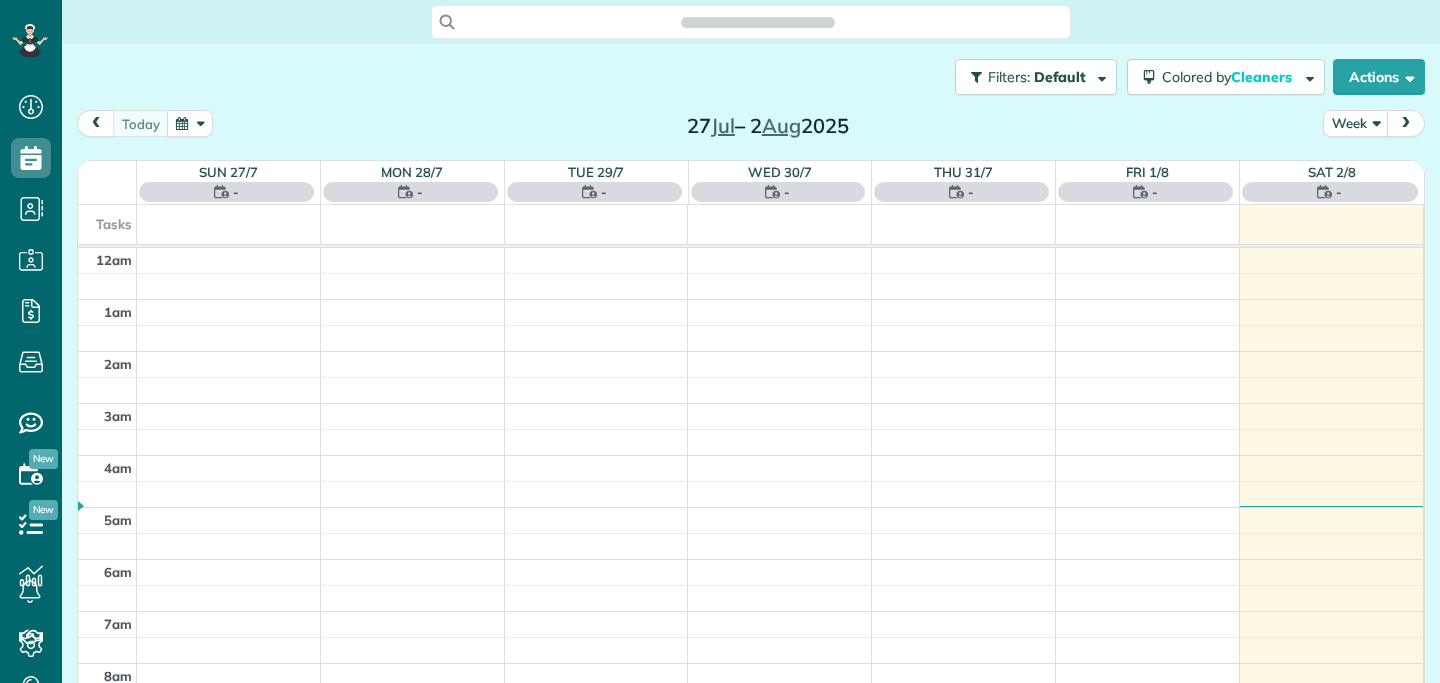 scroll, scrollTop: 0, scrollLeft: 0, axis: both 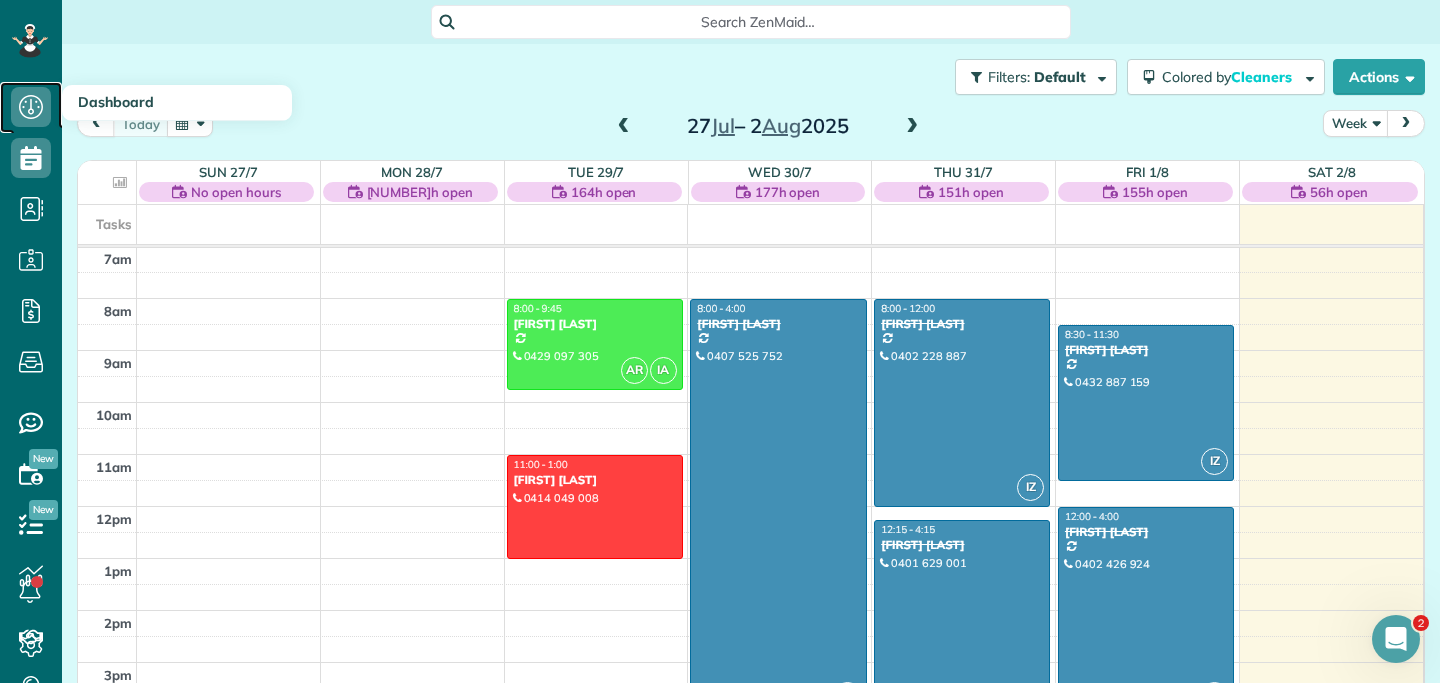 click 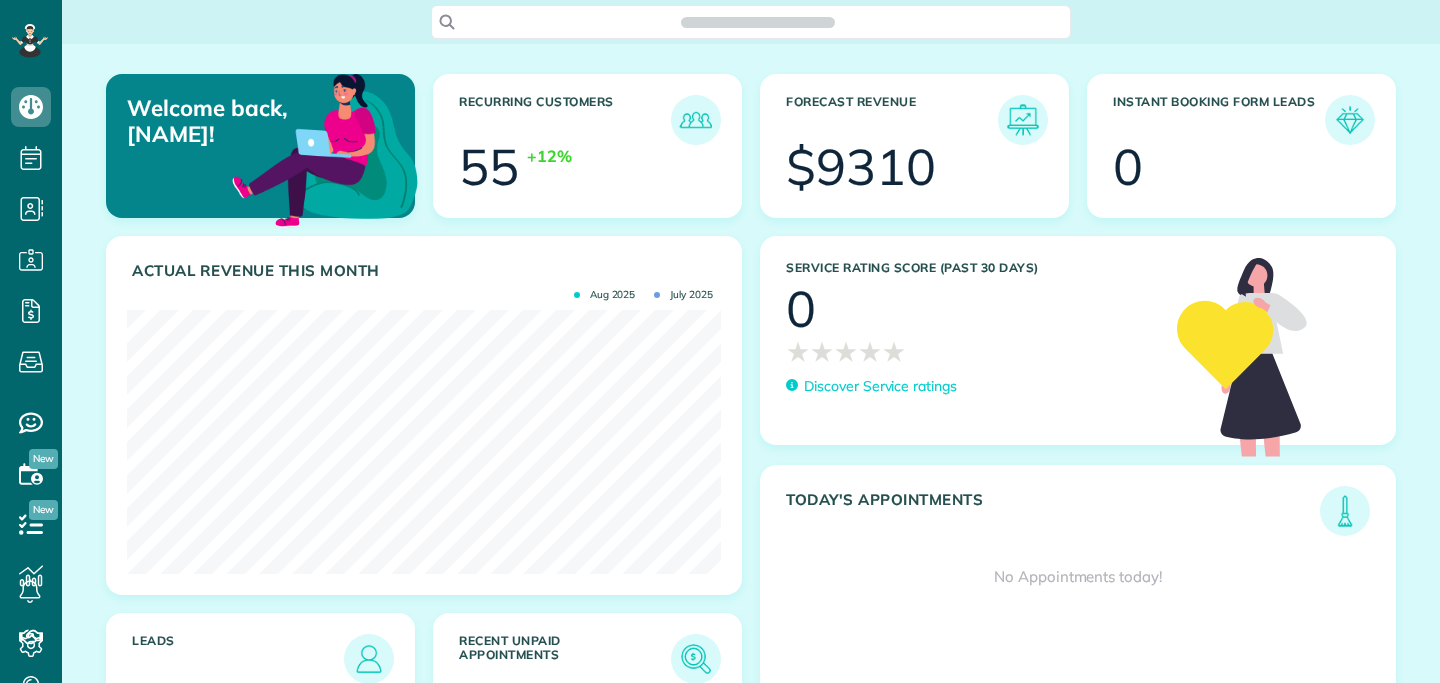 scroll, scrollTop: 0, scrollLeft: 0, axis: both 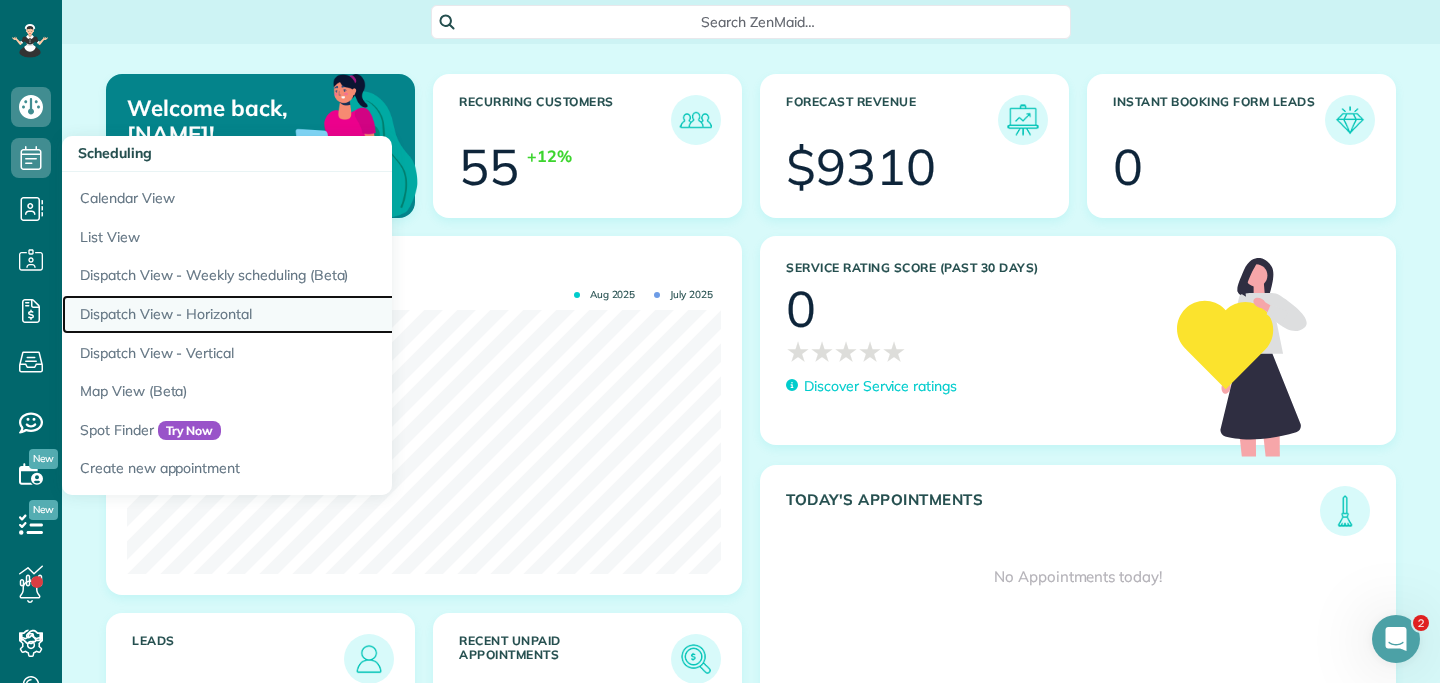click on "Dispatch View - Horizontal" at bounding box center [312, 314] 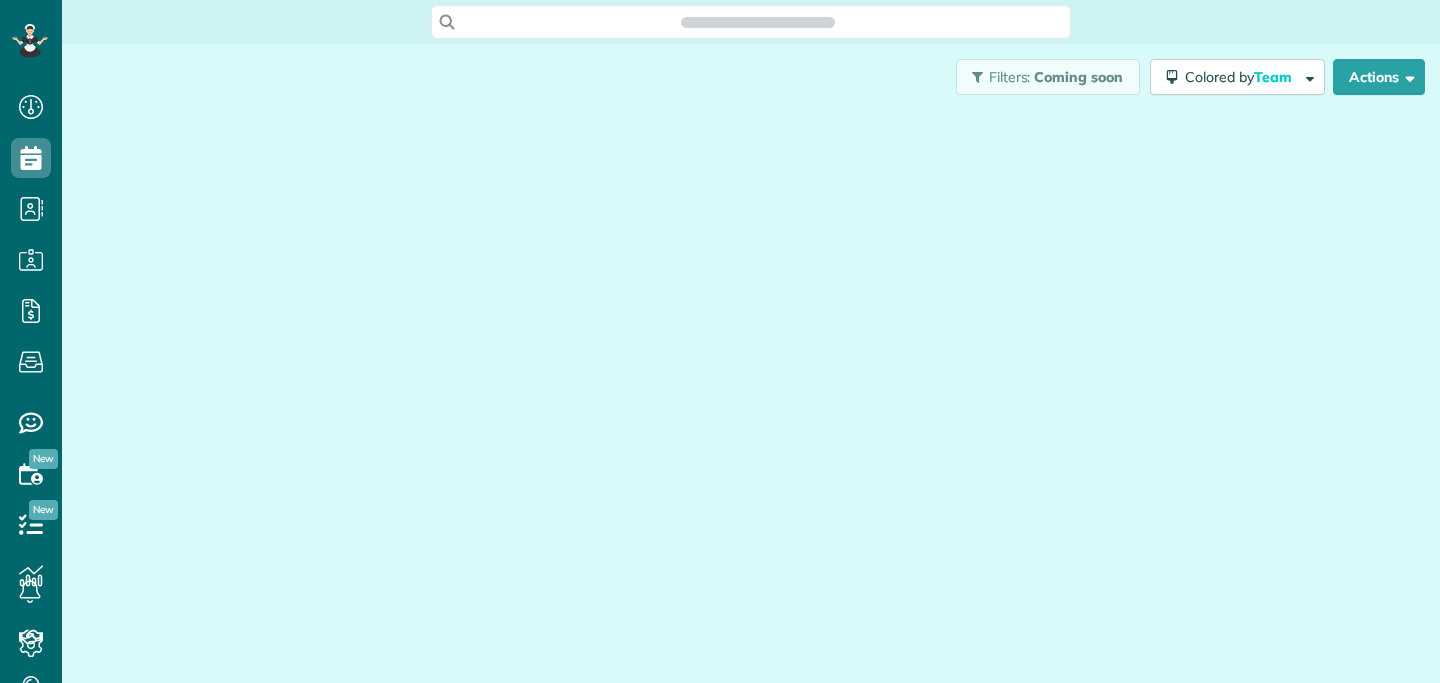 scroll, scrollTop: 0, scrollLeft: 0, axis: both 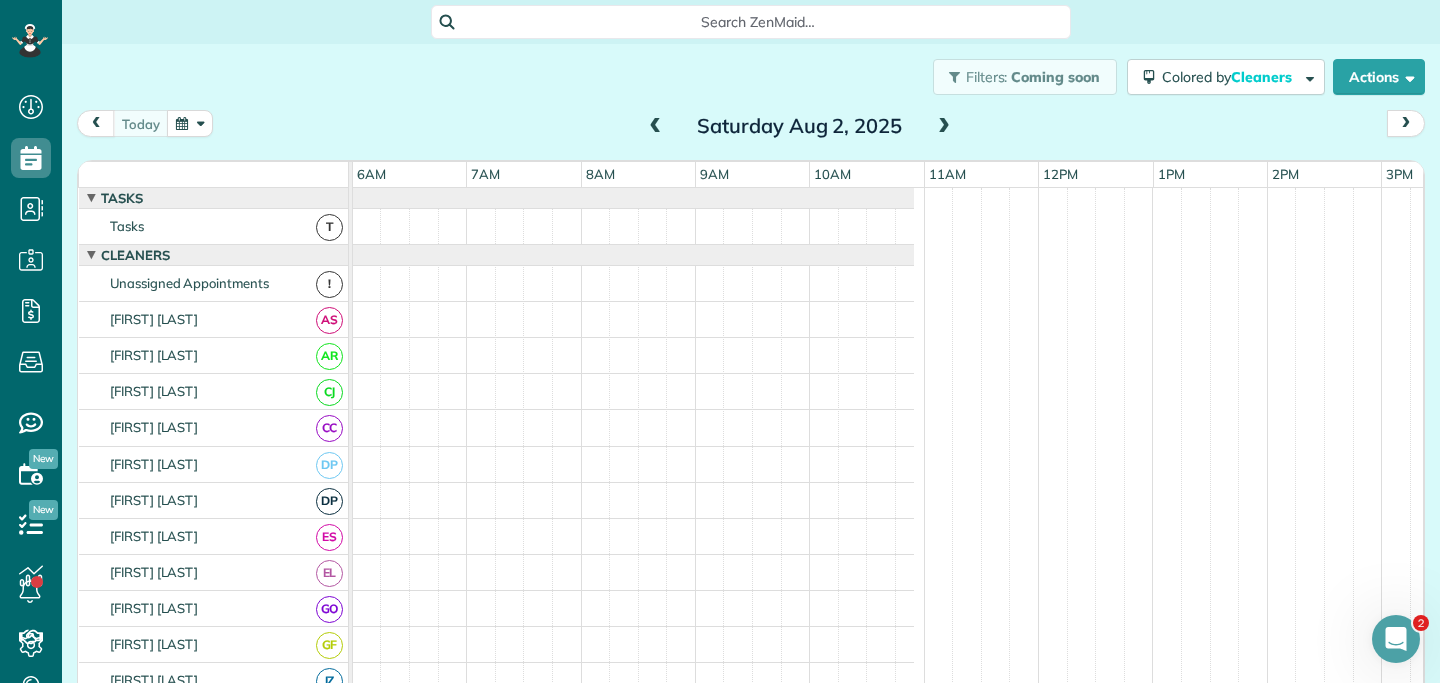 click at bounding box center [944, 127] 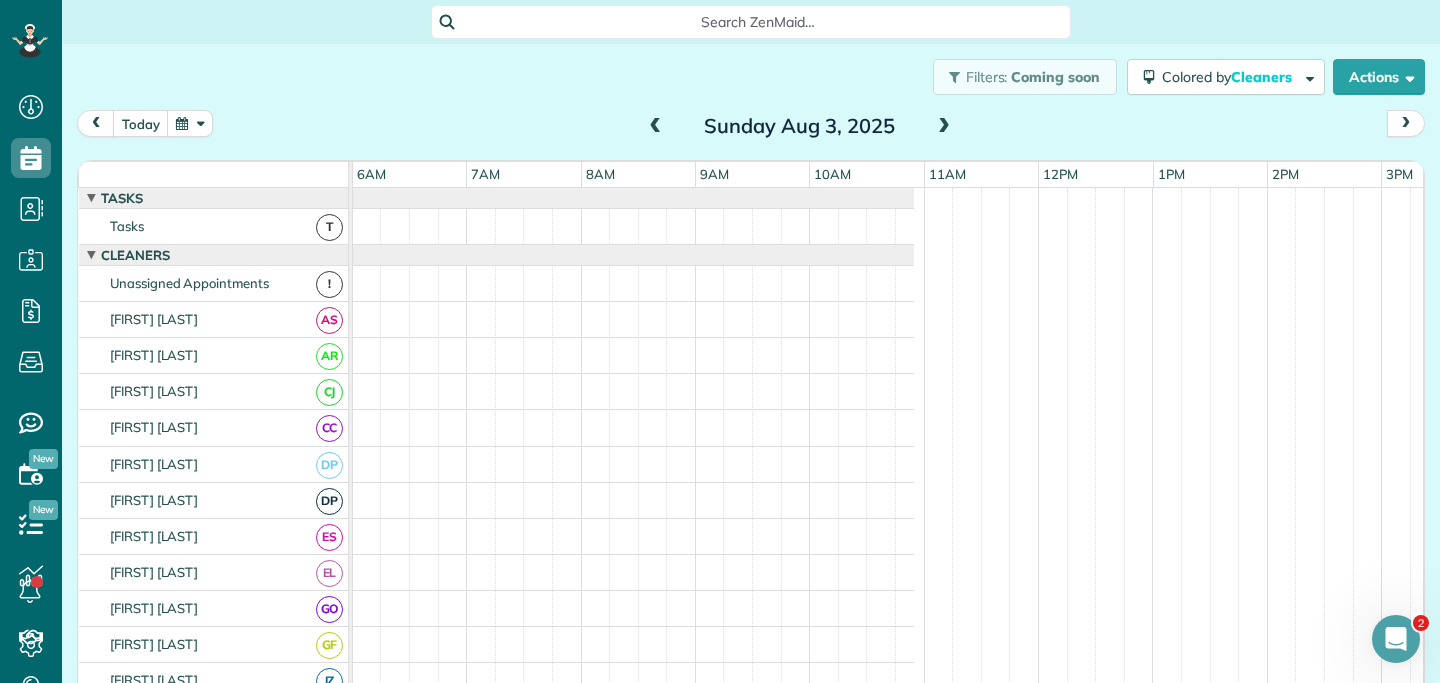 click at bounding box center [944, 127] 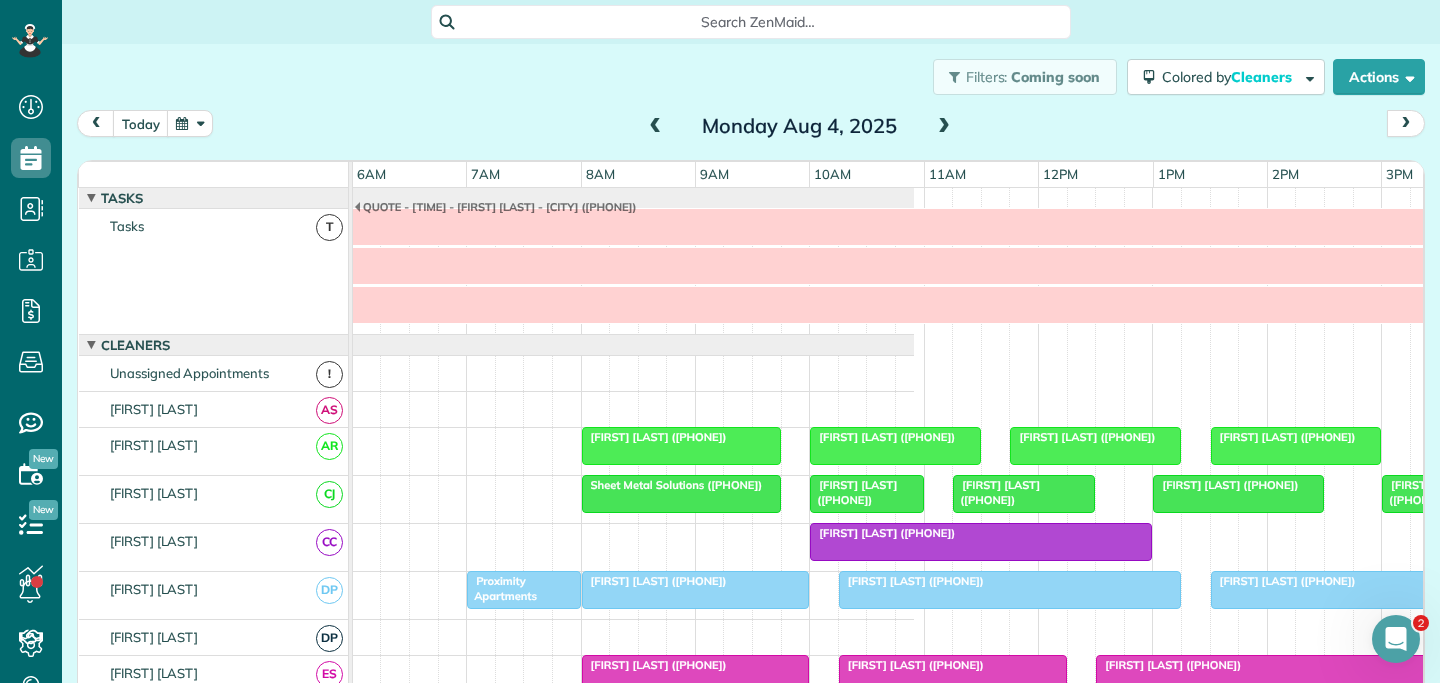 scroll, scrollTop: 90, scrollLeft: 687, axis: both 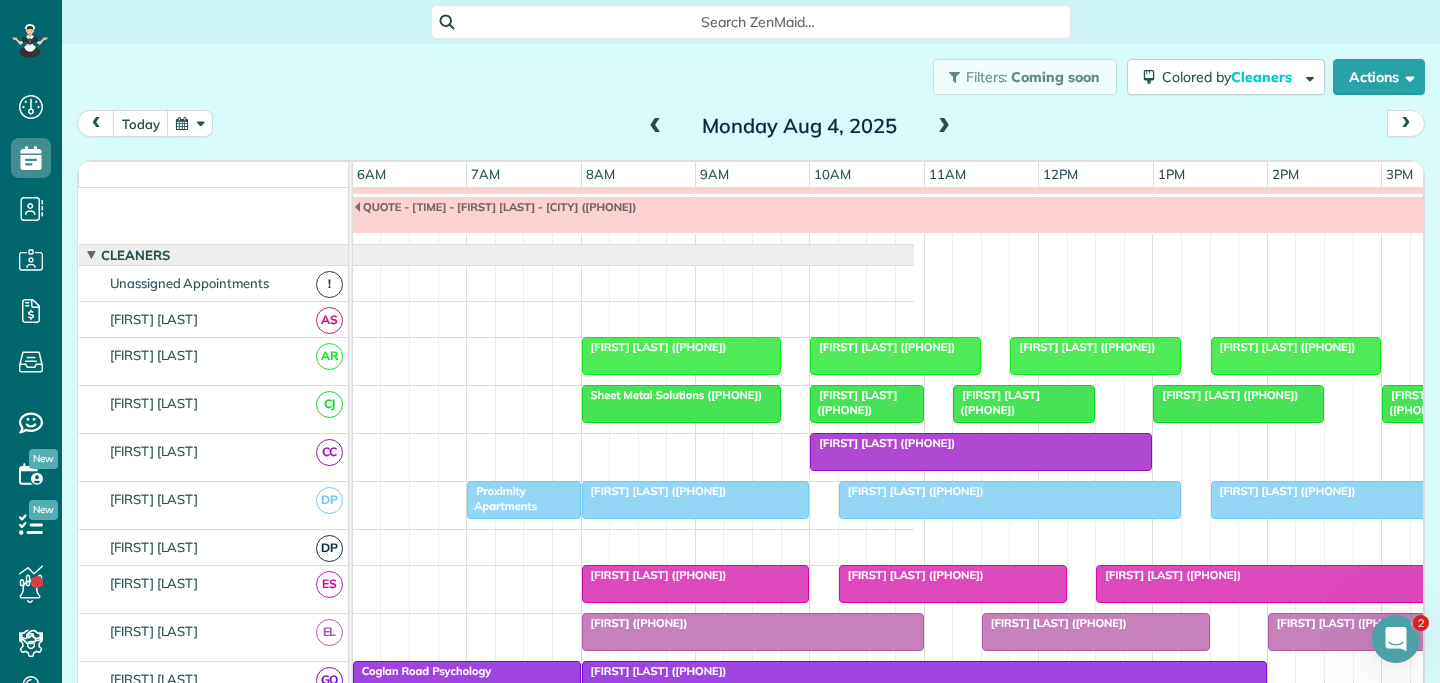 click at bounding box center [944, 127] 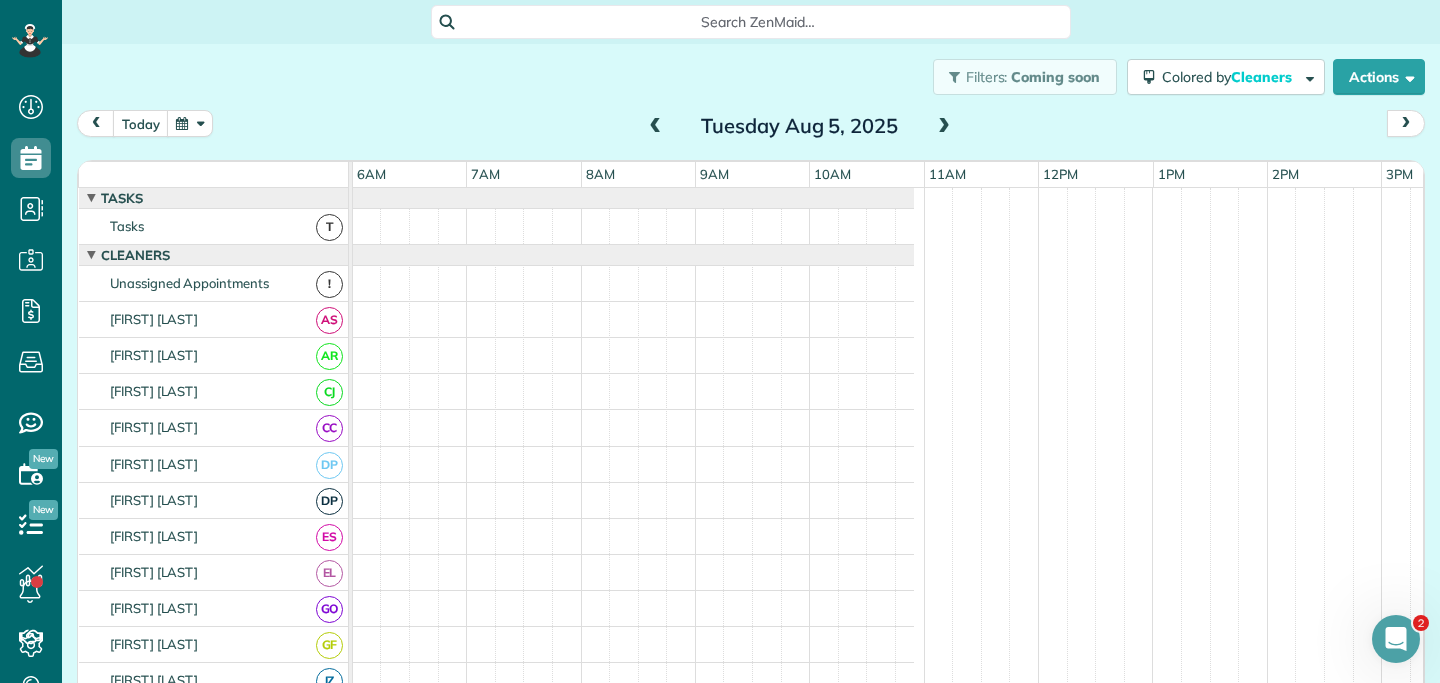 scroll, scrollTop: 12, scrollLeft: 687, axis: both 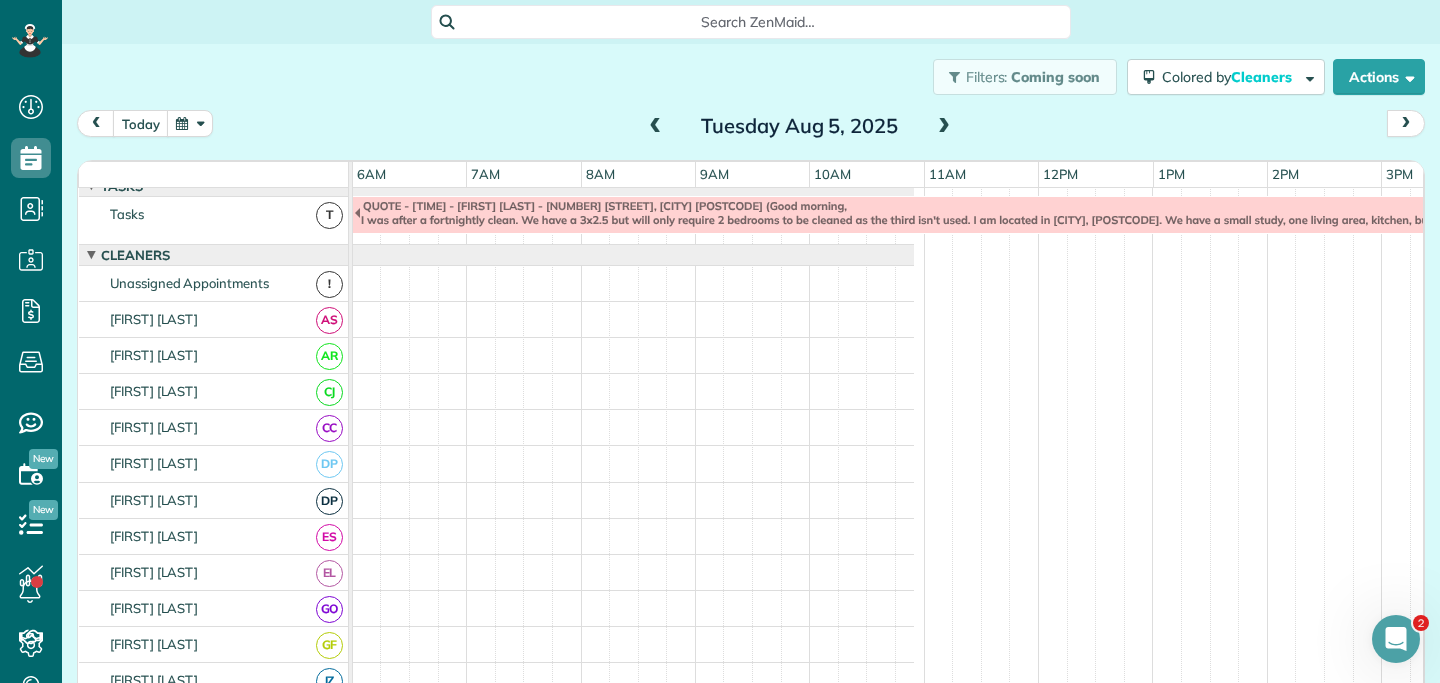 click at bounding box center [656, 127] 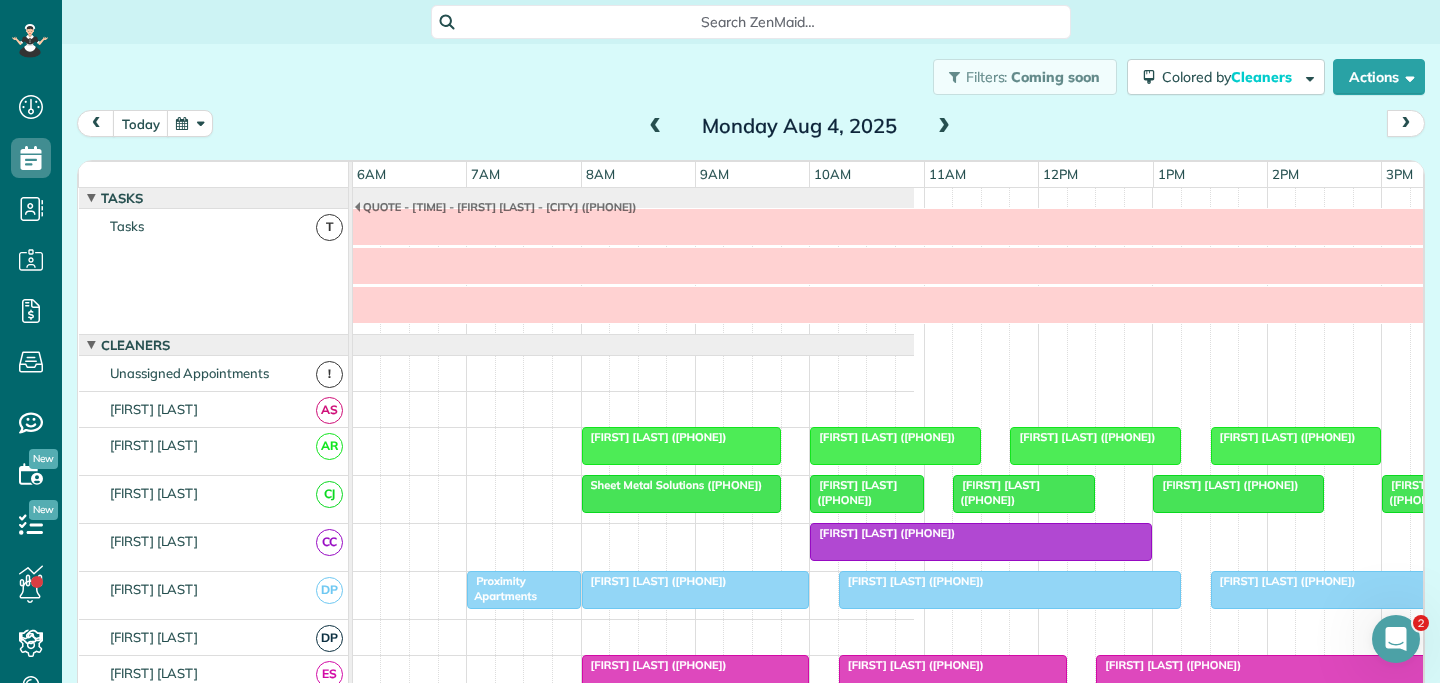 scroll, scrollTop: 90, scrollLeft: 687, axis: both 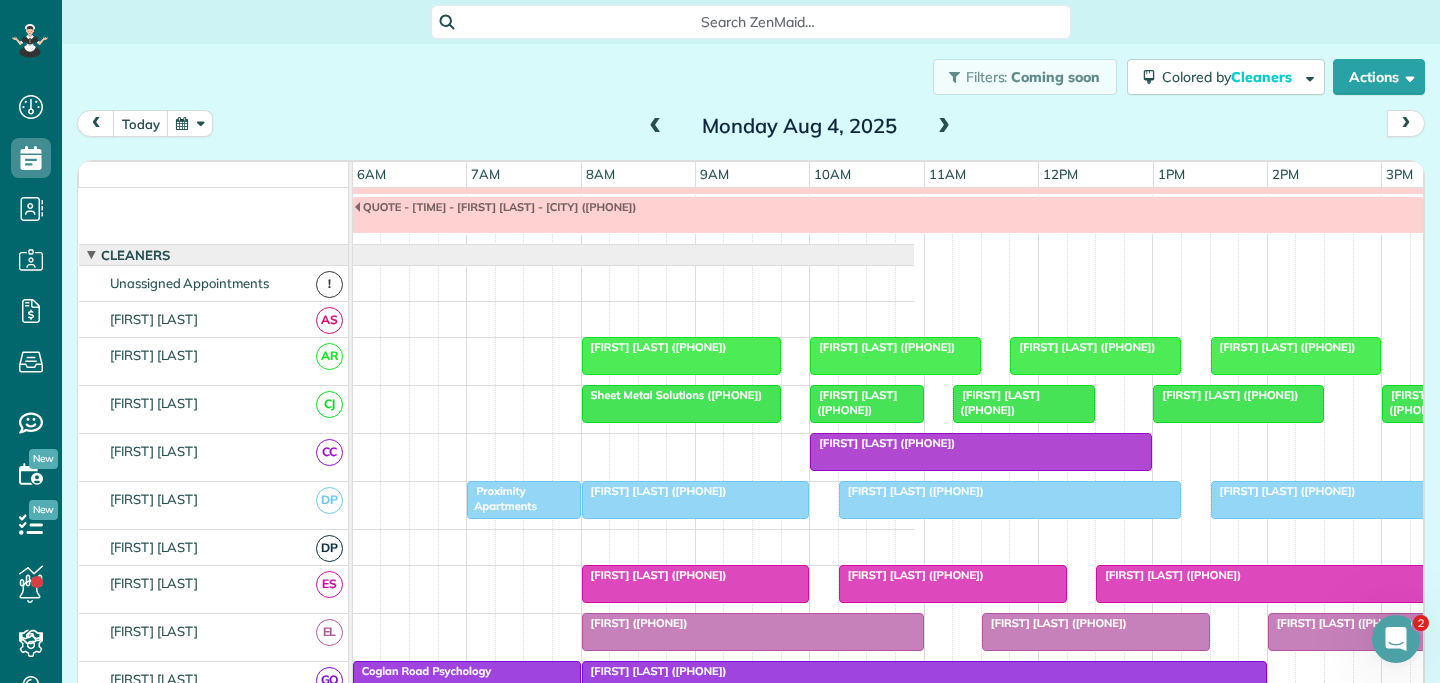click at bounding box center (1095, 356) 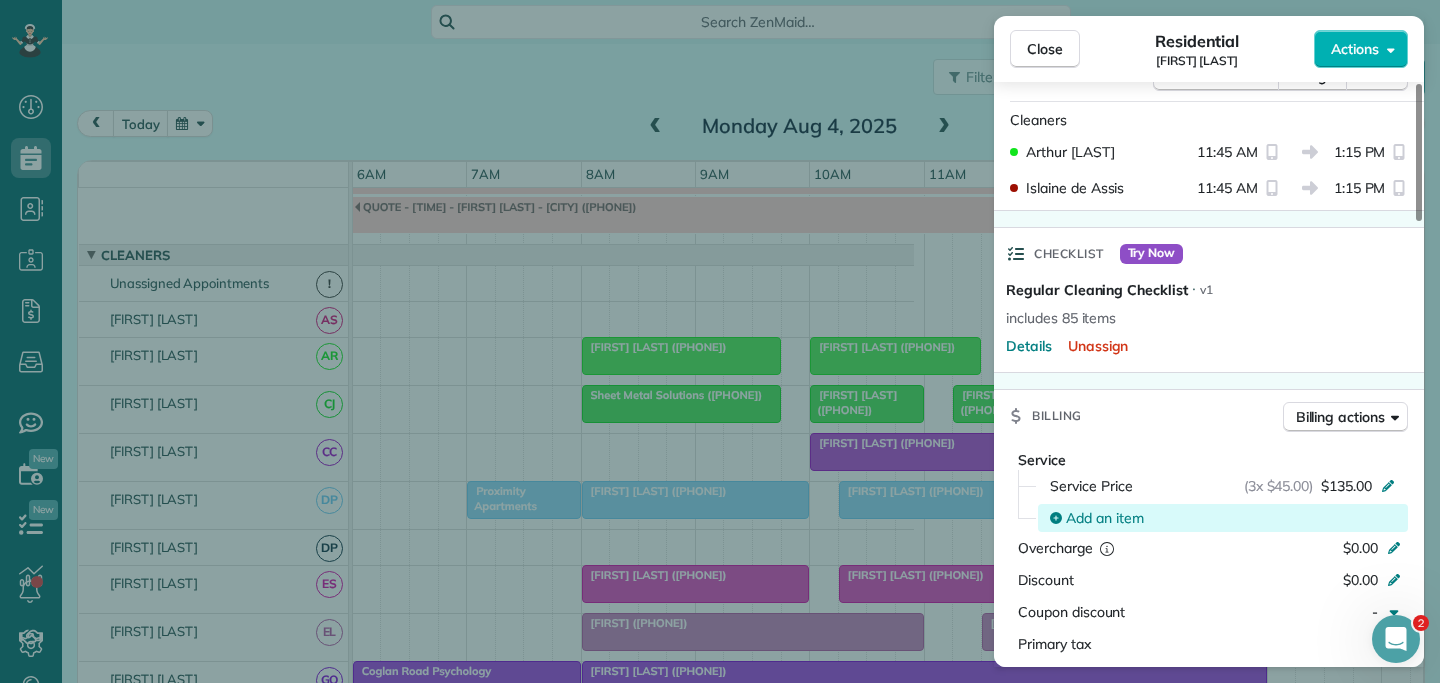 scroll, scrollTop: 372, scrollLeft: 0, axis: vertical 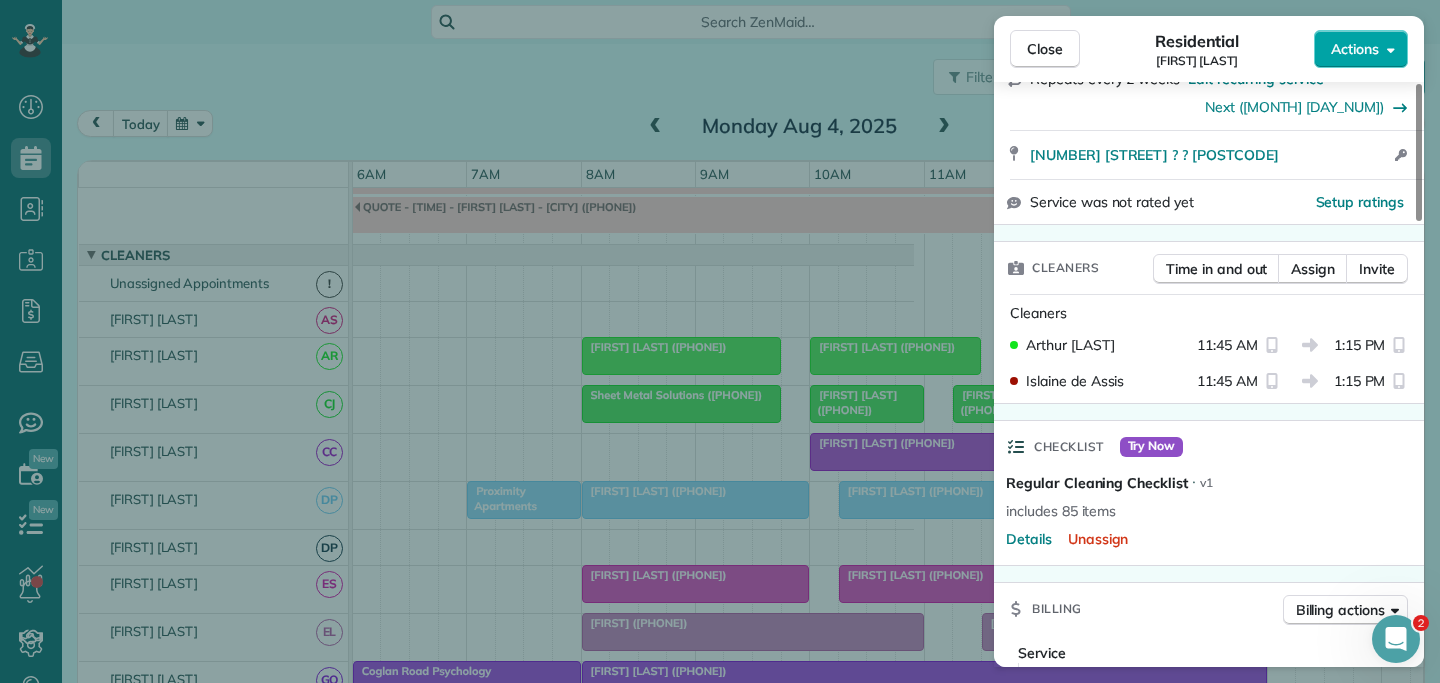 click on "Actions" at bounding box center [1355, 49] 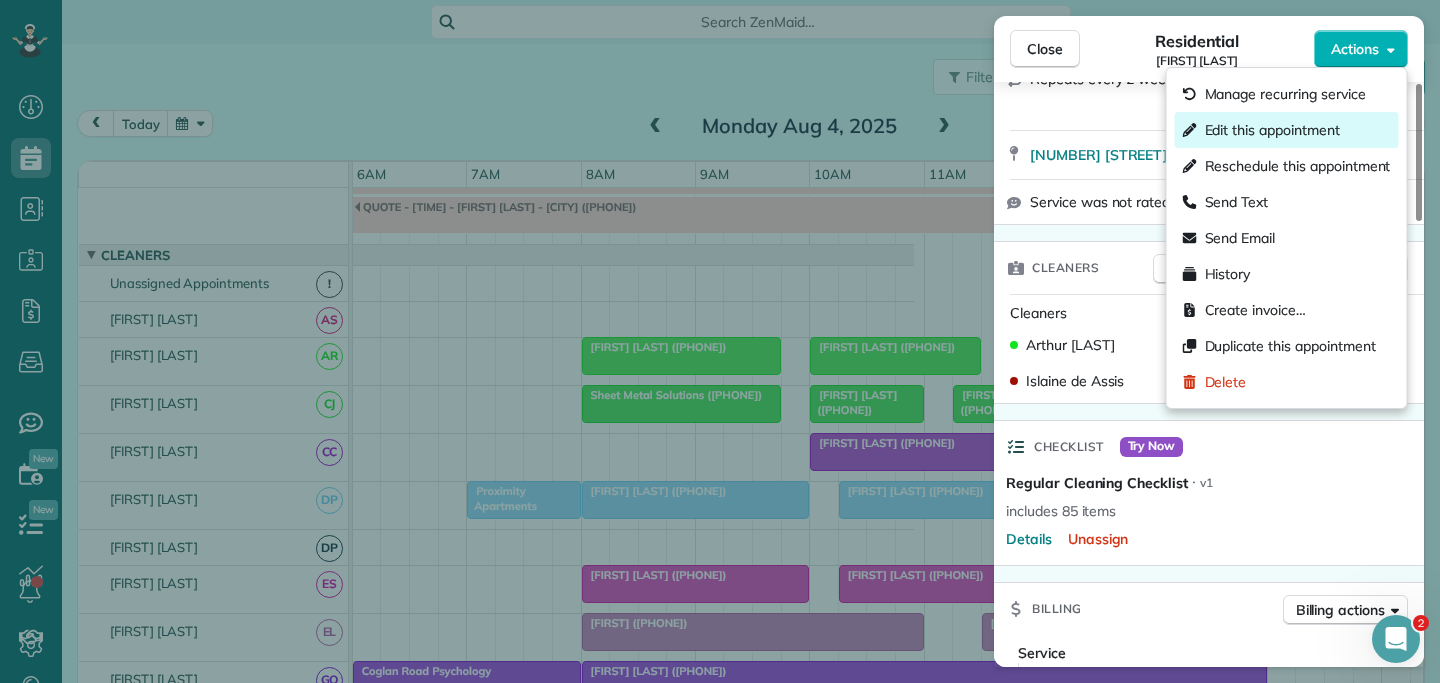 click on "Edit this appointment" at bounding box center (1272, 130) 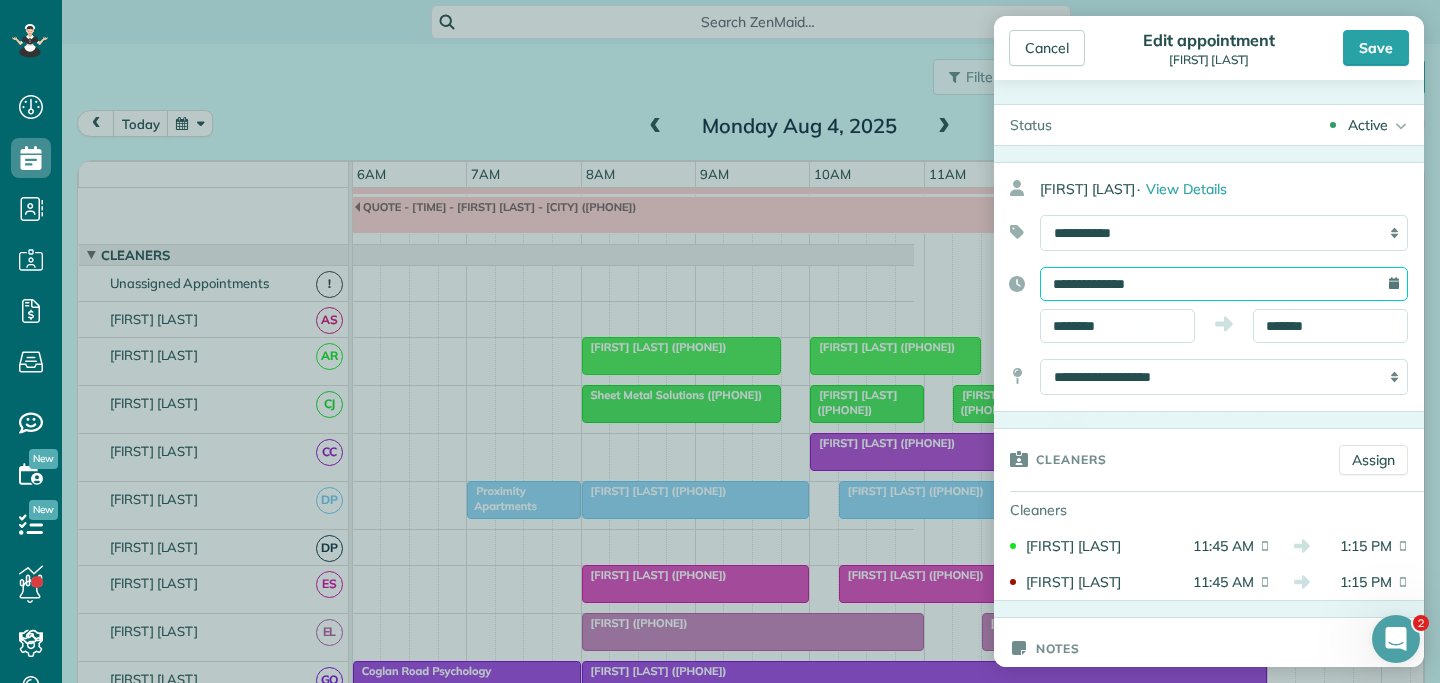 click on "**********" at bounding box center [1224, 284] 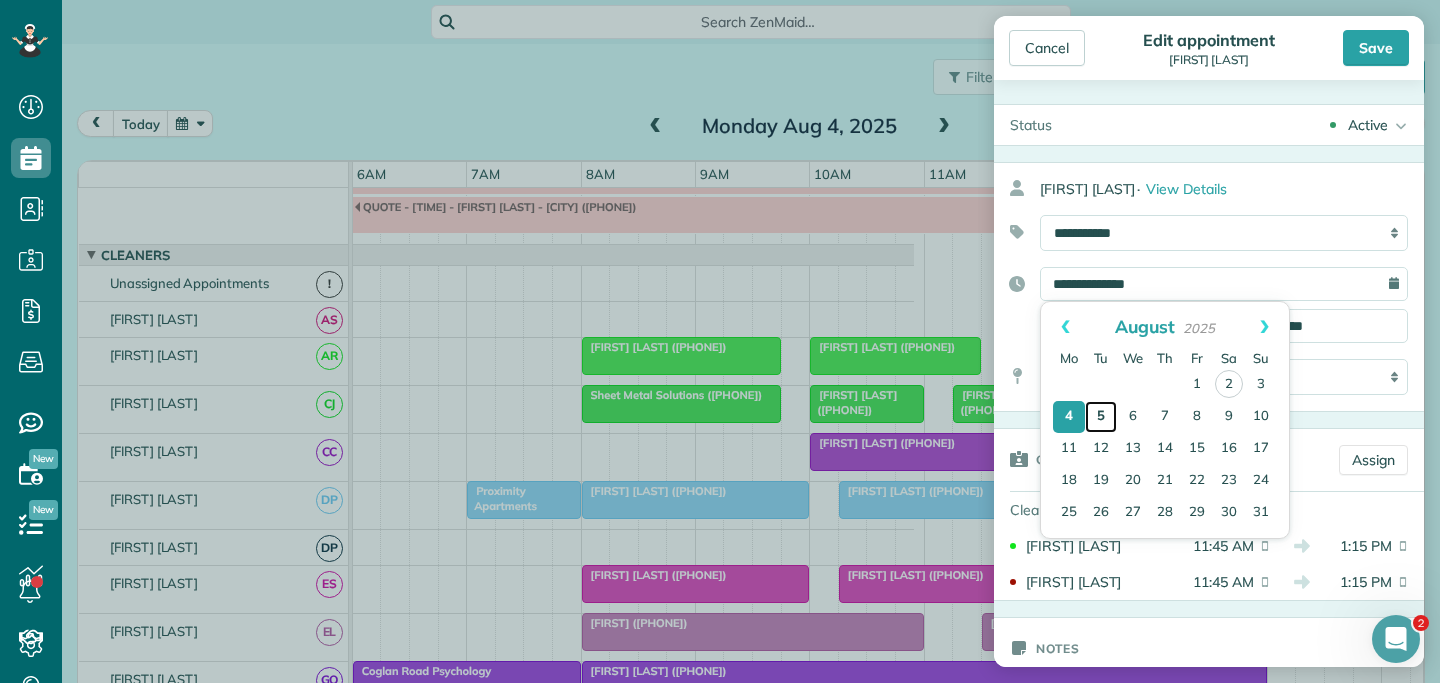click on "5" at bounding box center (1101, 417) 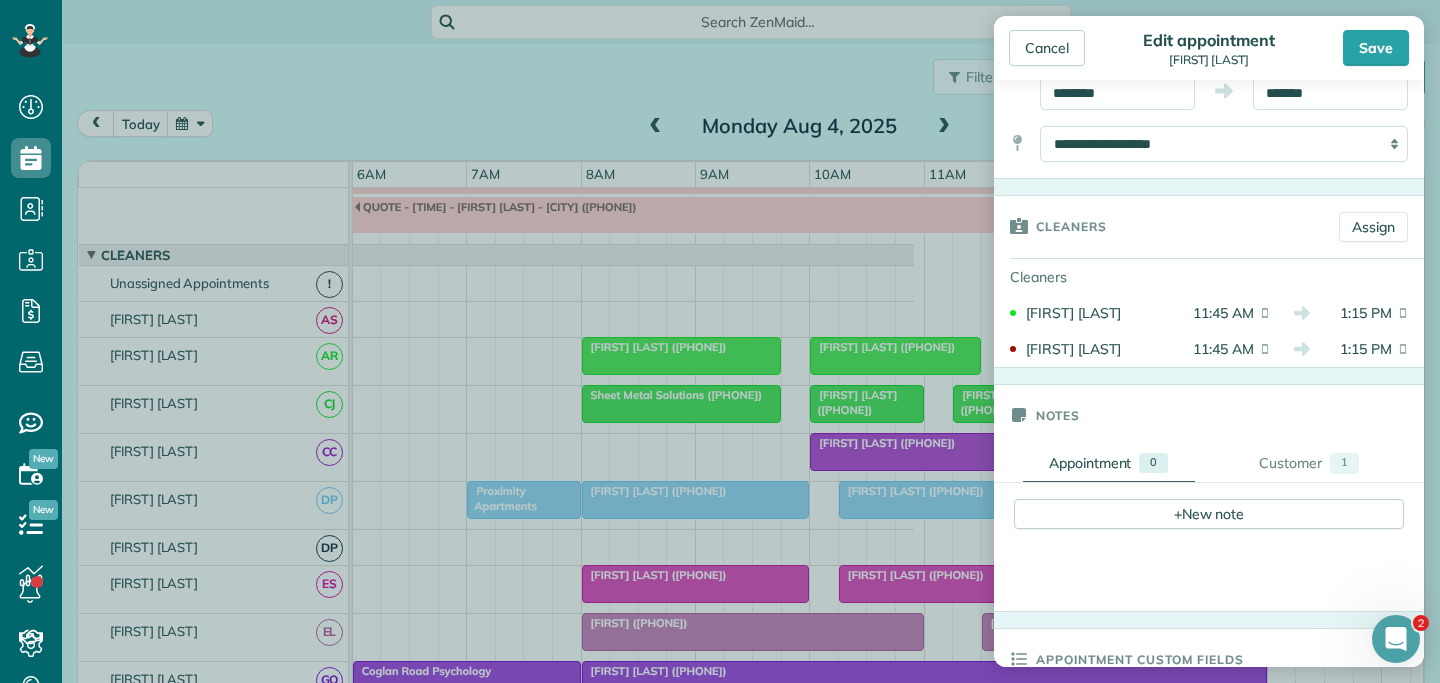scroll, scrollTop: 164, scrollLeft: 0, axis: vertical 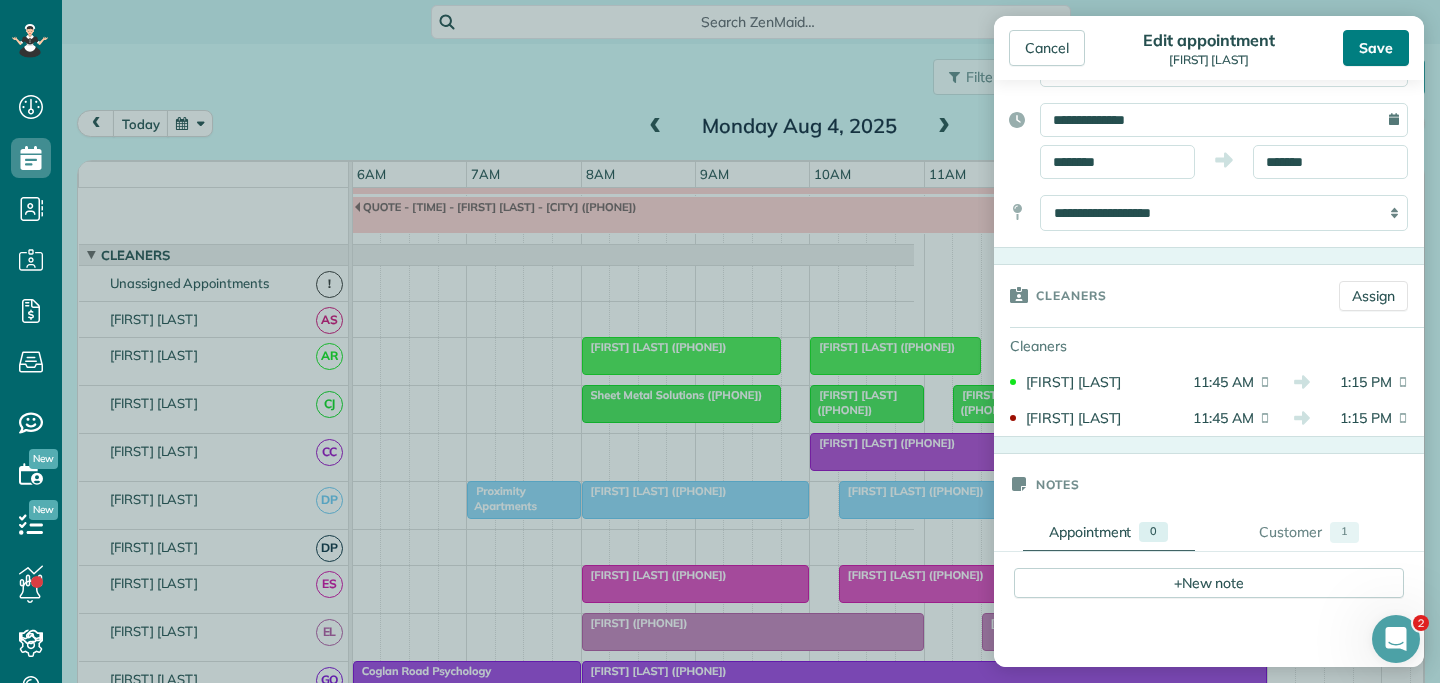 click on "Save" at bounding box center [1376, 48] 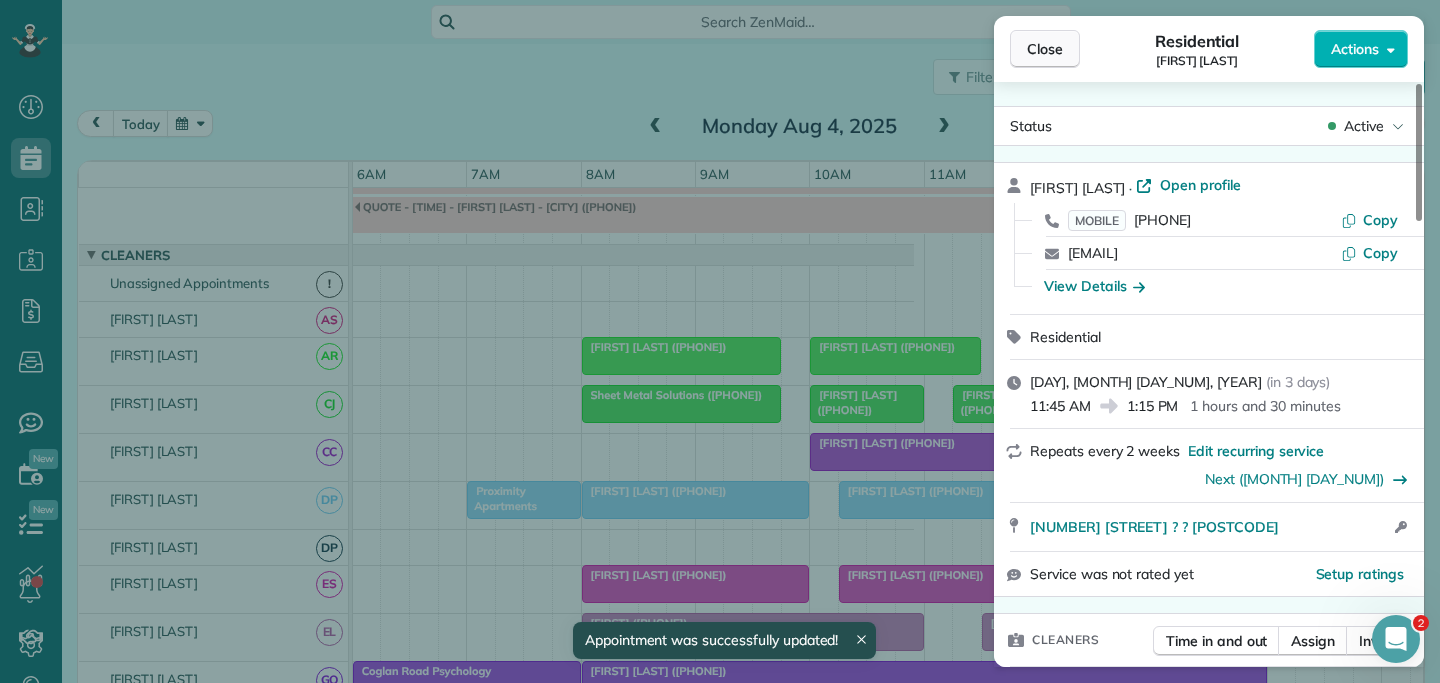click on "Close" at bounding box center (1045, 49) 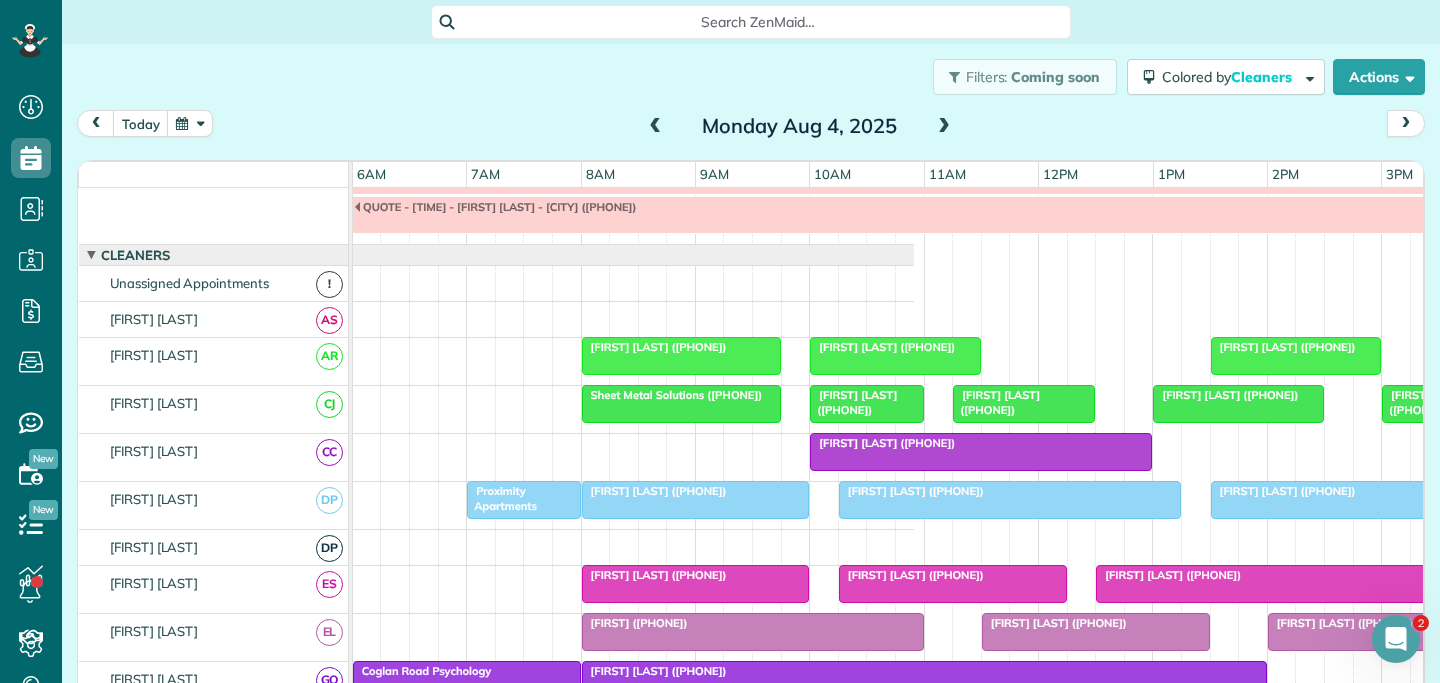 click on "Callum Shand (+61400556799)" at bounding box center [996, 402] 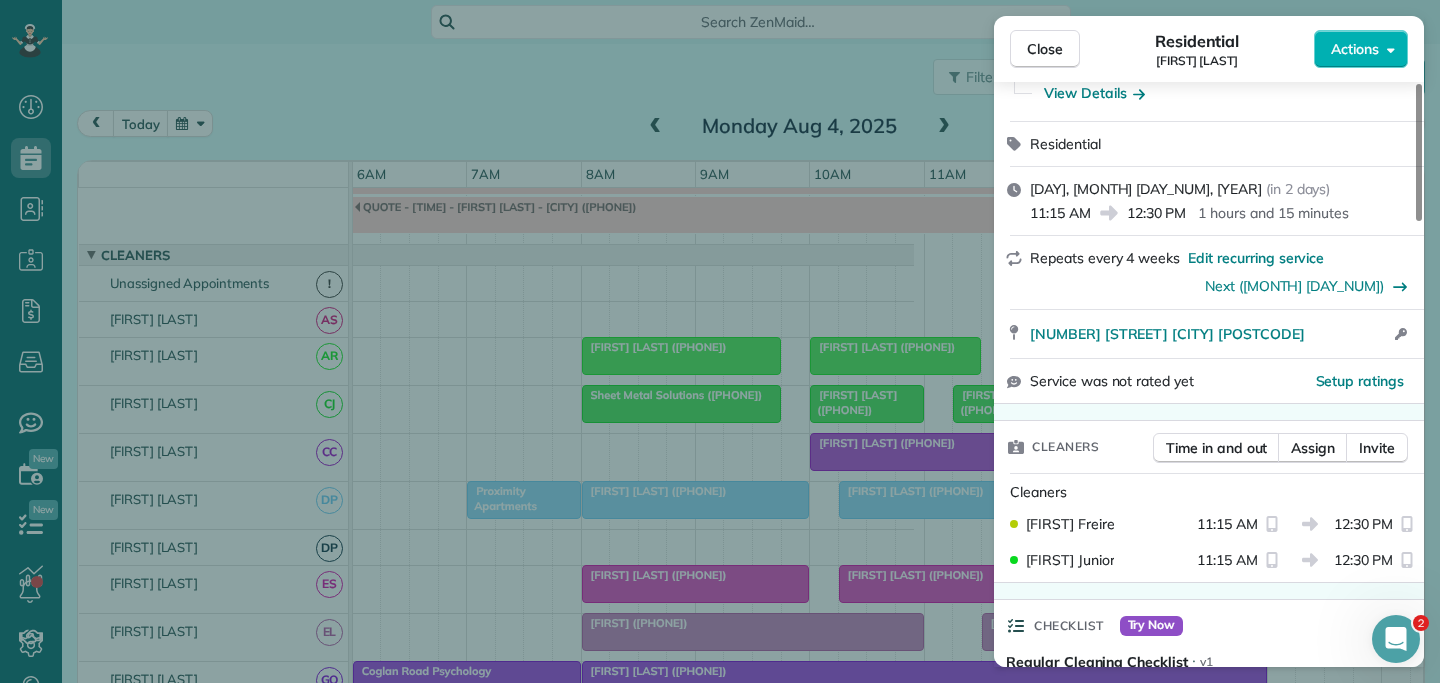 scroll, scrollTop: 246, scrollLeft: 0, axis: vertical 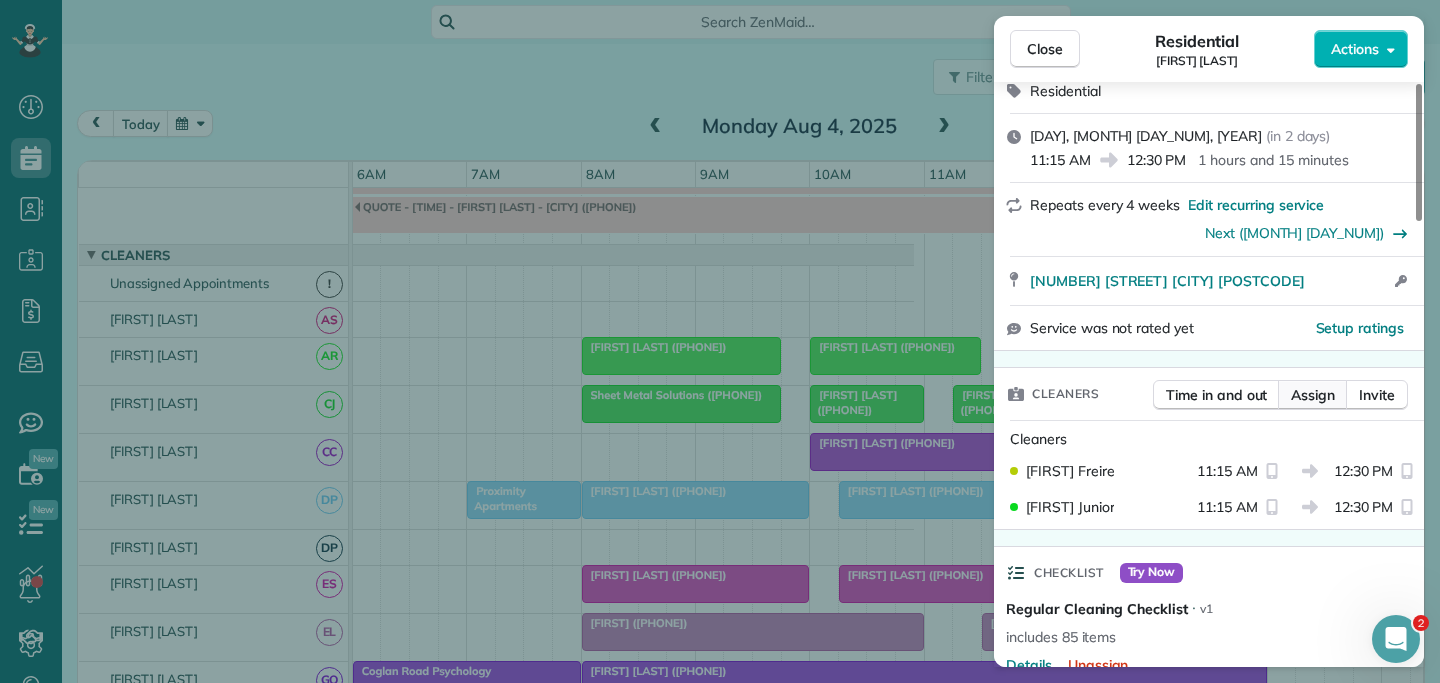 click on "Assign" at bounding box center [1313, 395] 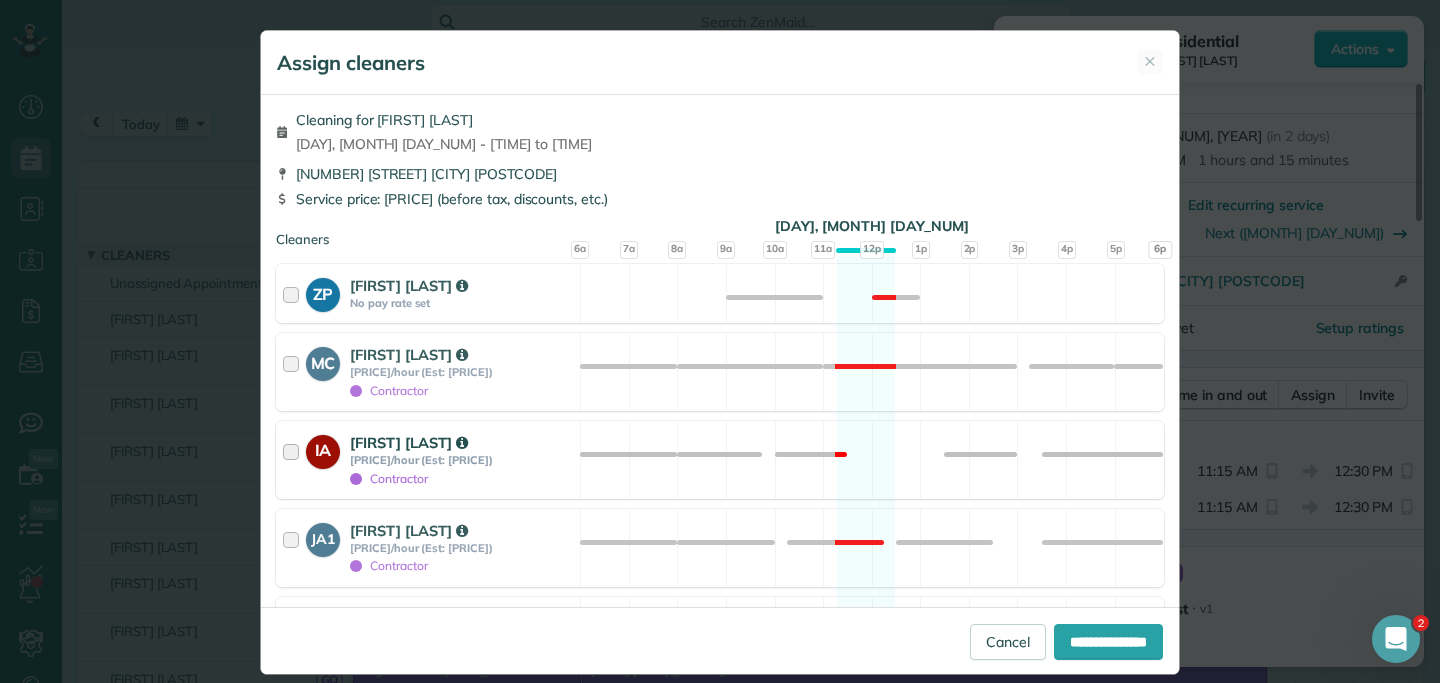 scroll, scrollTop: 4, scrollLeft: 0, axis: vertical 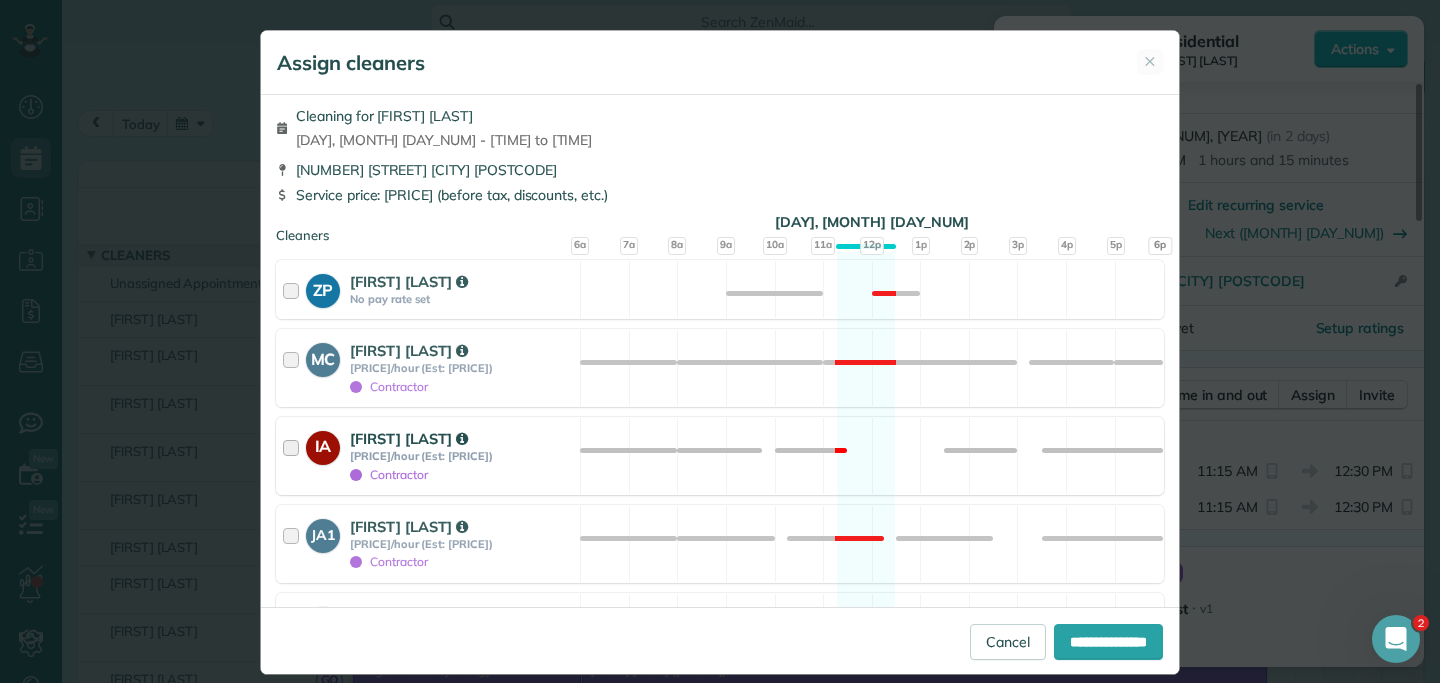 click at bounding box center [294, 456] 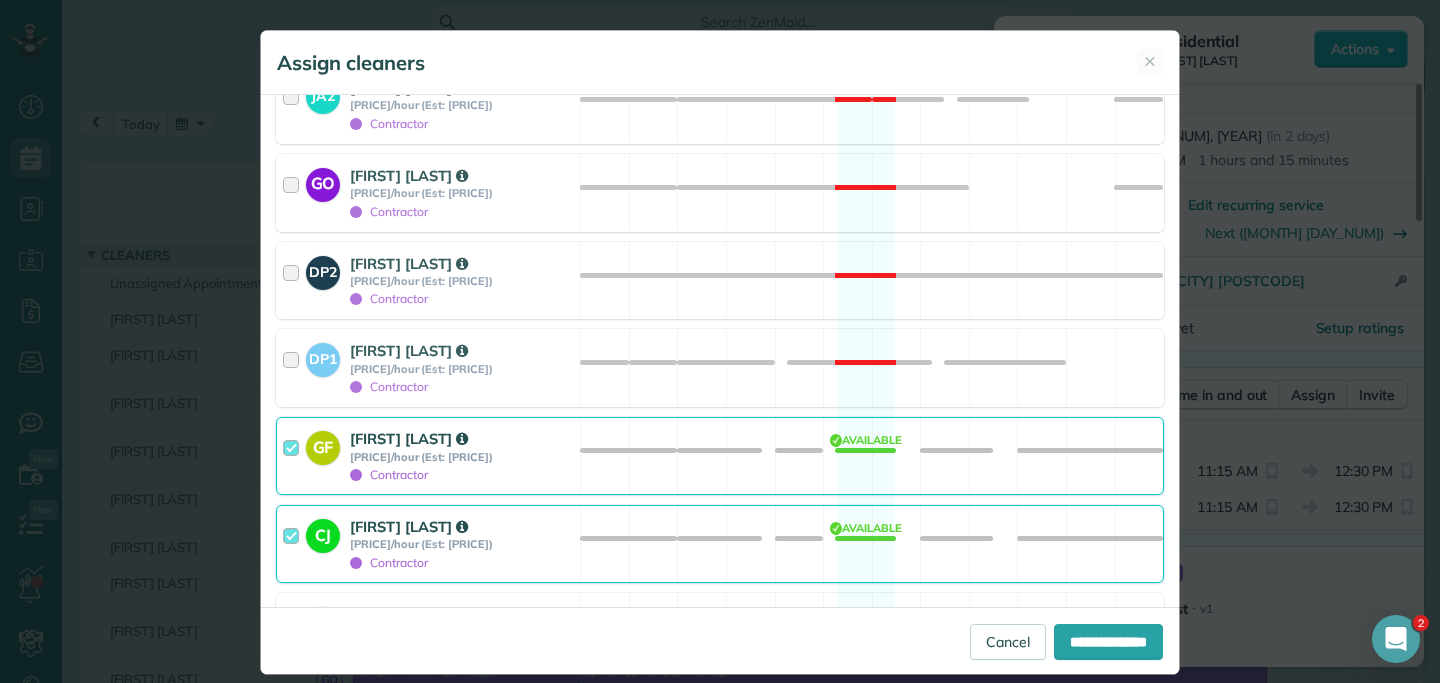 scroll, scrollTop: 2031, scrollLeft: 0, axis: vertical 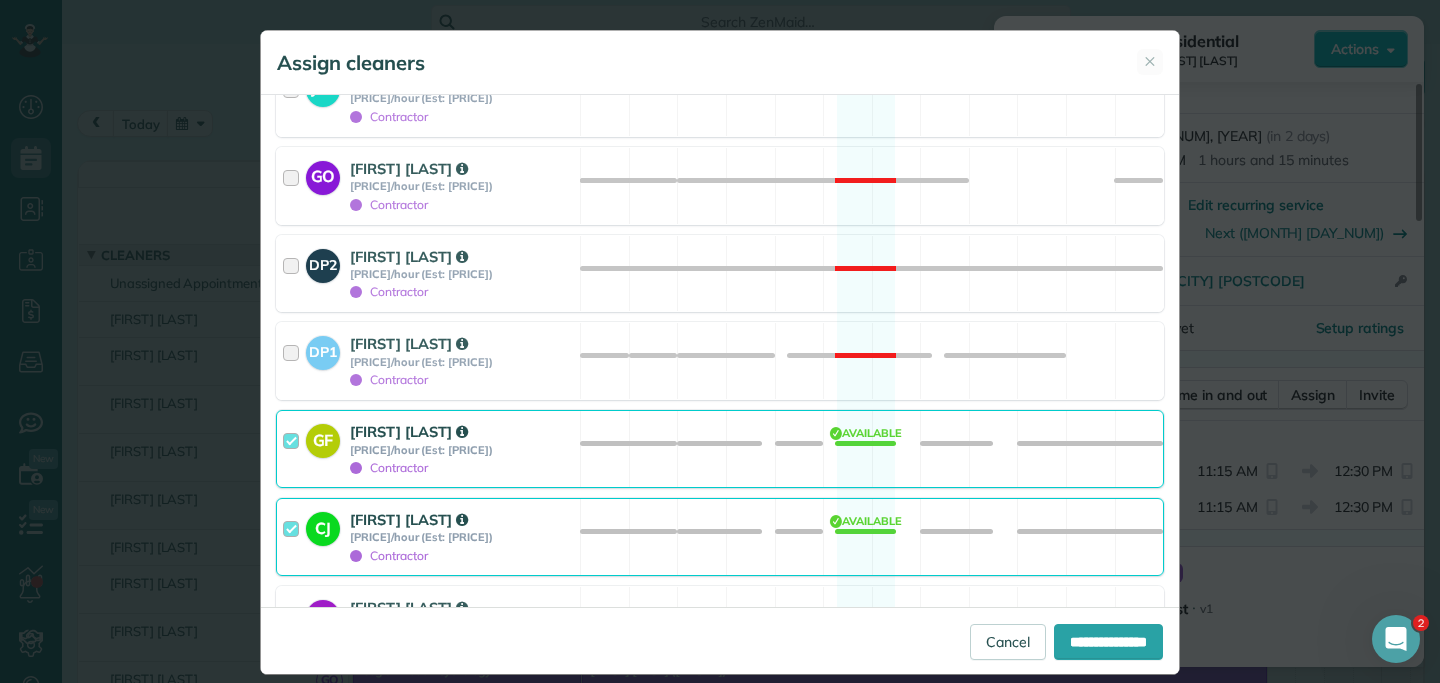 click at bounding box center [294, 449] 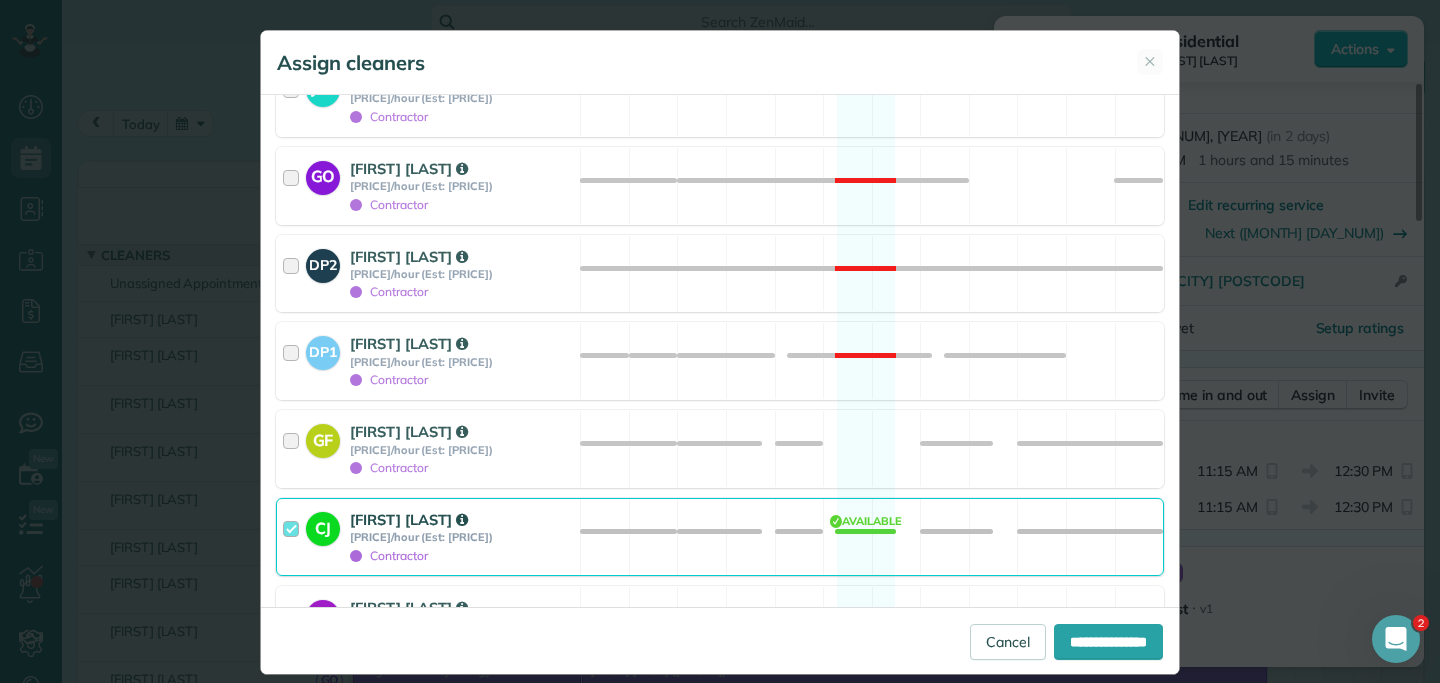 click at bounding box center [294, 537] 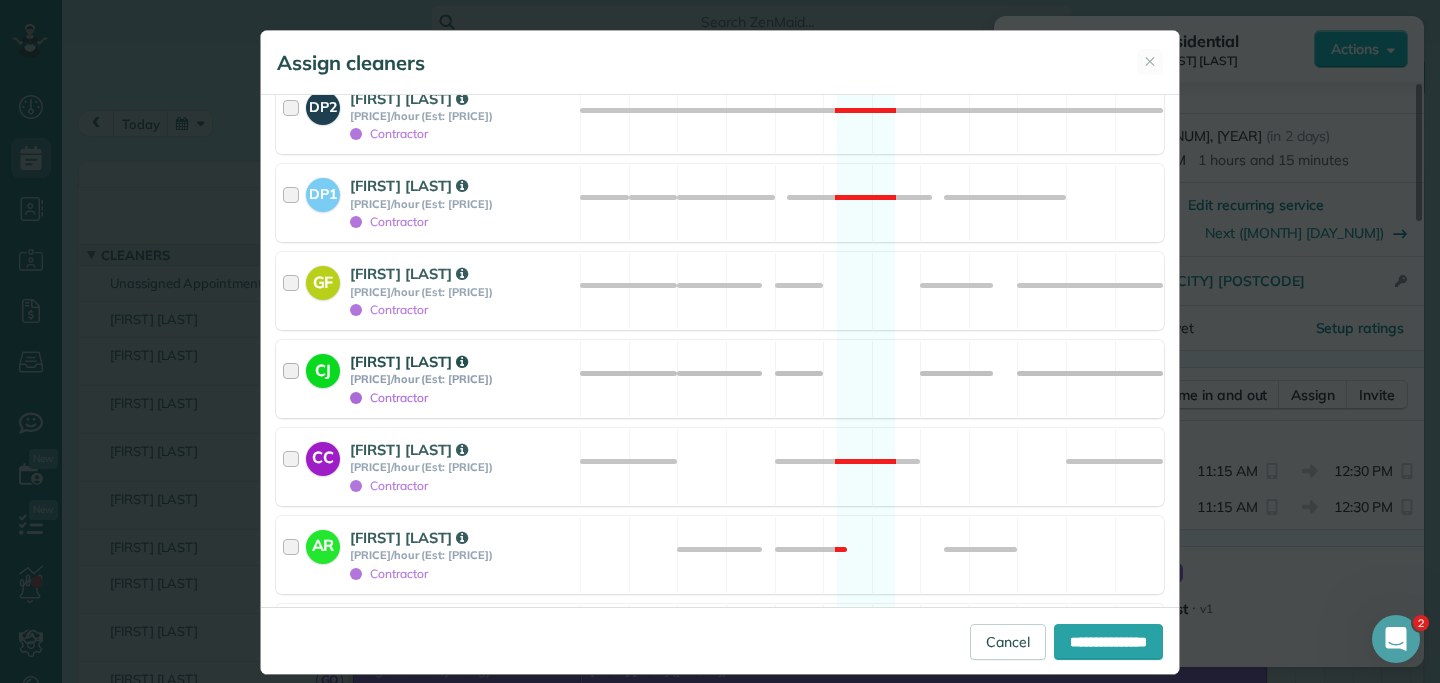scroll, scrollTop: 2201, scrollLeft: 0, axis: vertical 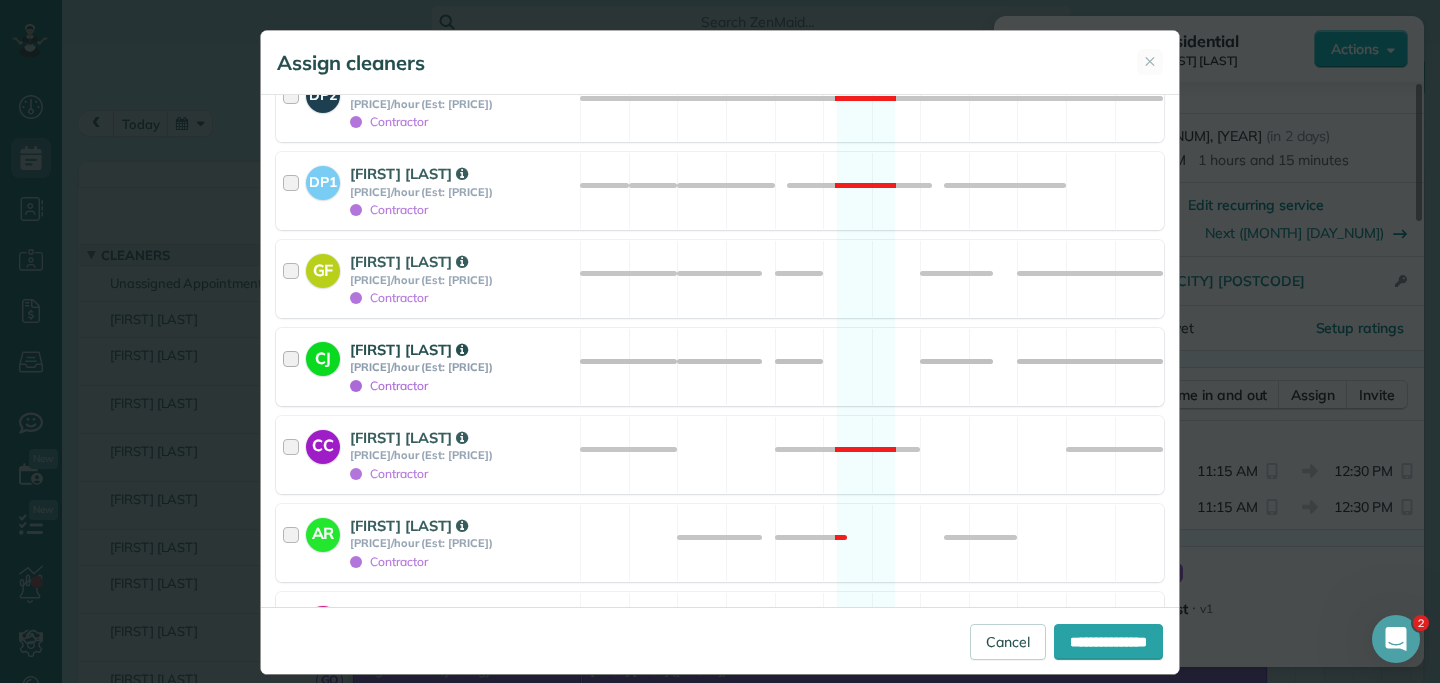 click at bounding box center (294, 543) 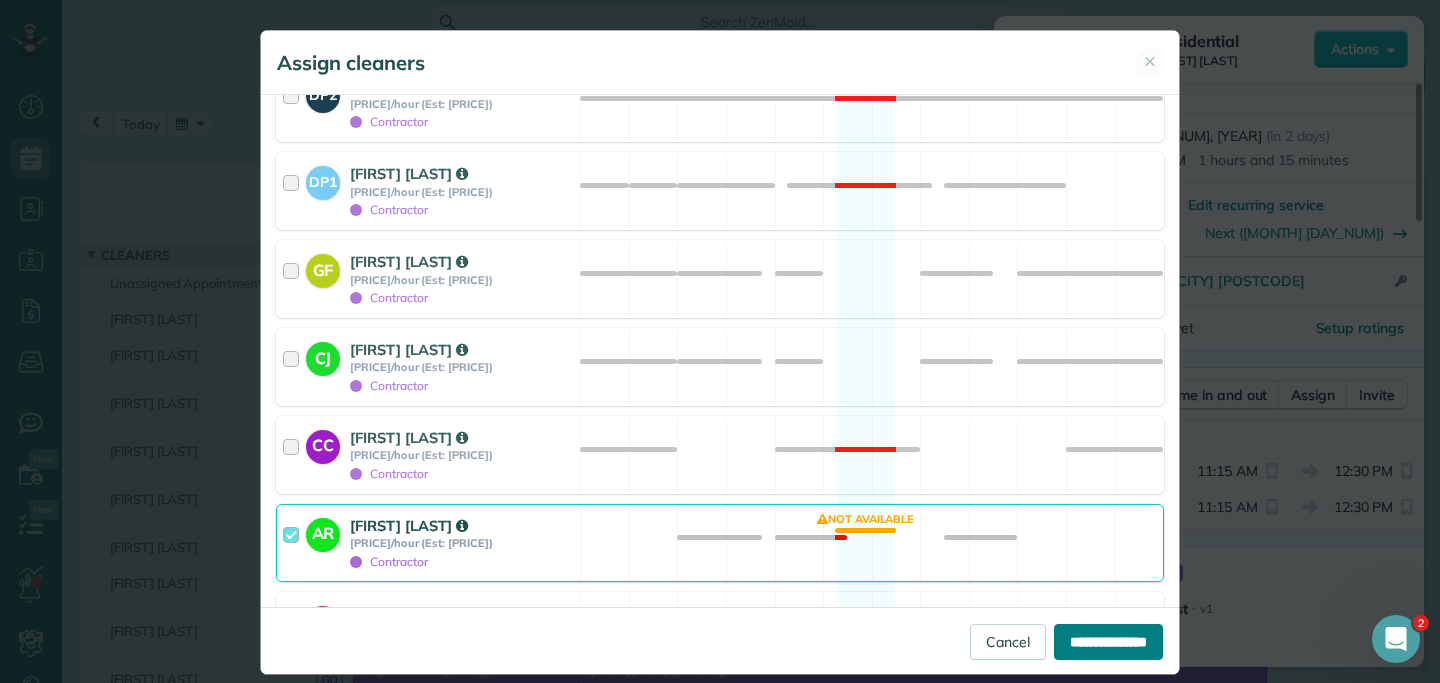 click on "**********" at bounding box center [1108, 642] 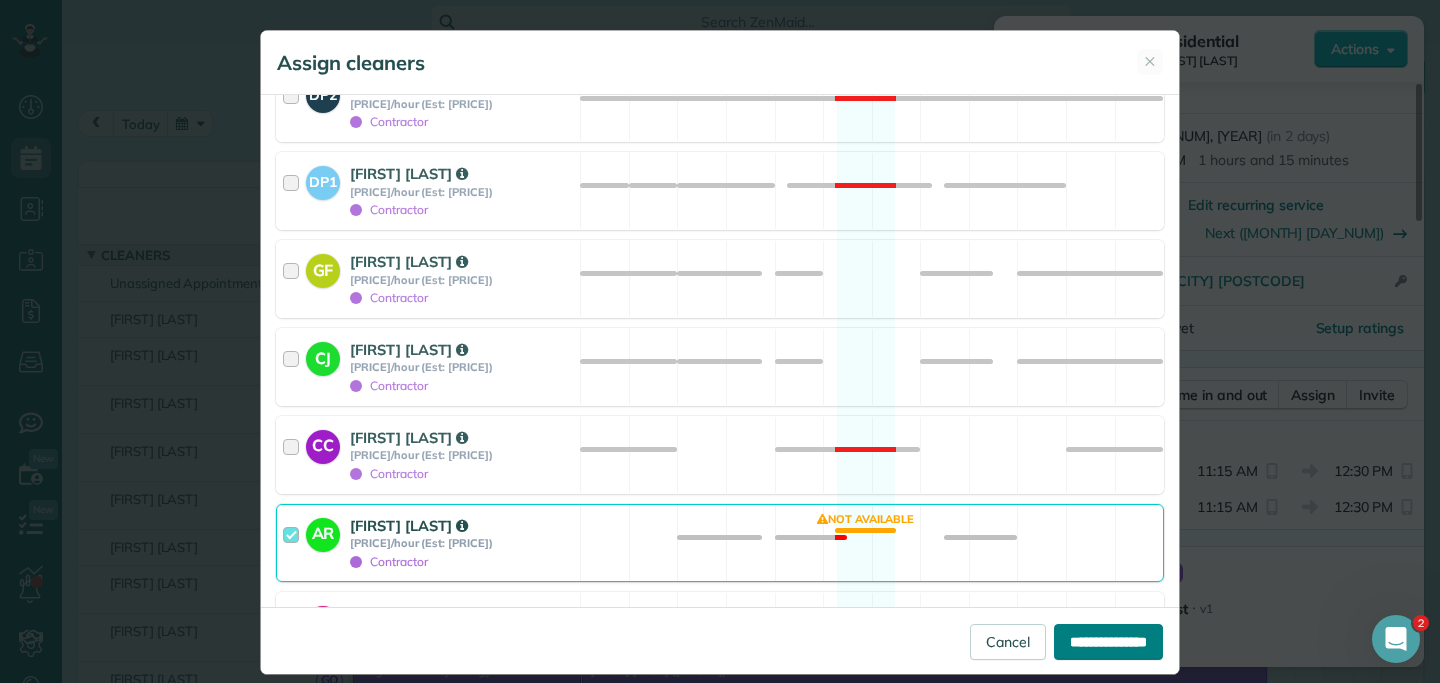 type on "**********" 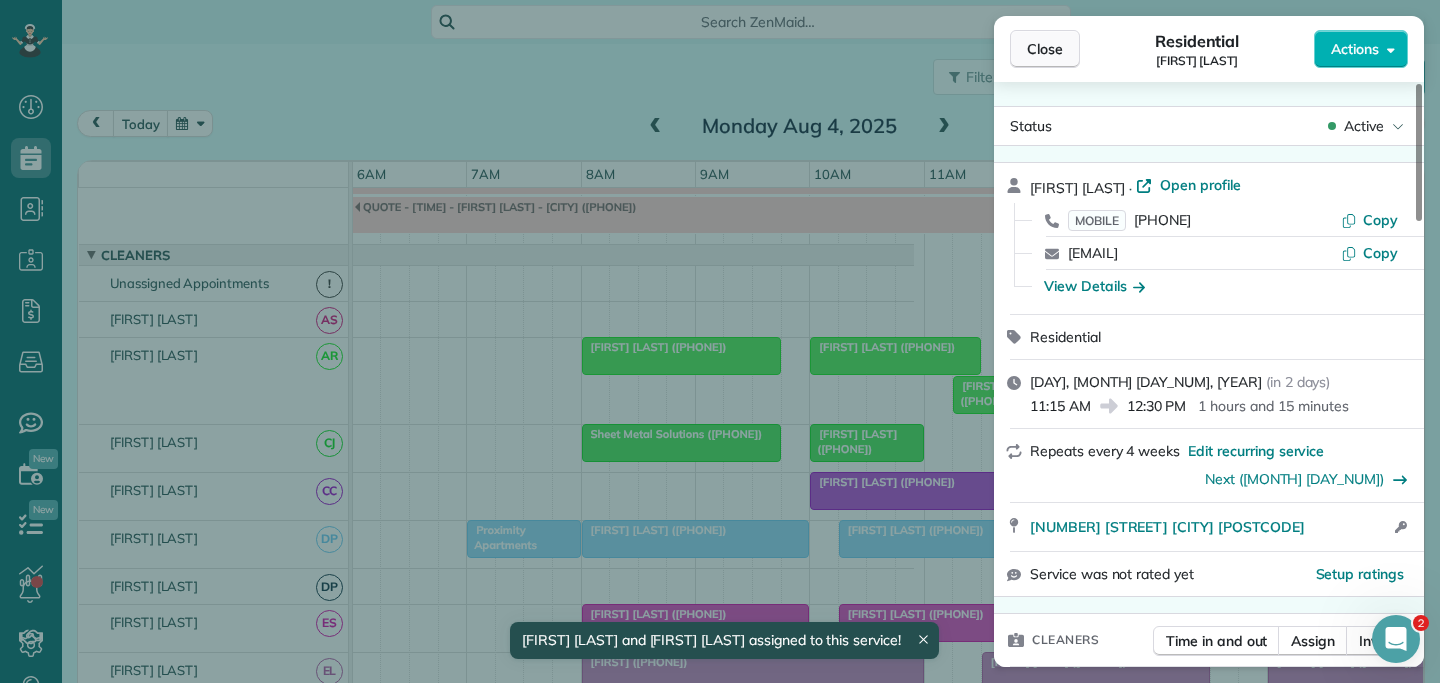 click on "Close" at bounding box center (1045, 49) 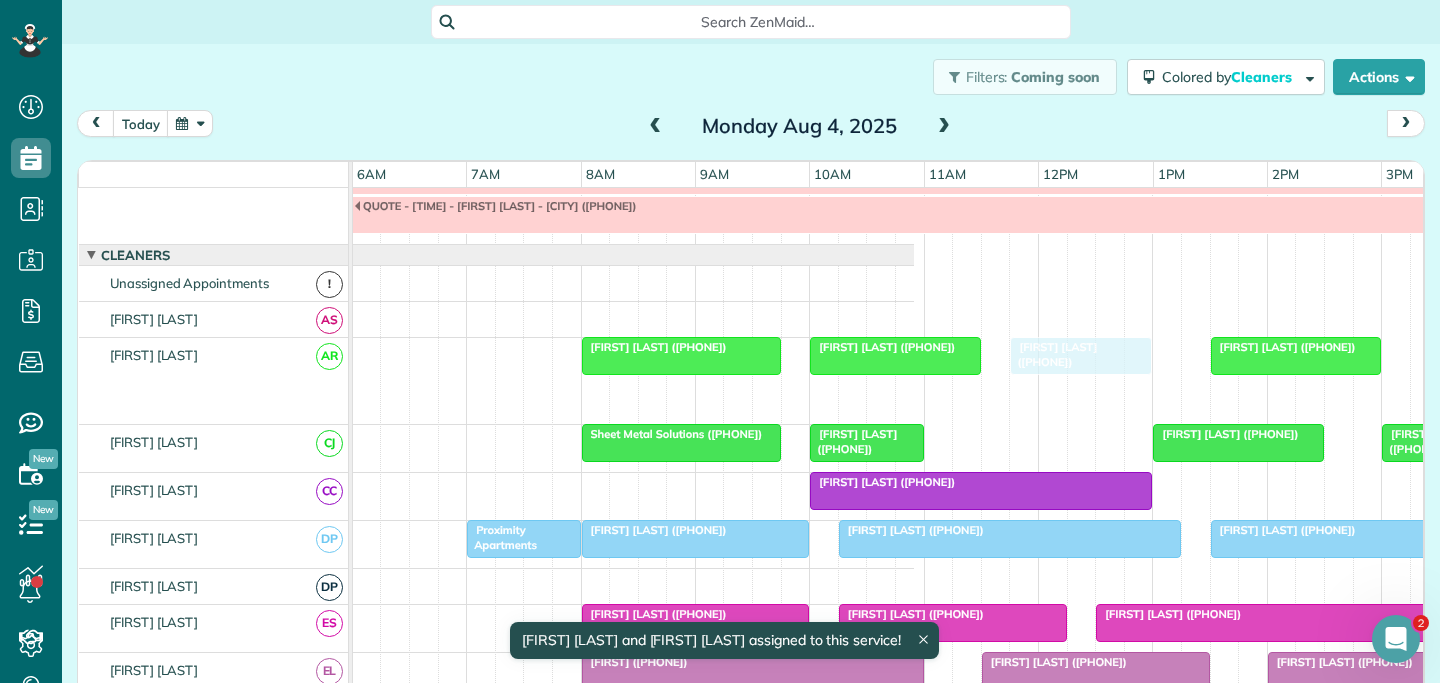 drag, startPoint x: 1014, startPoint y: 391, endPoint x: 1070, endPoint y: 386, distance: 56.22277 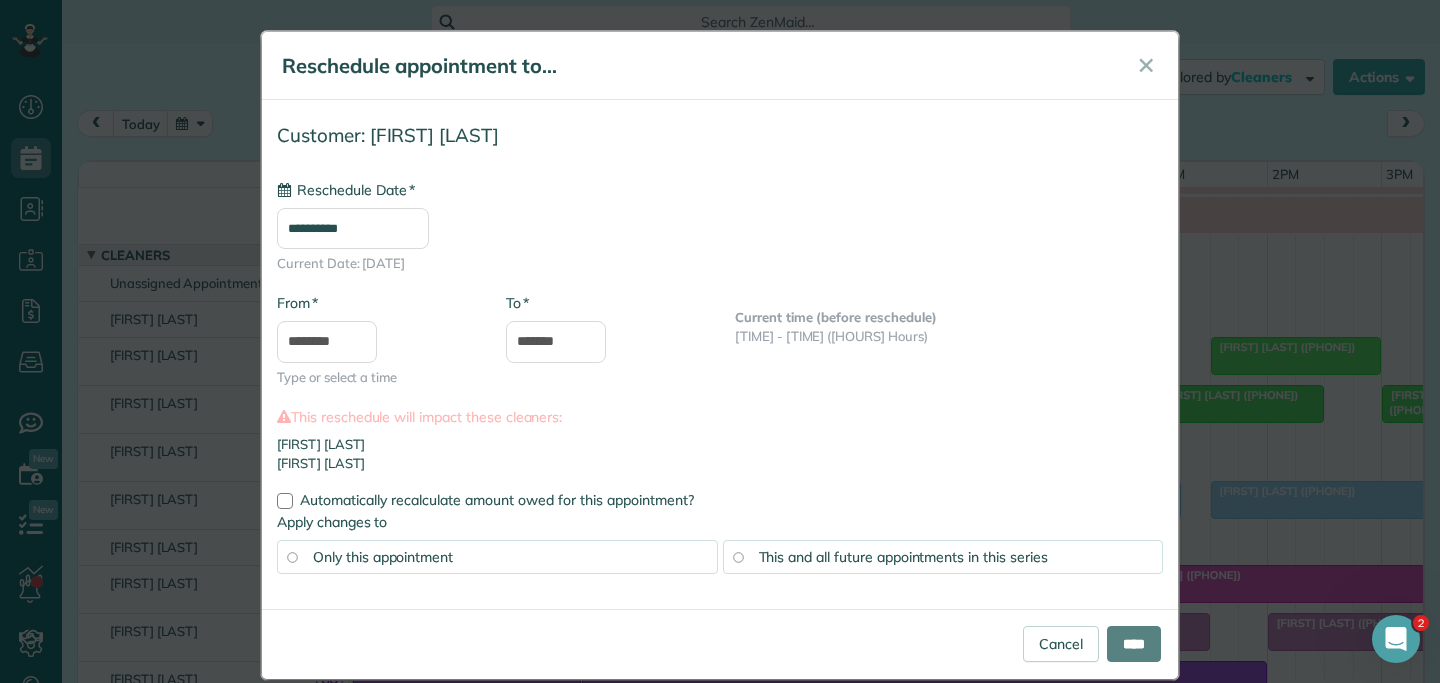 type on "**********" 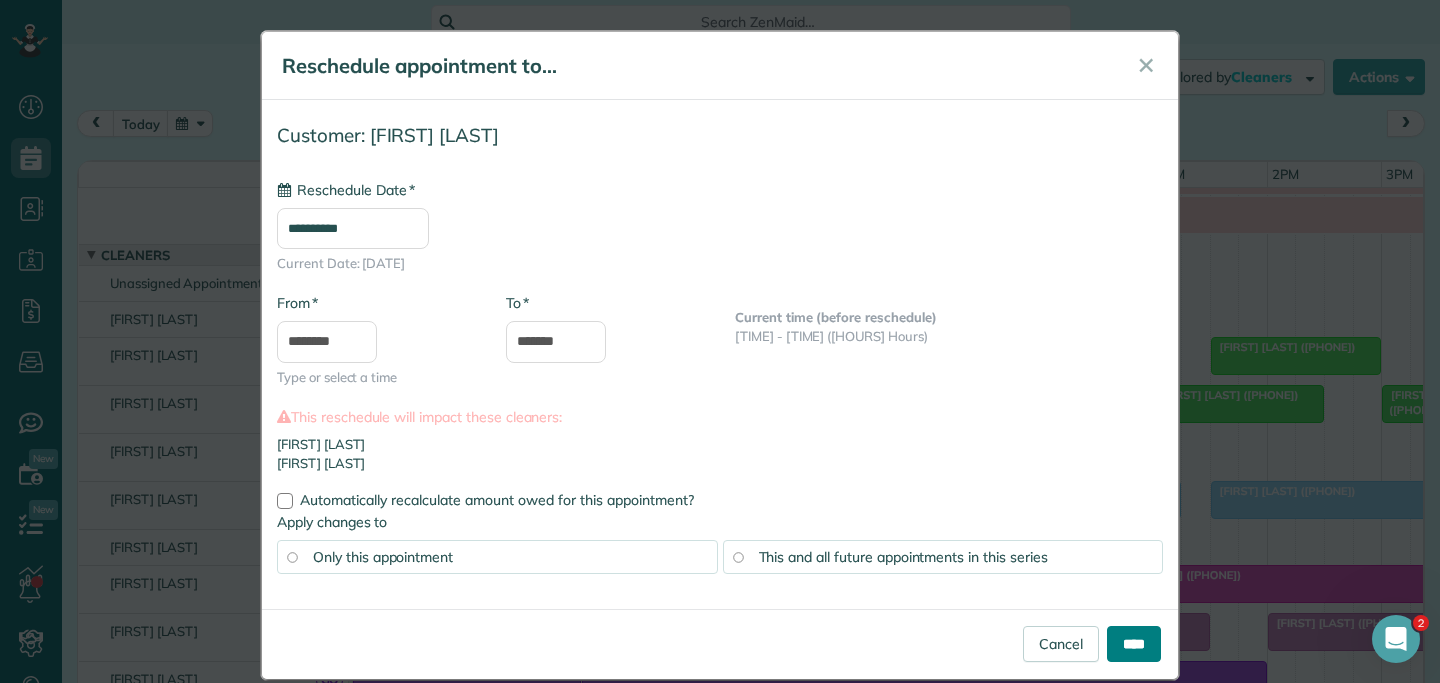 click on "****" at bounding box center (1134, 644) 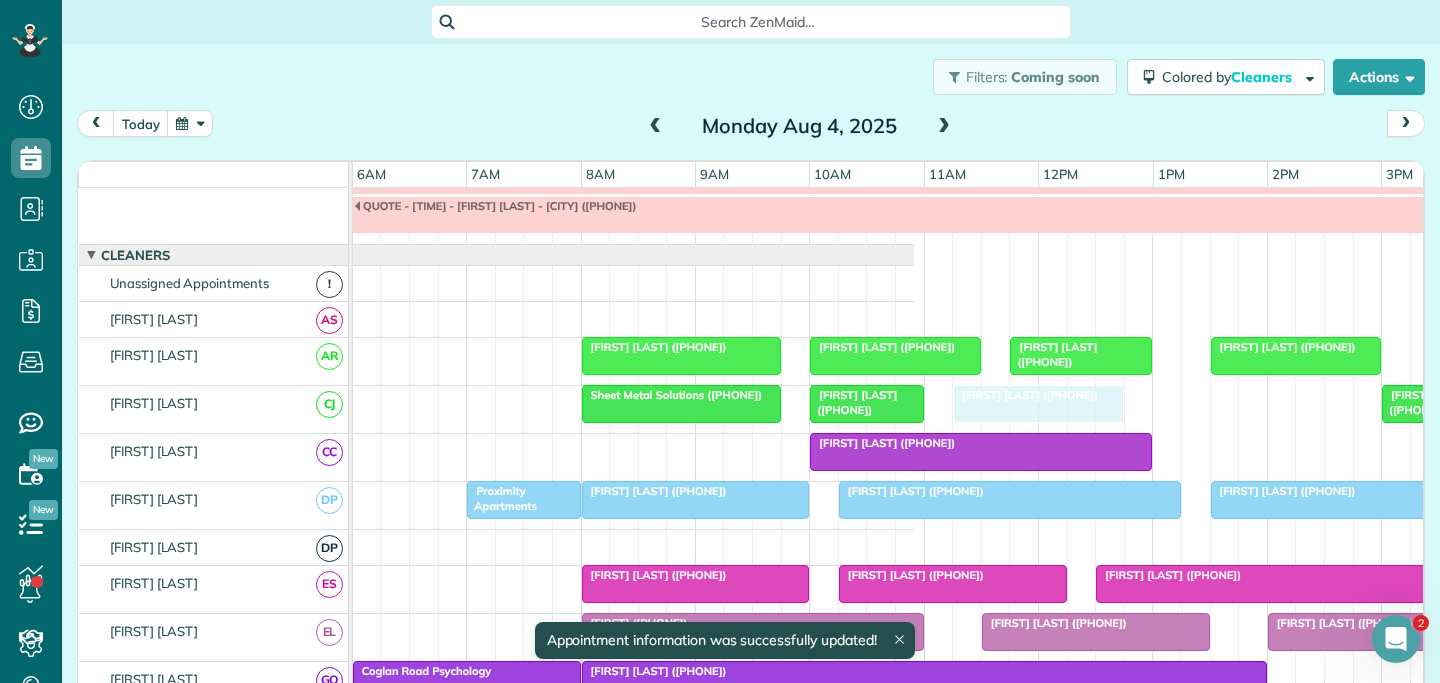 drag, startPoint x: 1200, startPoint y: 394, endPoint x: 1011, endPoint y: 396, distance: 189.01057 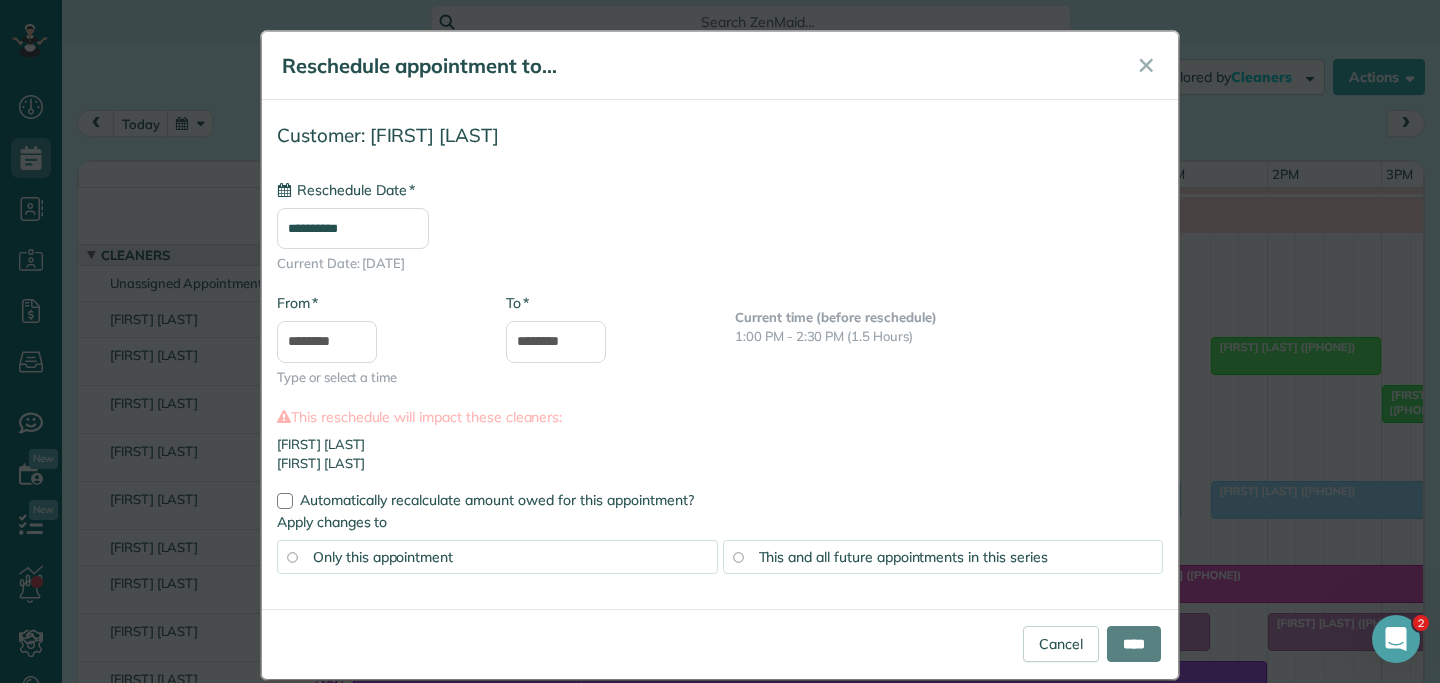 type on "**********" 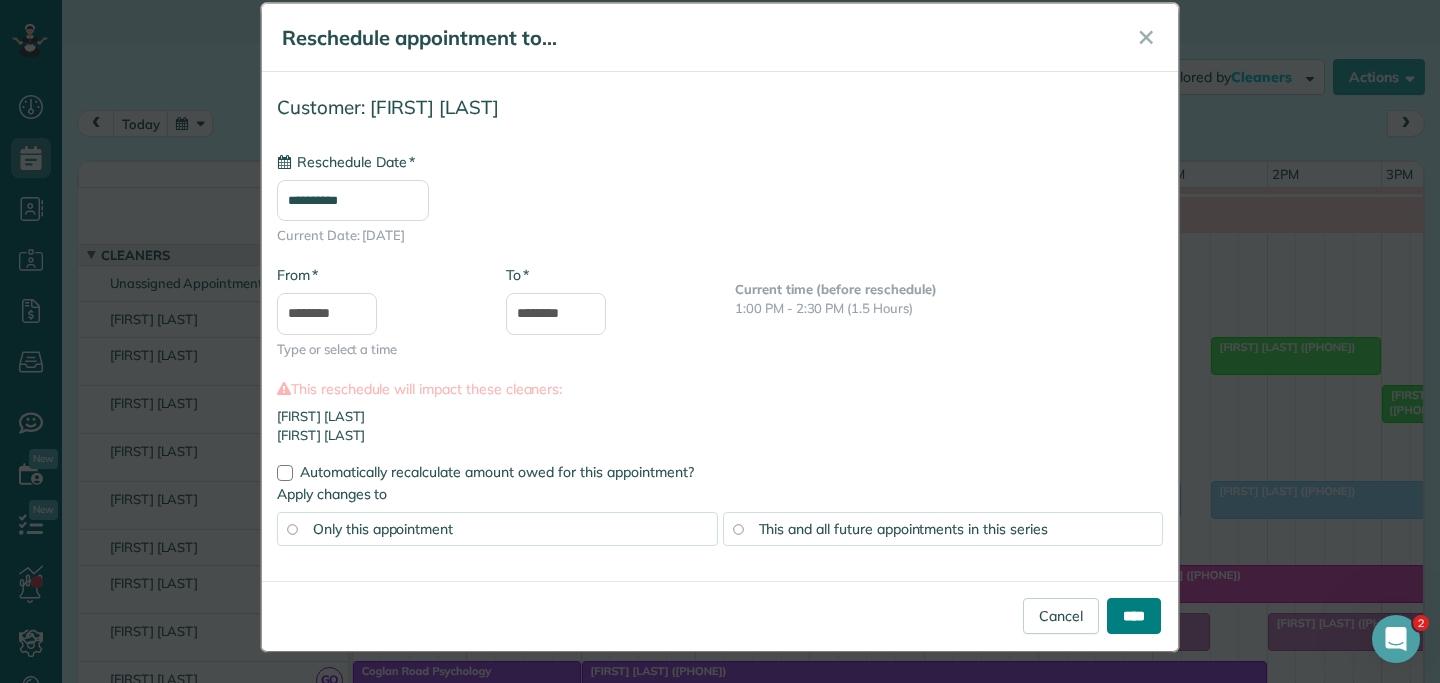 click on "****" at bounding box center [1134, 616] 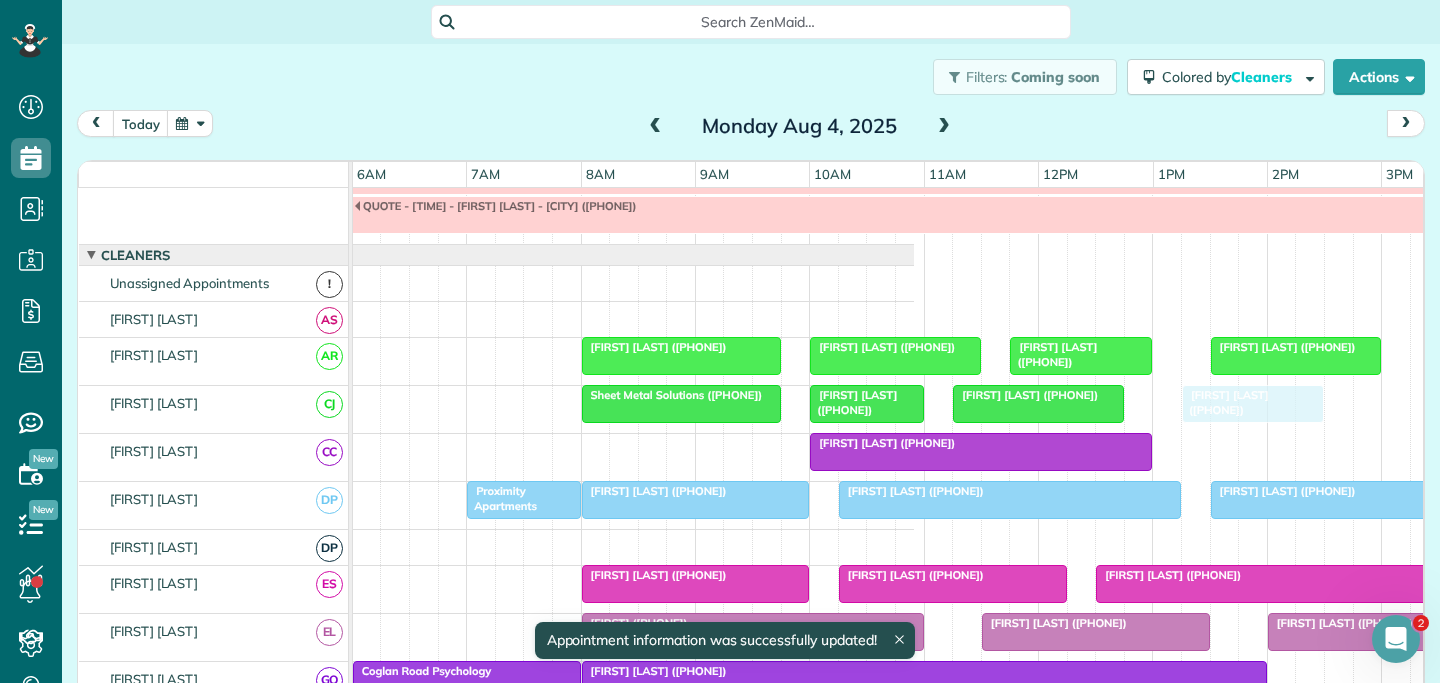 drag, startPoint x: 1402, startPoint y: 403, endPoint x: 1208, endPoint y: 411, distance: 194.16487 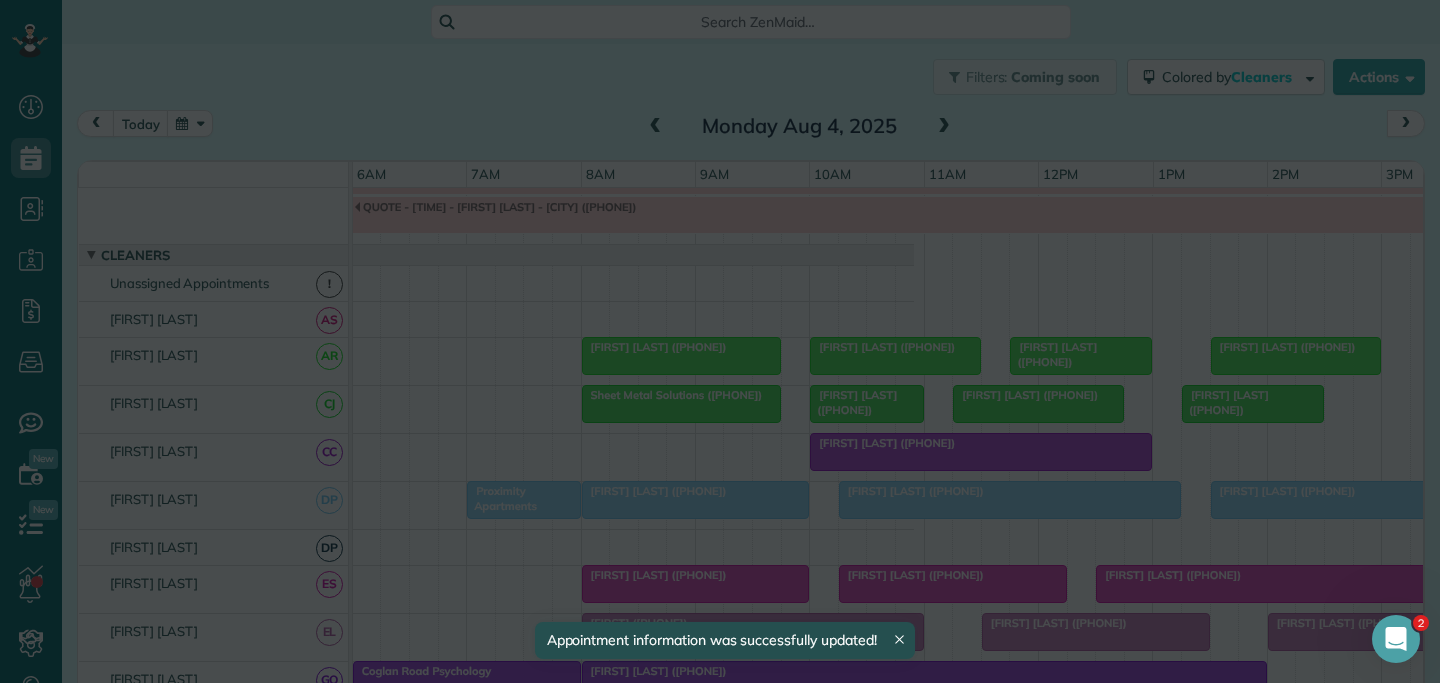 scroll, scrollTop: 0, scrollLeft: 0, axis: both 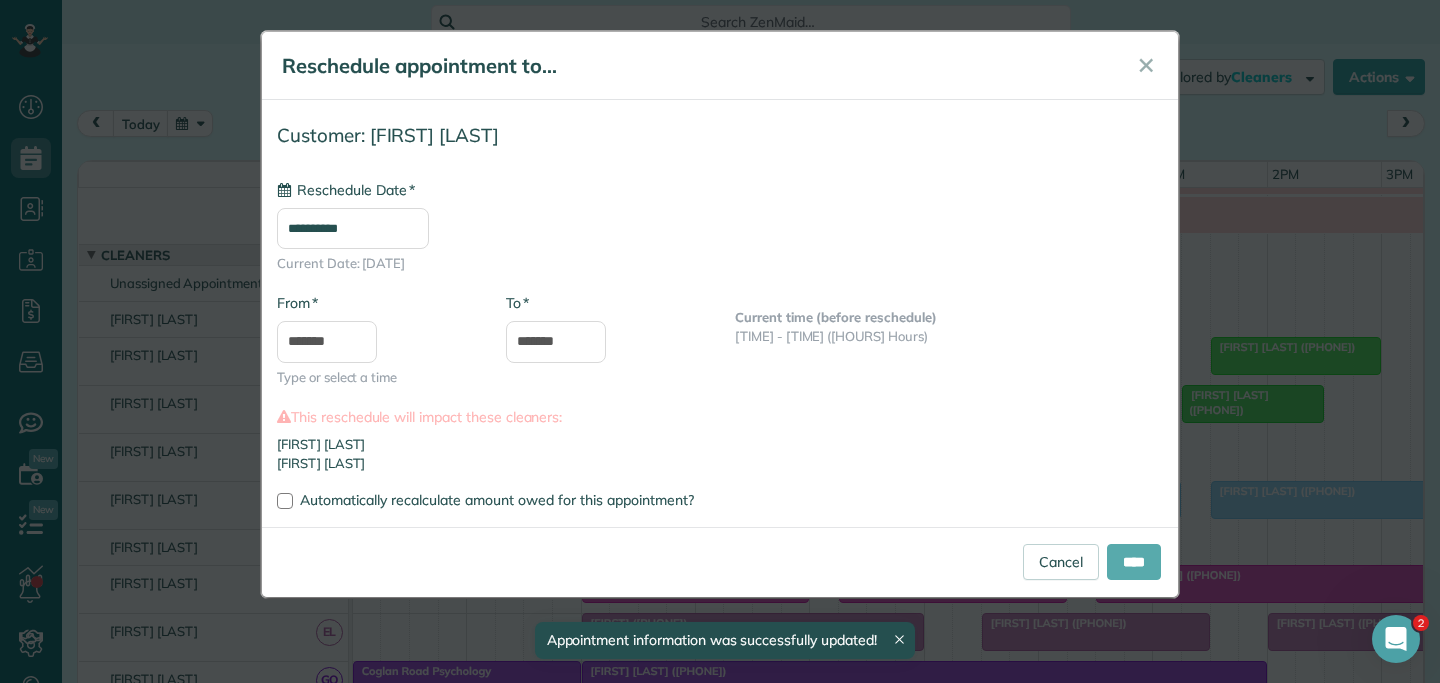 type on "**********" 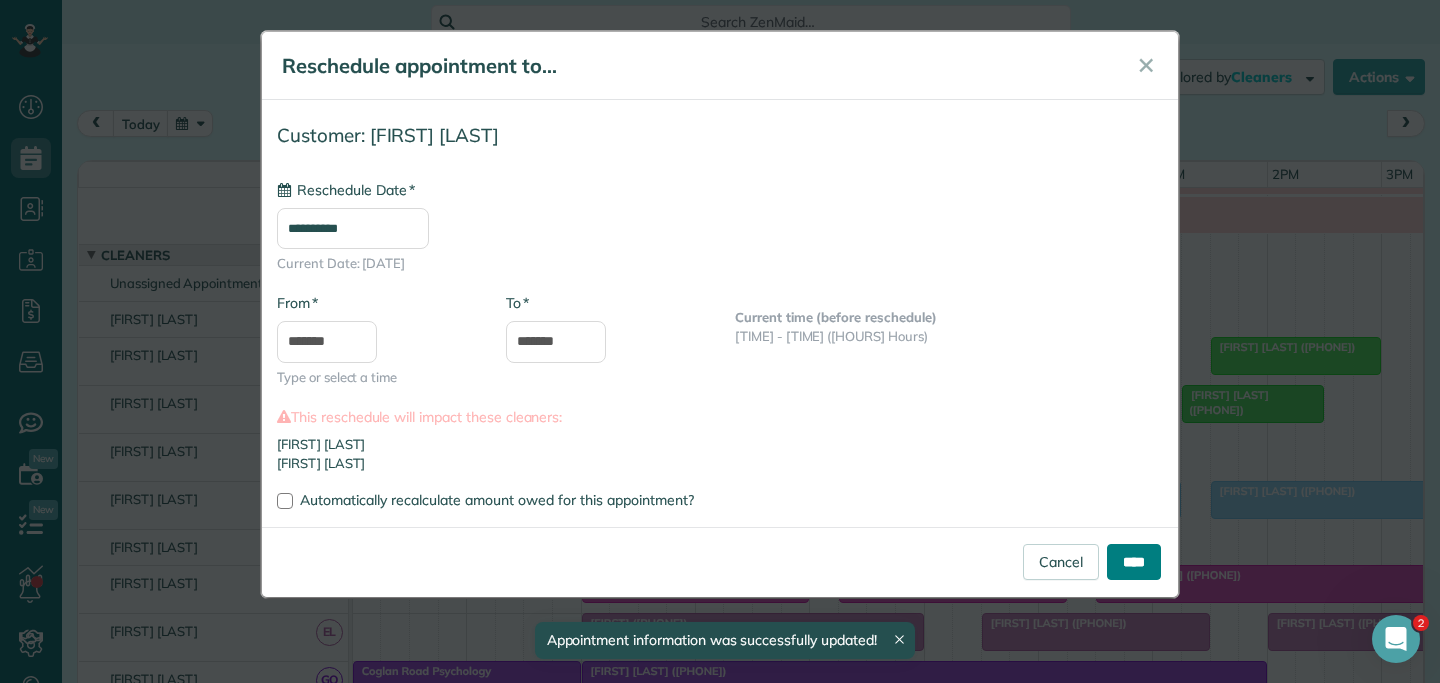 click on "****" at bounding box center (1134, 562) 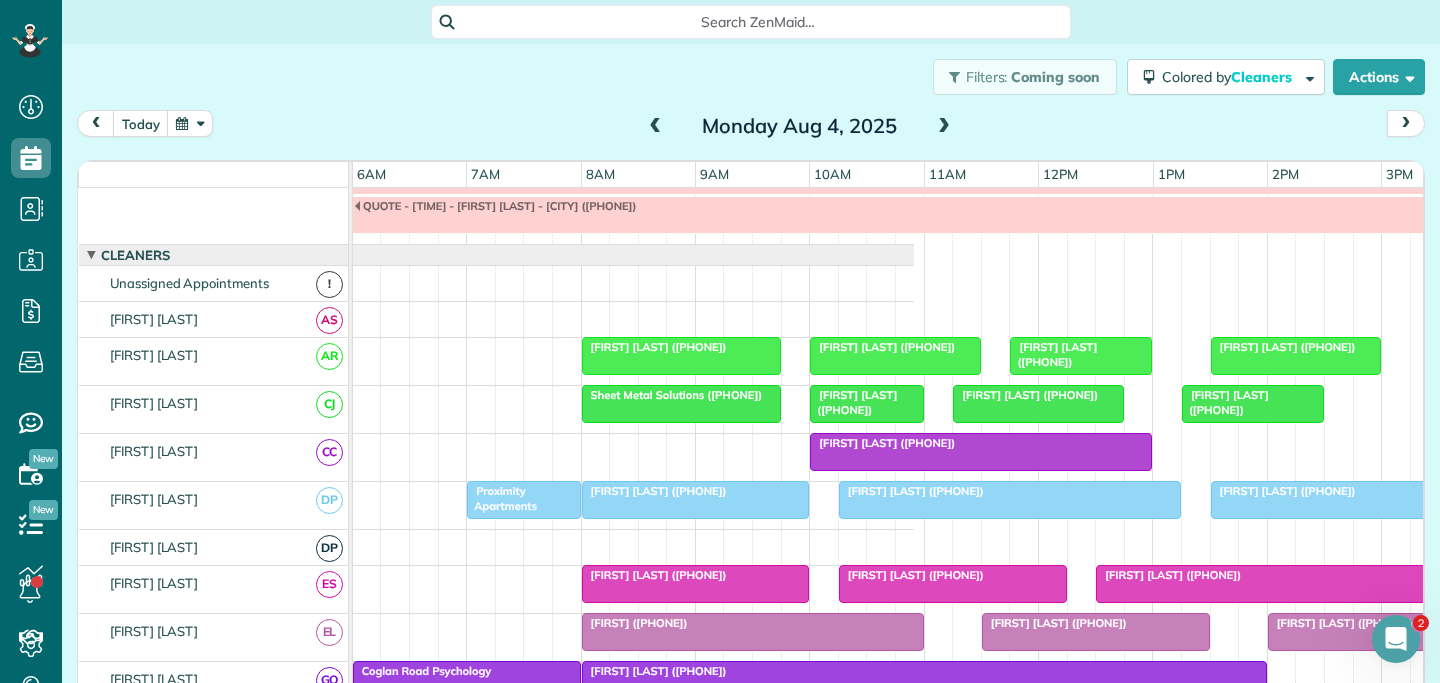 scroll, scrollTop: 225, scrollLeft: 687, axis: both 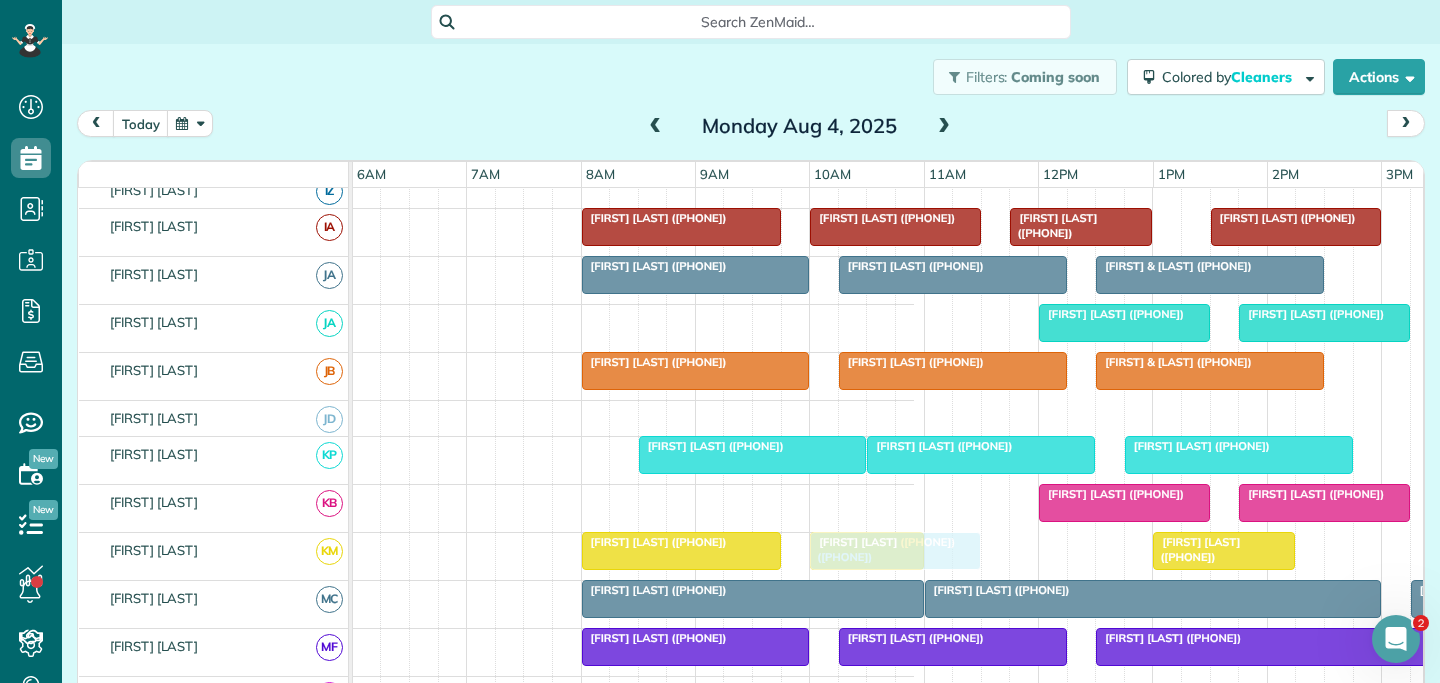 drag, startPoint x: 998, startPoint y: 540, endPoint x: 850, endPoint y: 553, distance: 148.56985 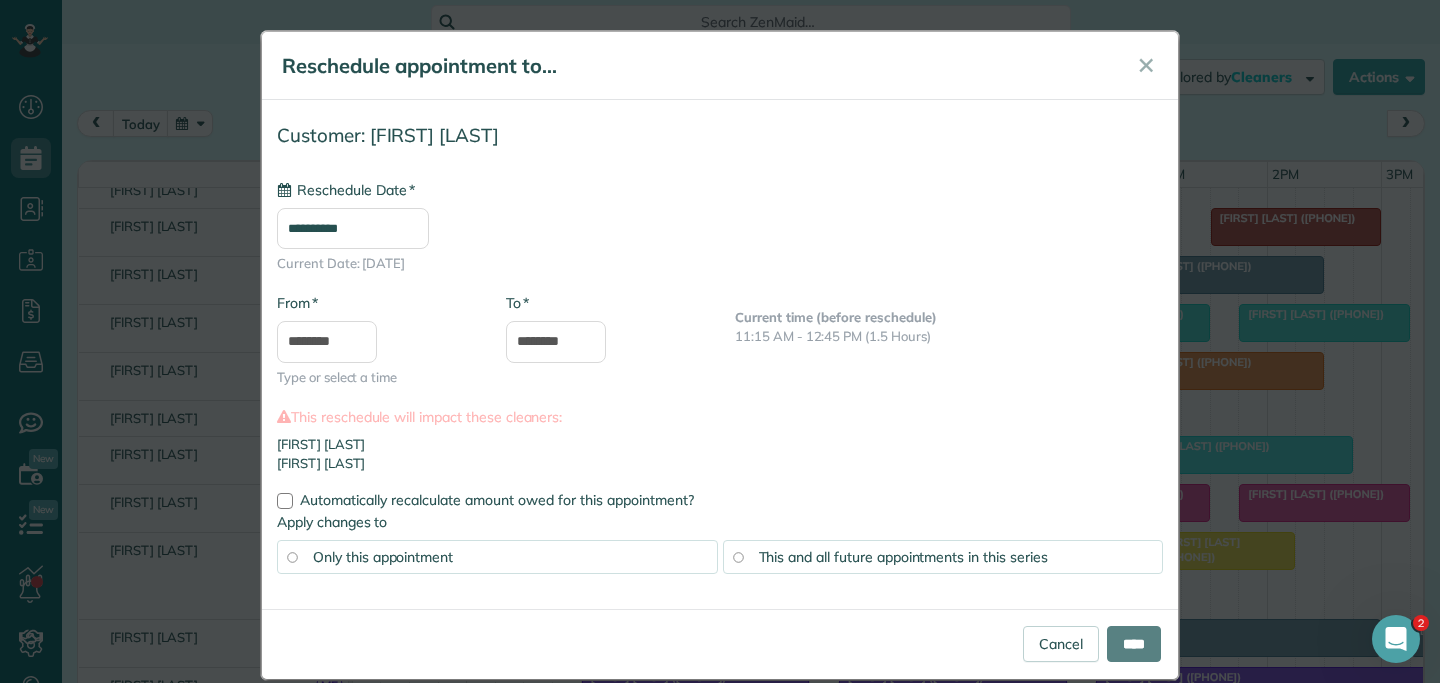 type on "**********" 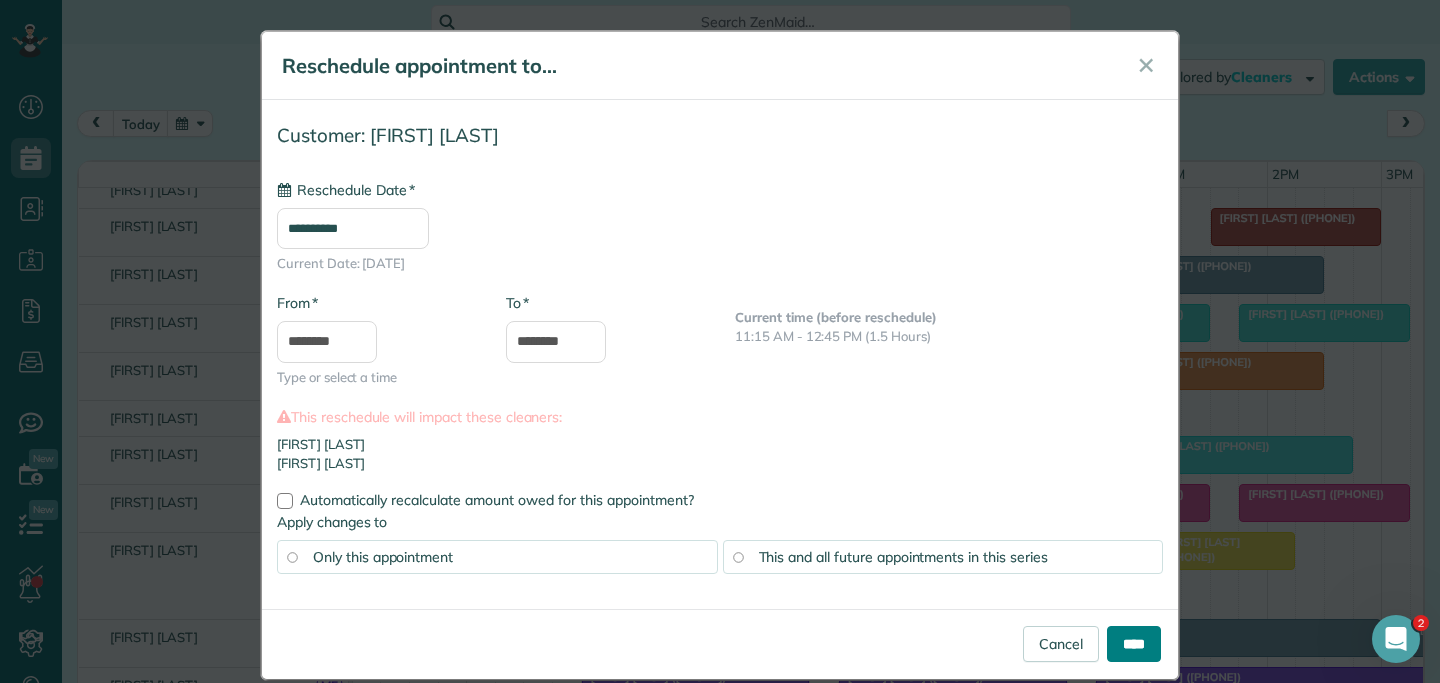 click on "****" at bounding box center (1134, 644) 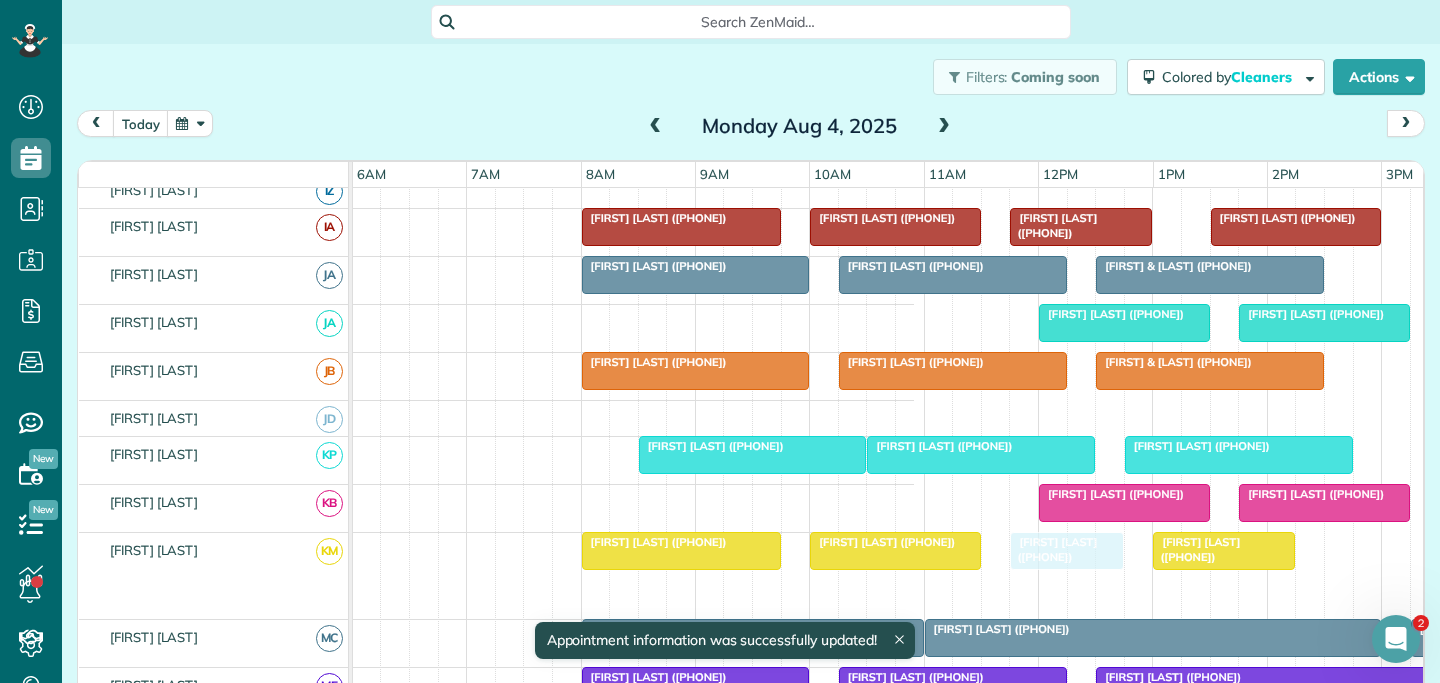 drag, startPoint x: 874, startPoint y: 587, endPoint x: 1077, endPoint y: 569, distance: 203.79646 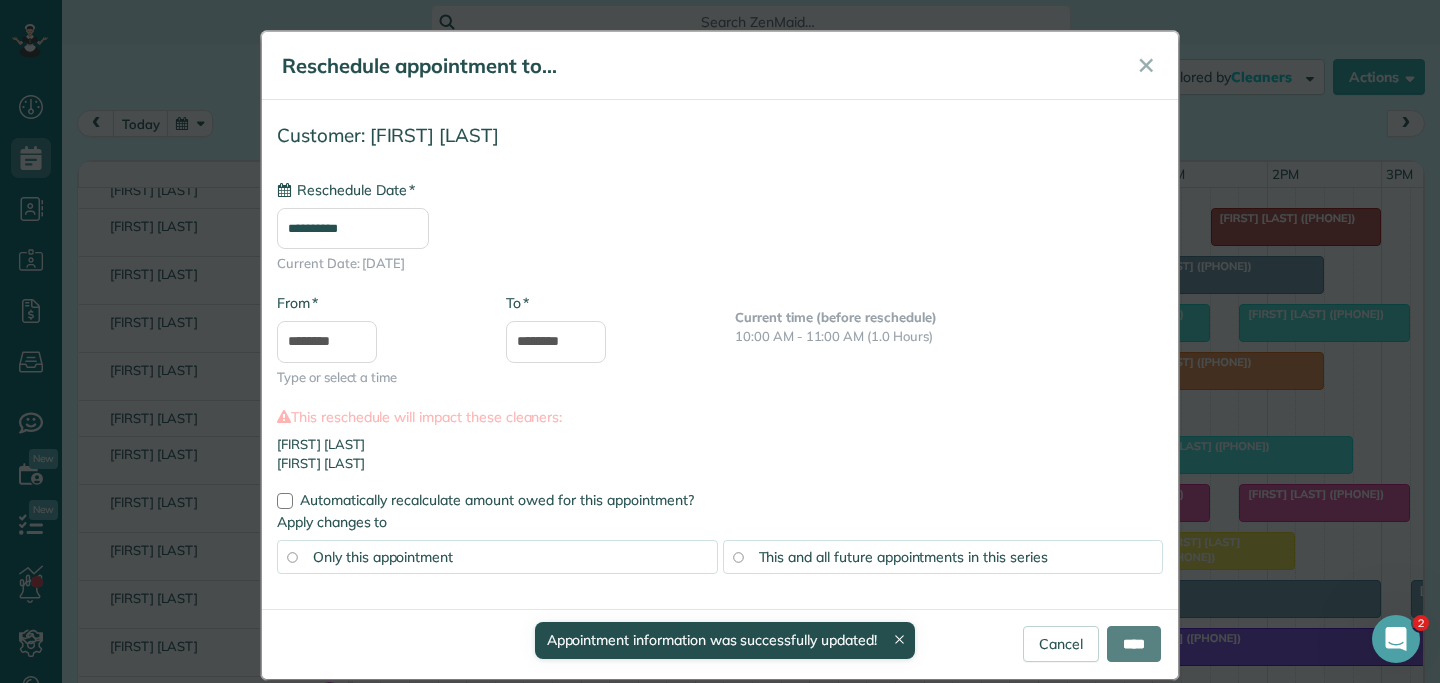 type on "**********" 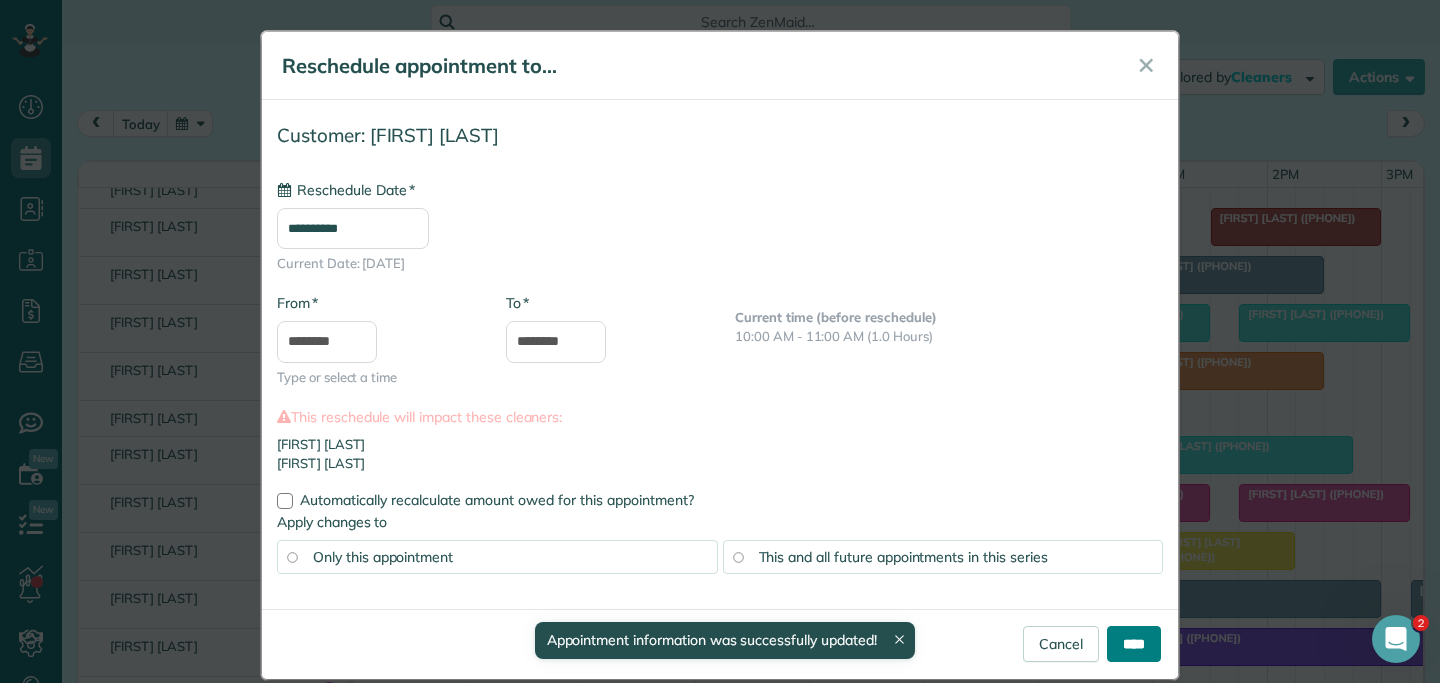 click on "****" at bounding box center (1134, 644) 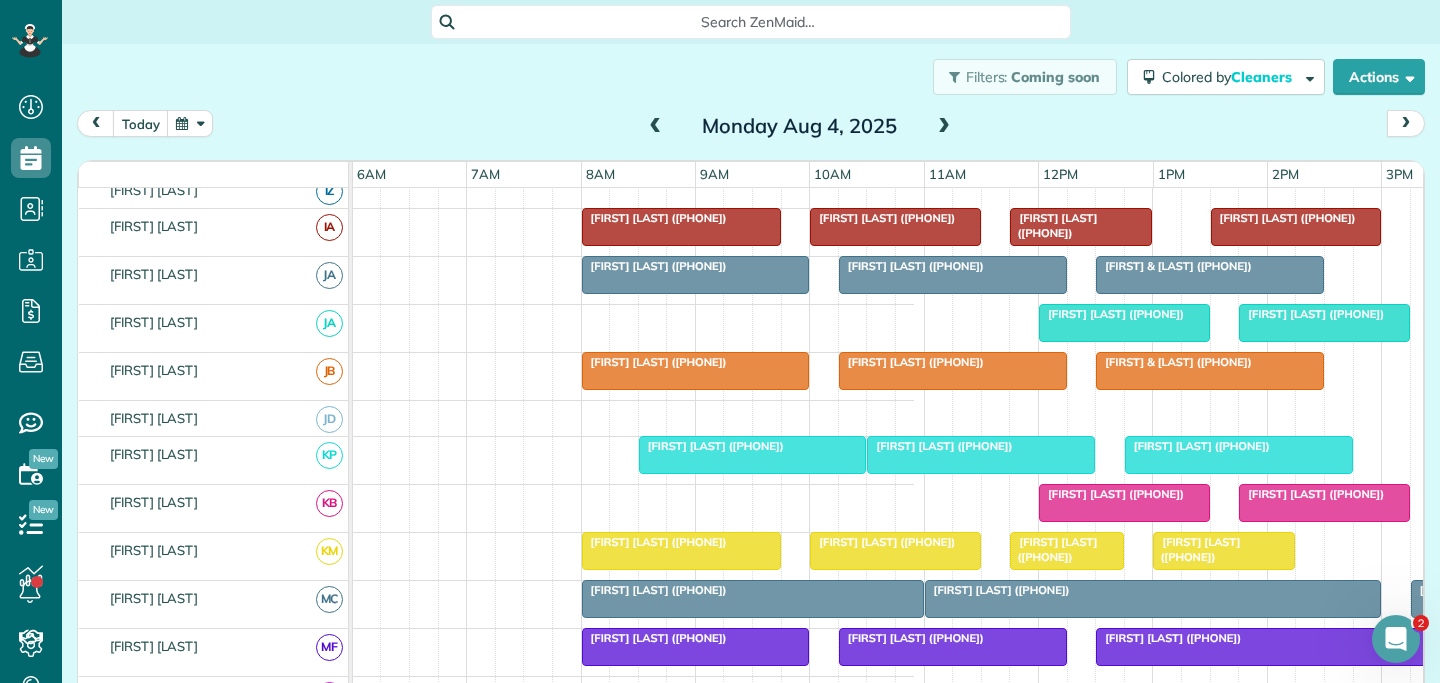 scroll, scrollTop: 395, scrollLeft: 687, axis: both 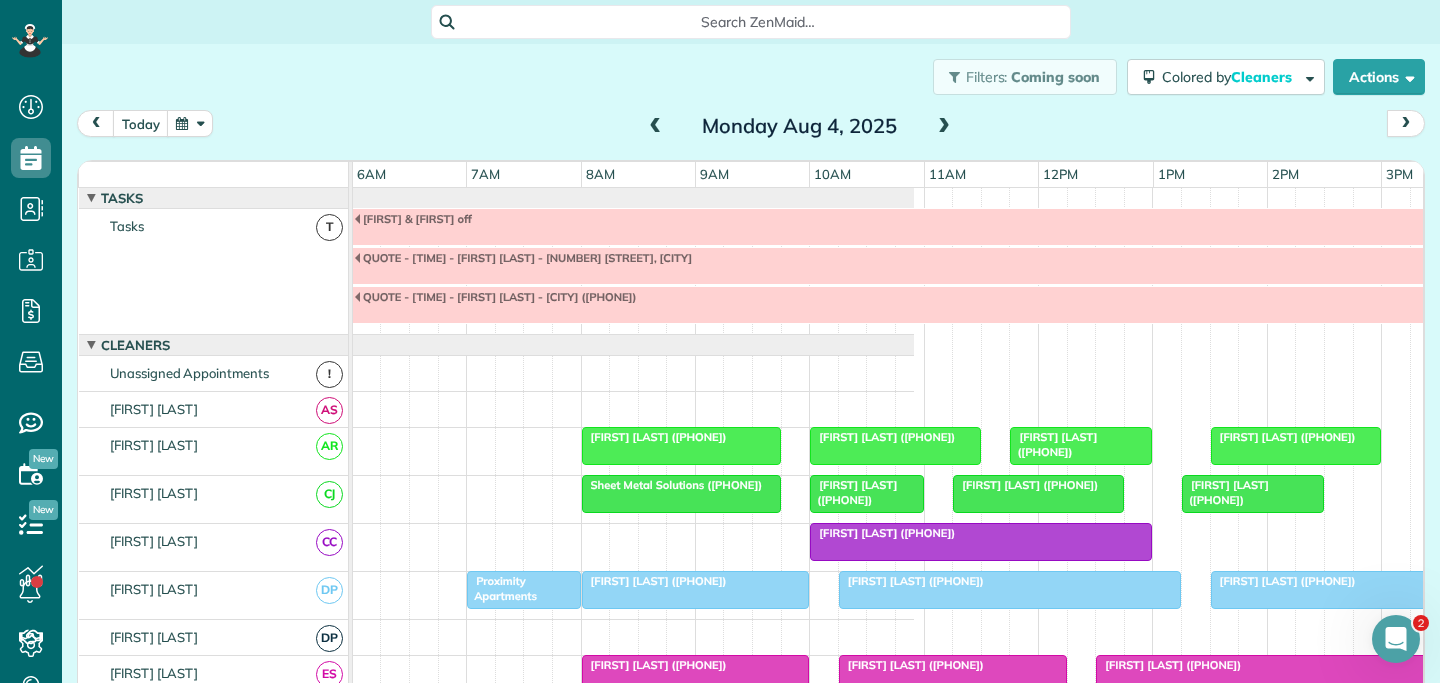 click on "QUOTE - 430PM - Anna Langridge - Wanneroo (Phone: 0433357250)" at bounding box center [1038, 296] 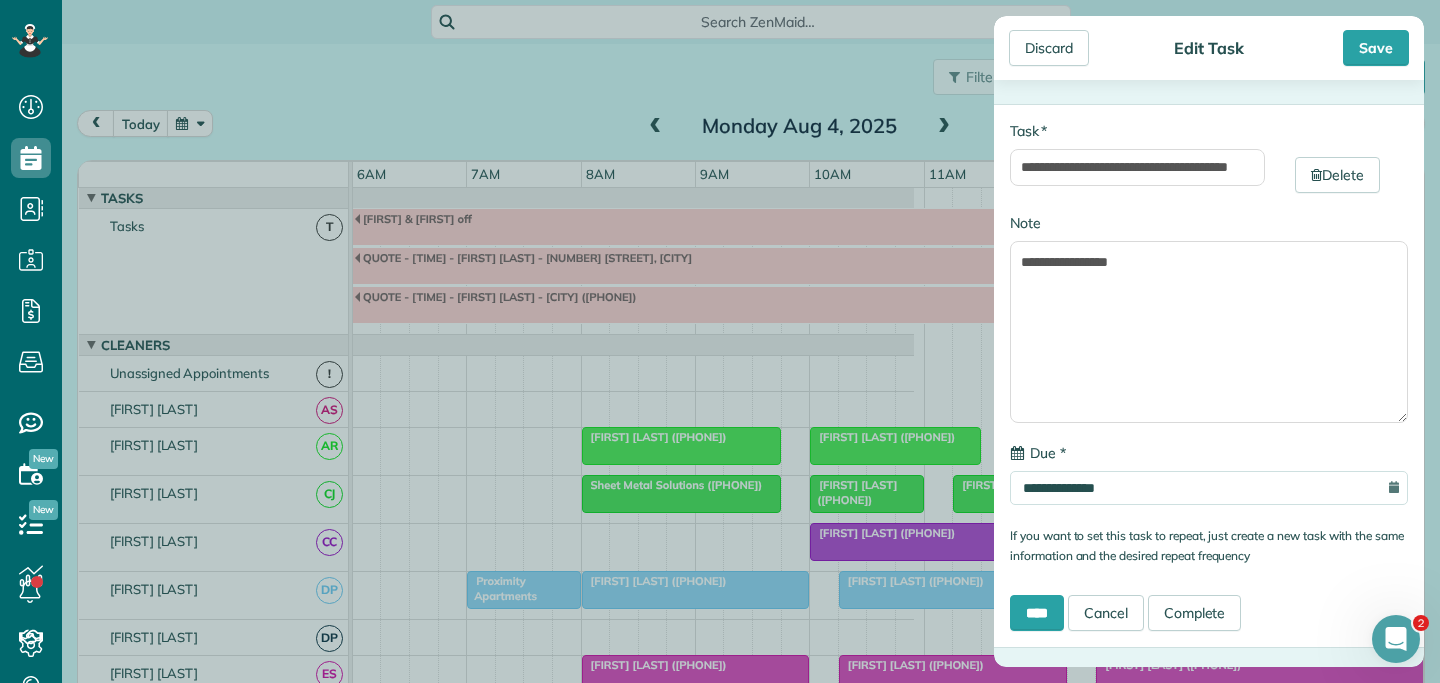 scroll, scrollTop: 0, scrollLeft: 73, axis: horizontal 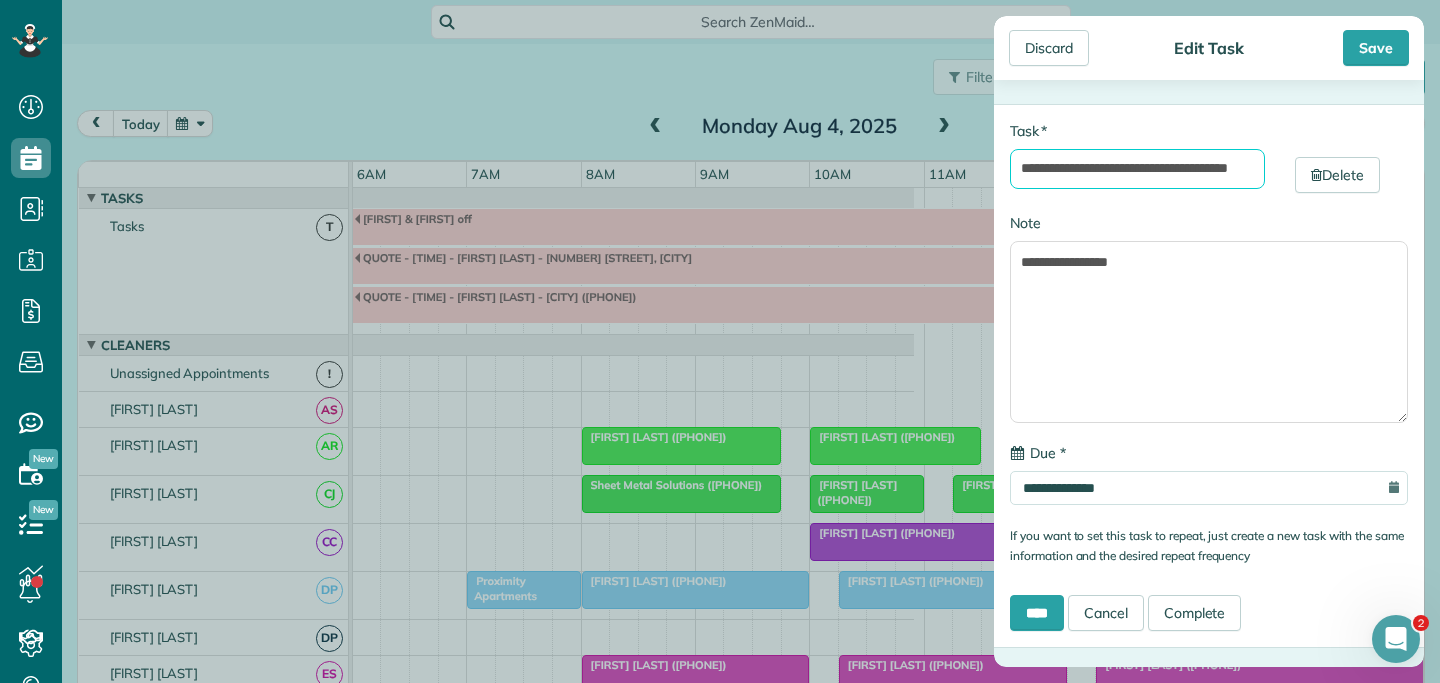 click on "**********" at bounding box center [1137, 169] 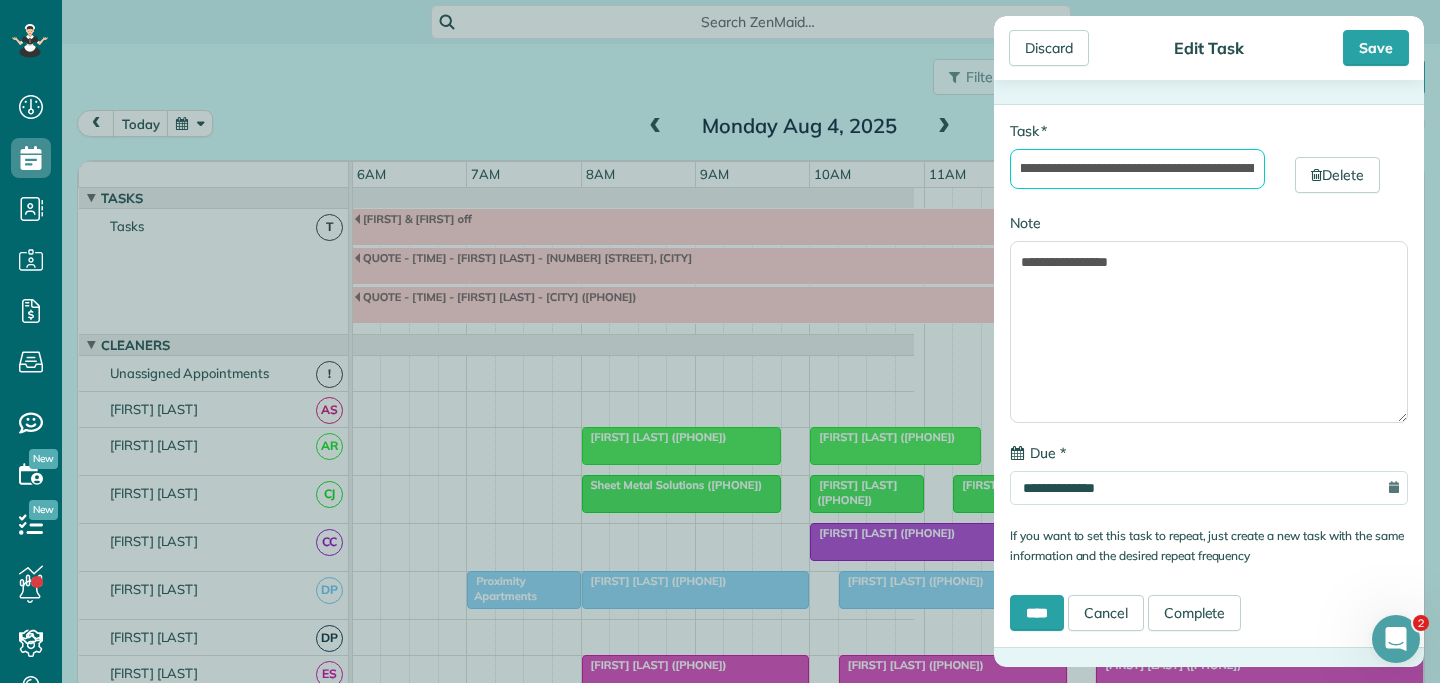 scroll, scrollTop: 0, scrollLeft: 188, axis: horizontal 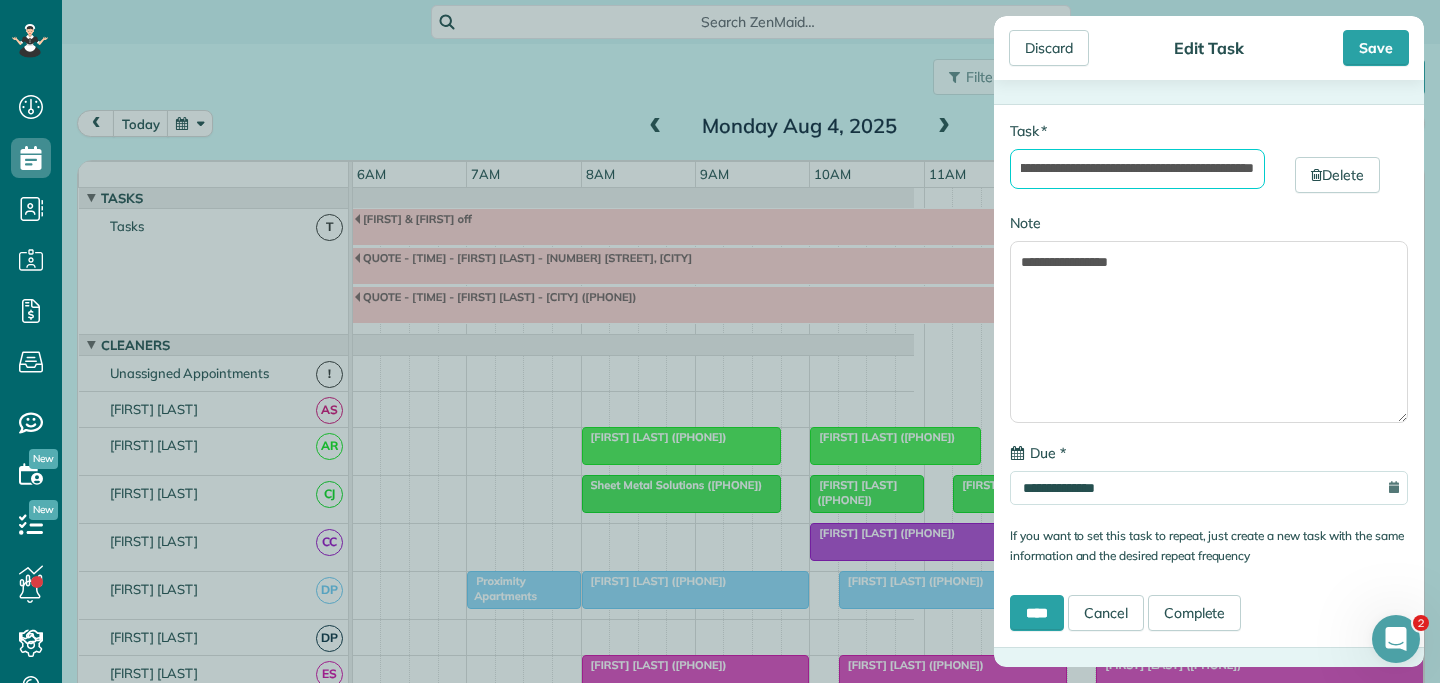 drag, startPoint x: 1254, startPoint y: 170, endPoint x: 1172, endPoint y: 170, distance: 82 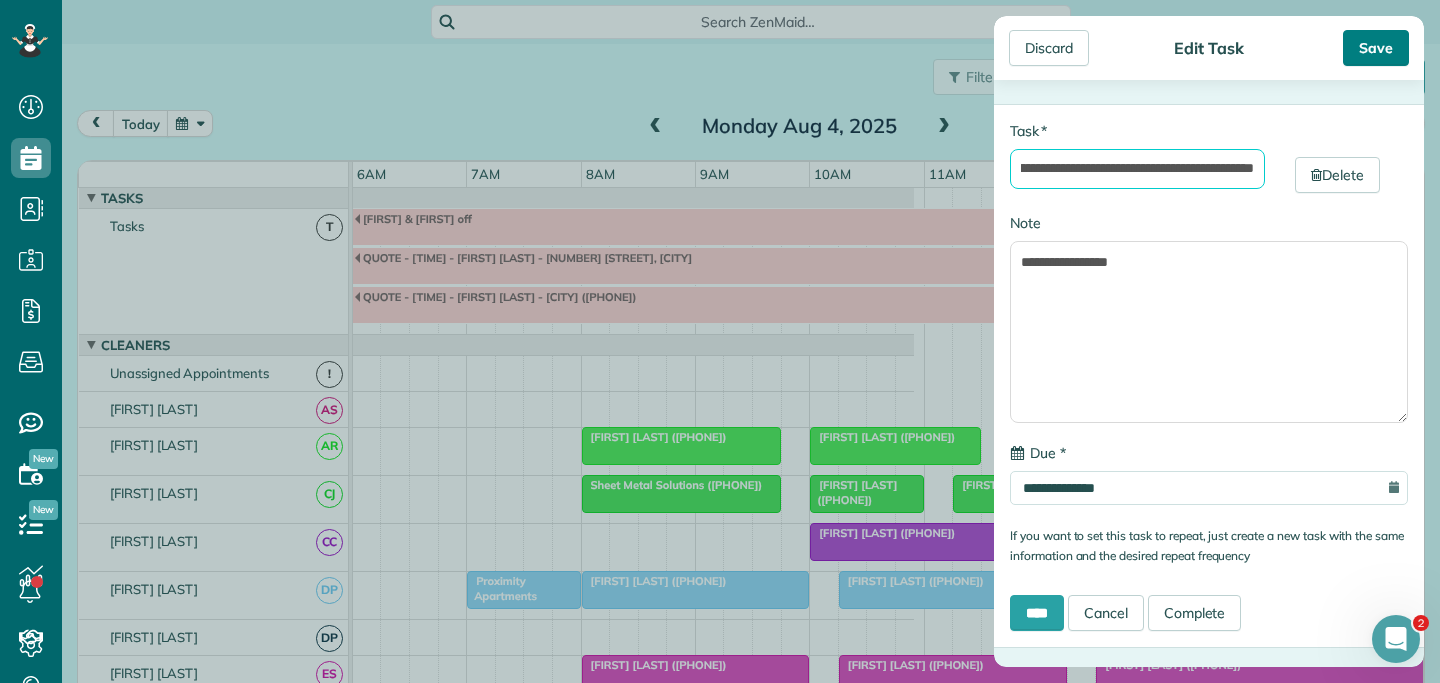 type on "**********" 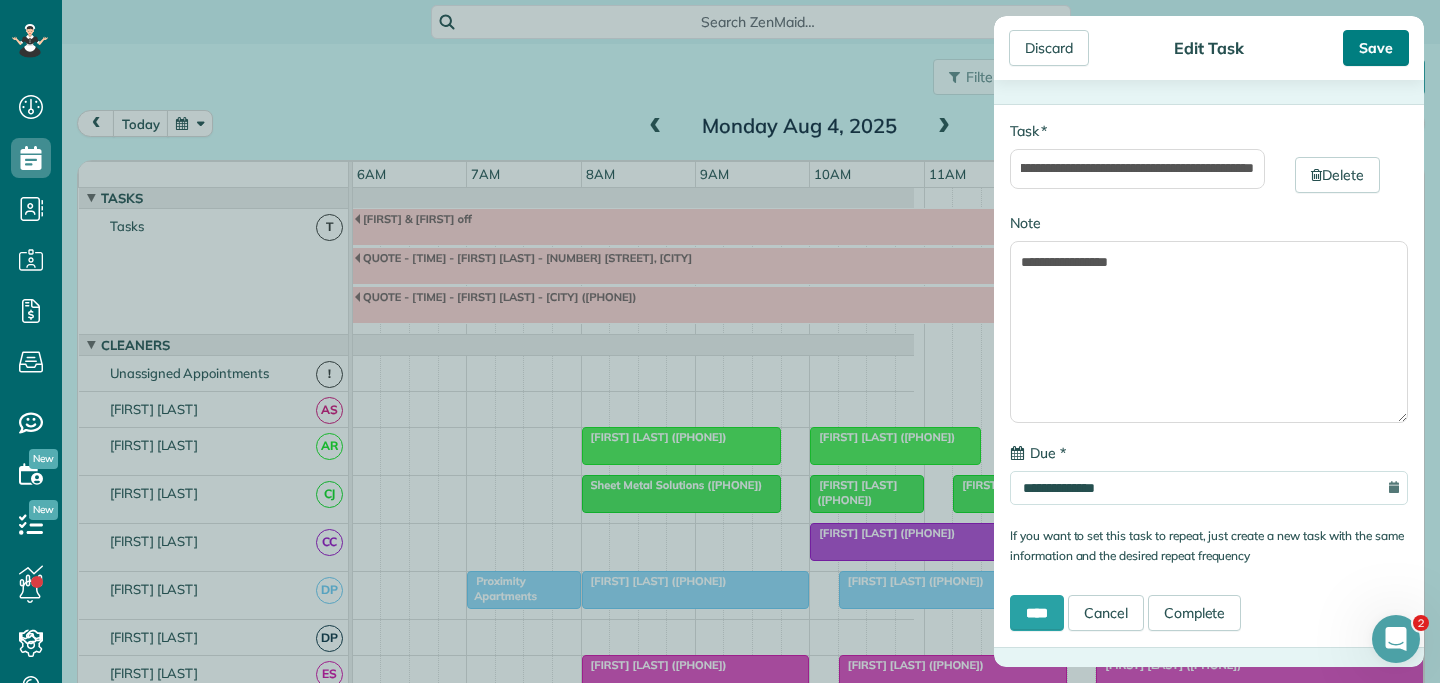 scroll, scrollTop: 0, scrollLeft: 0, axis: both 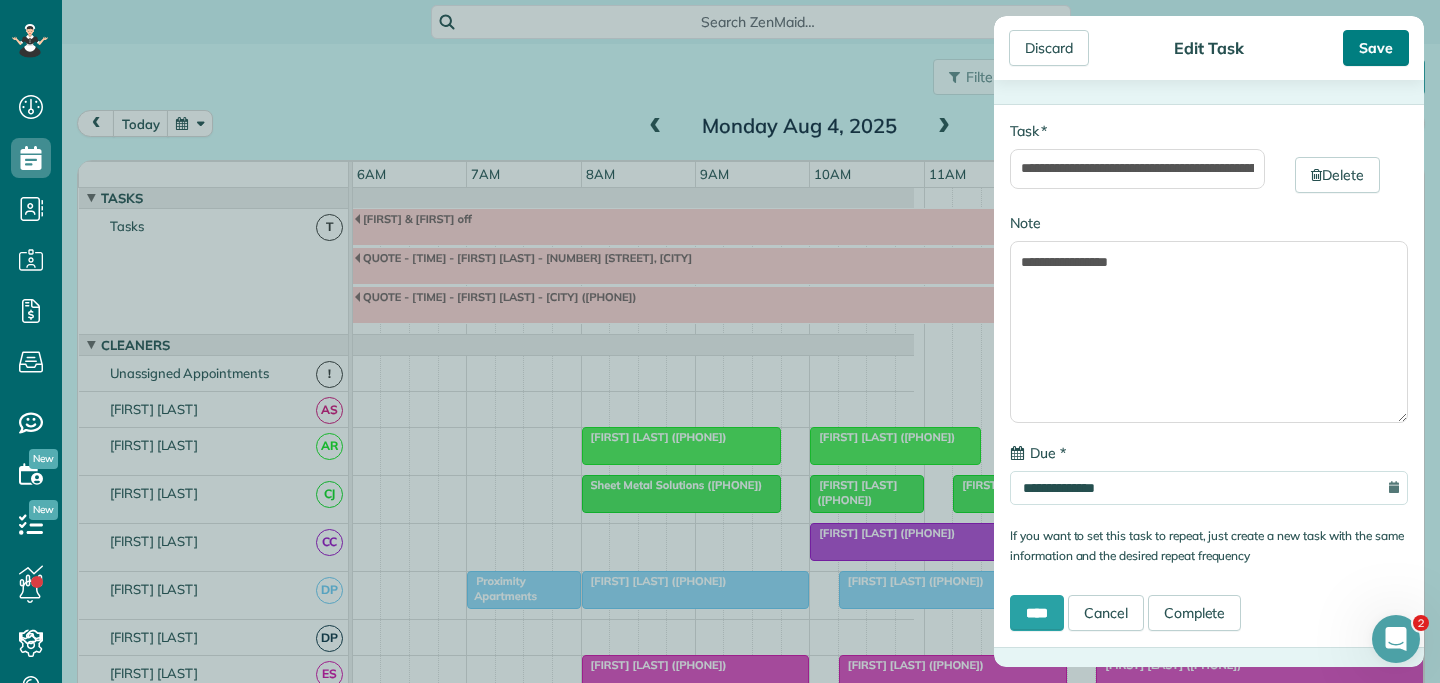 click on "Save" at bounding box center (1376, 48) 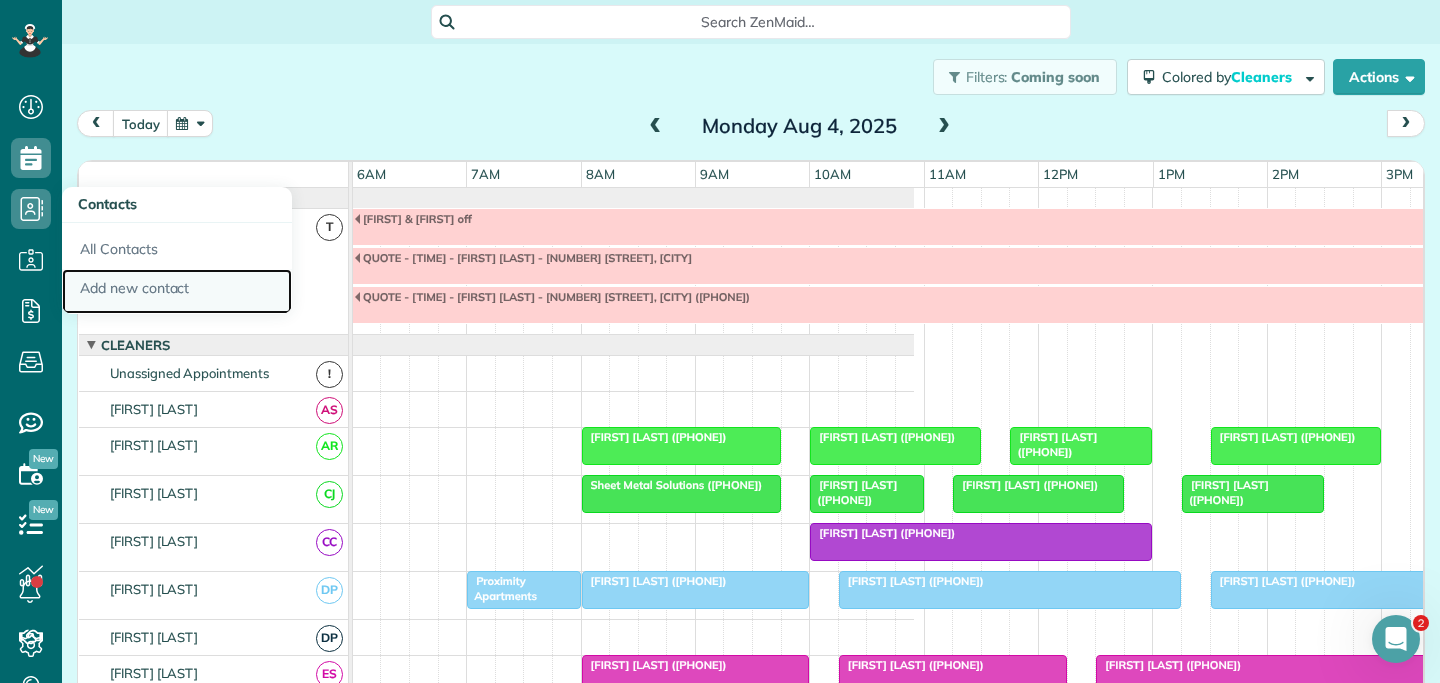 click on "Add new contact" at bounding box center [177, 292] 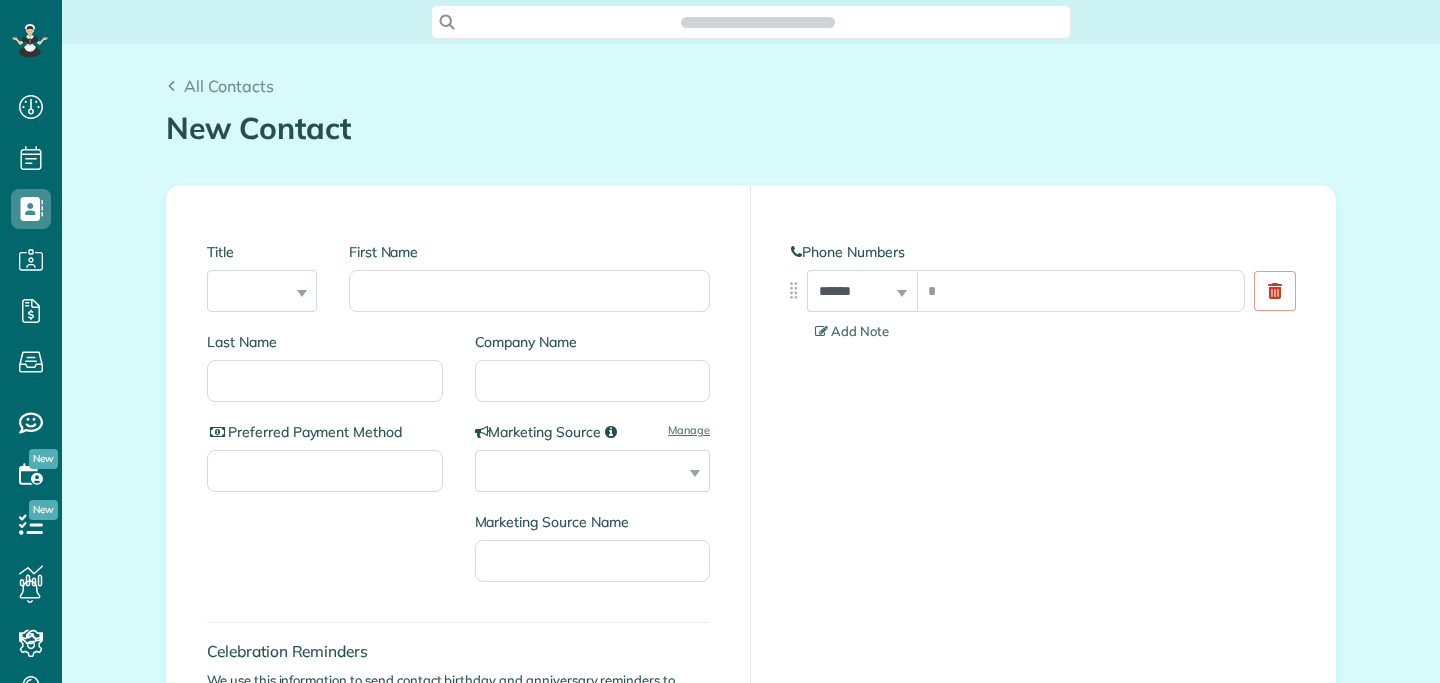 scroll, scrollTop: 0, scrollLeft: 0, axis: both 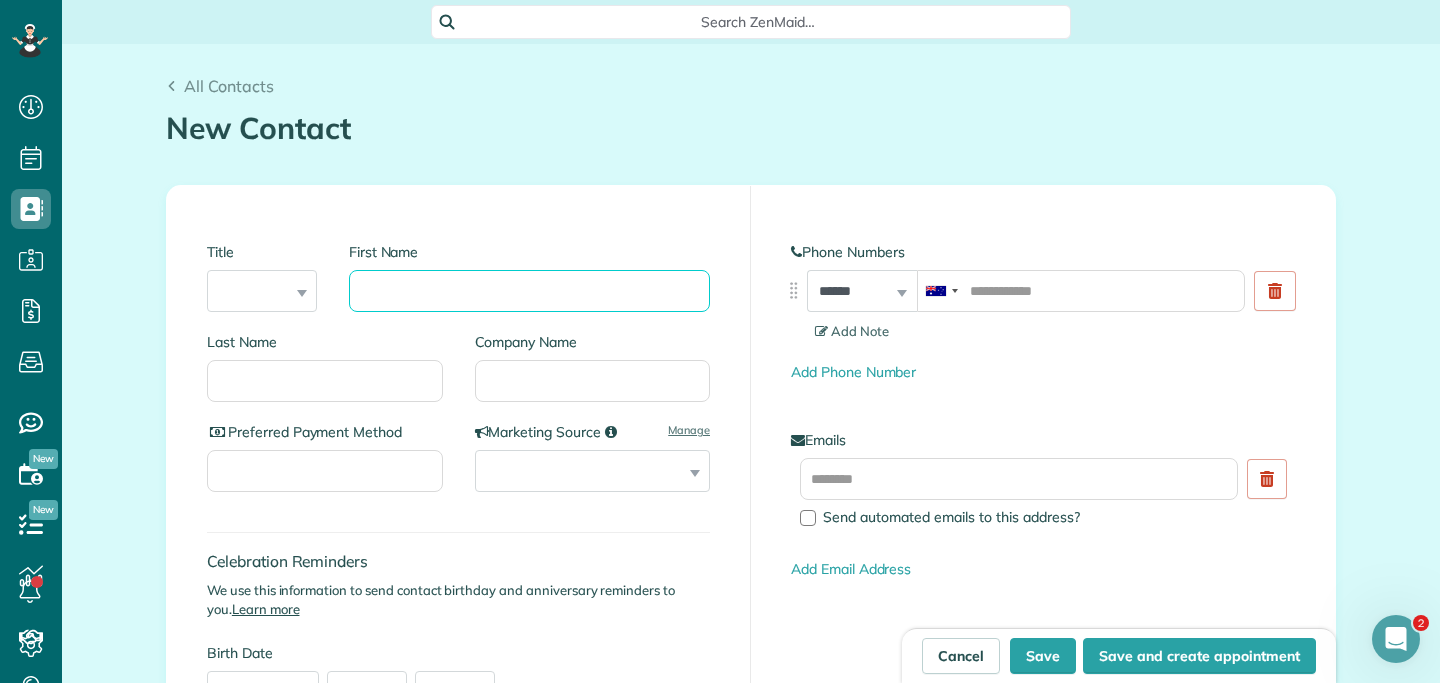 click on "First Name" at bounding box center [529, 291] 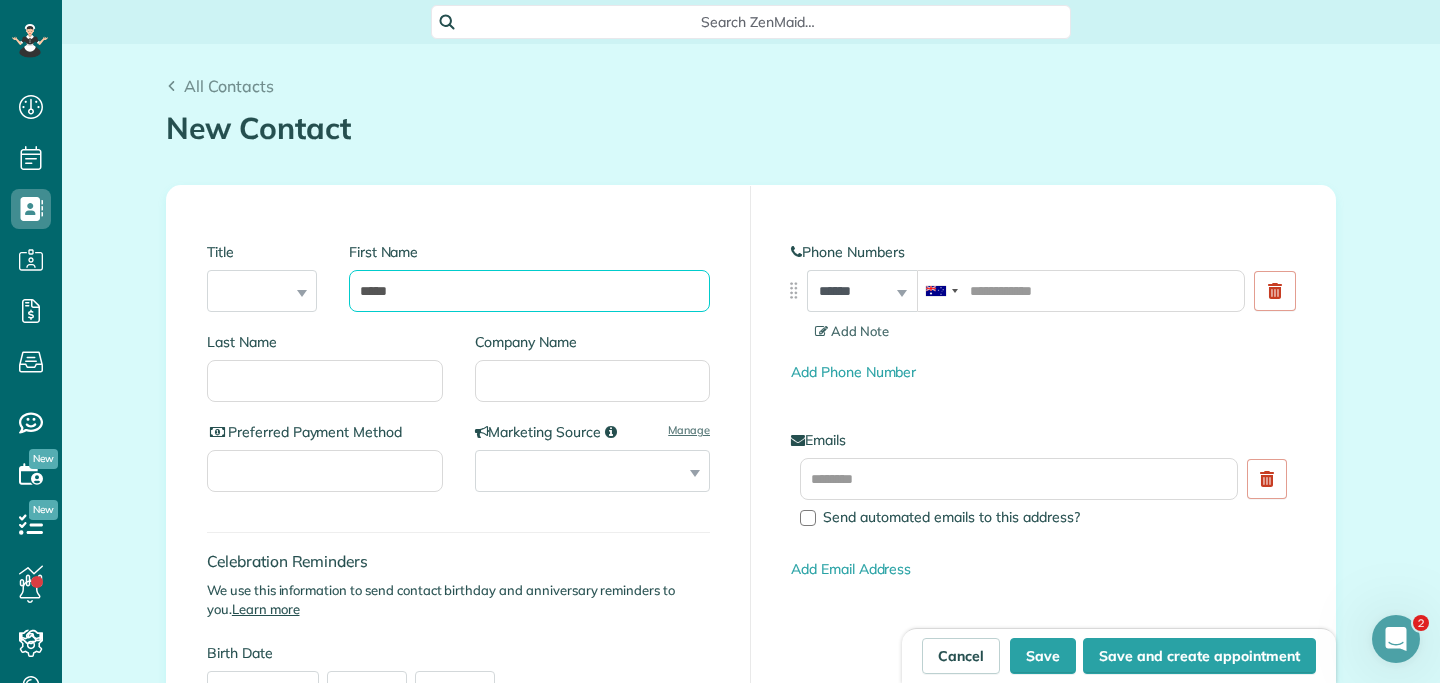 type on "*****" 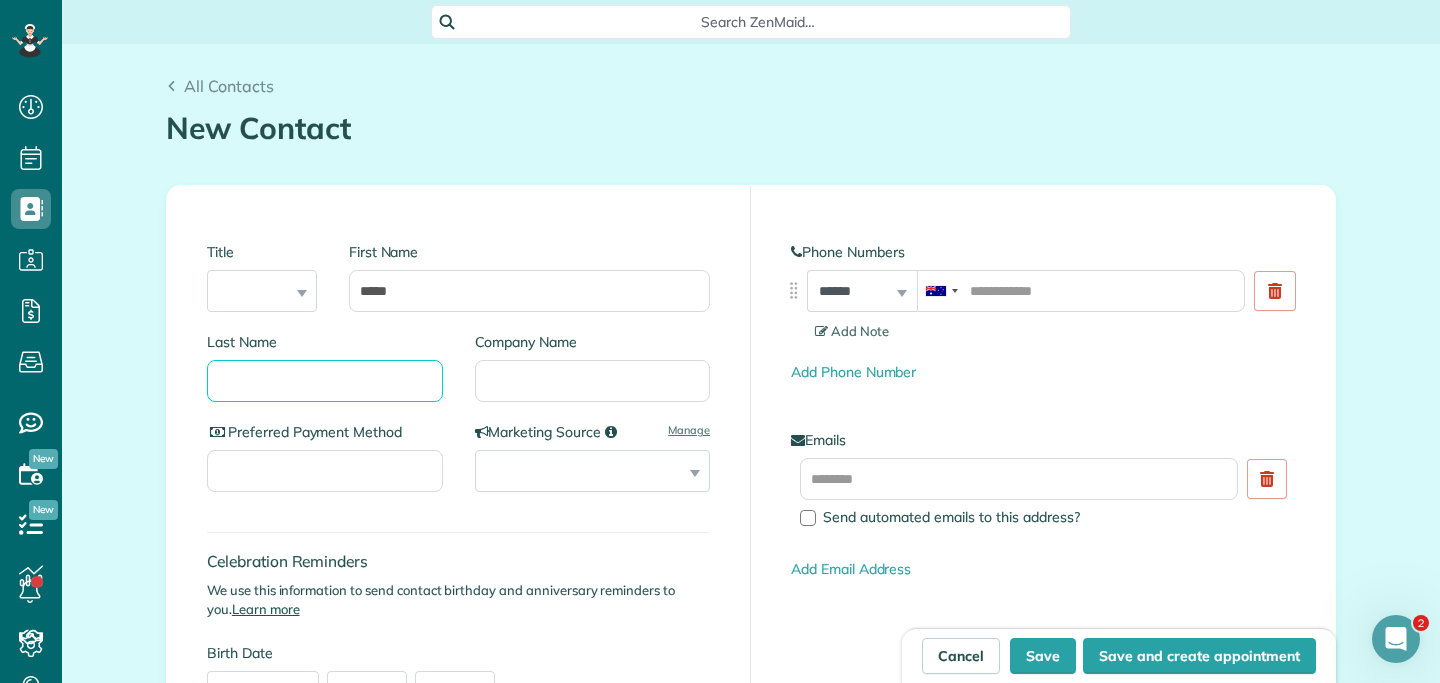 click on "Last Name" at bounding box center [325, 381] 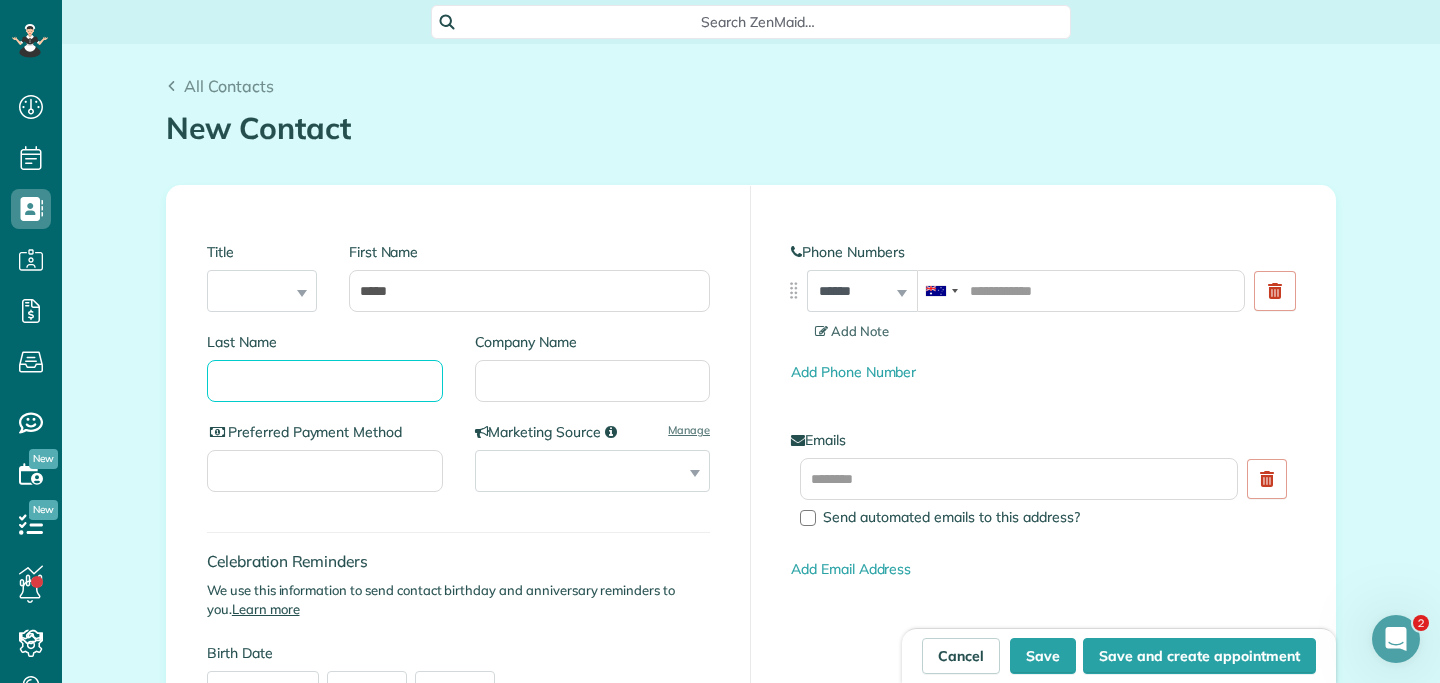 paste on "**********" 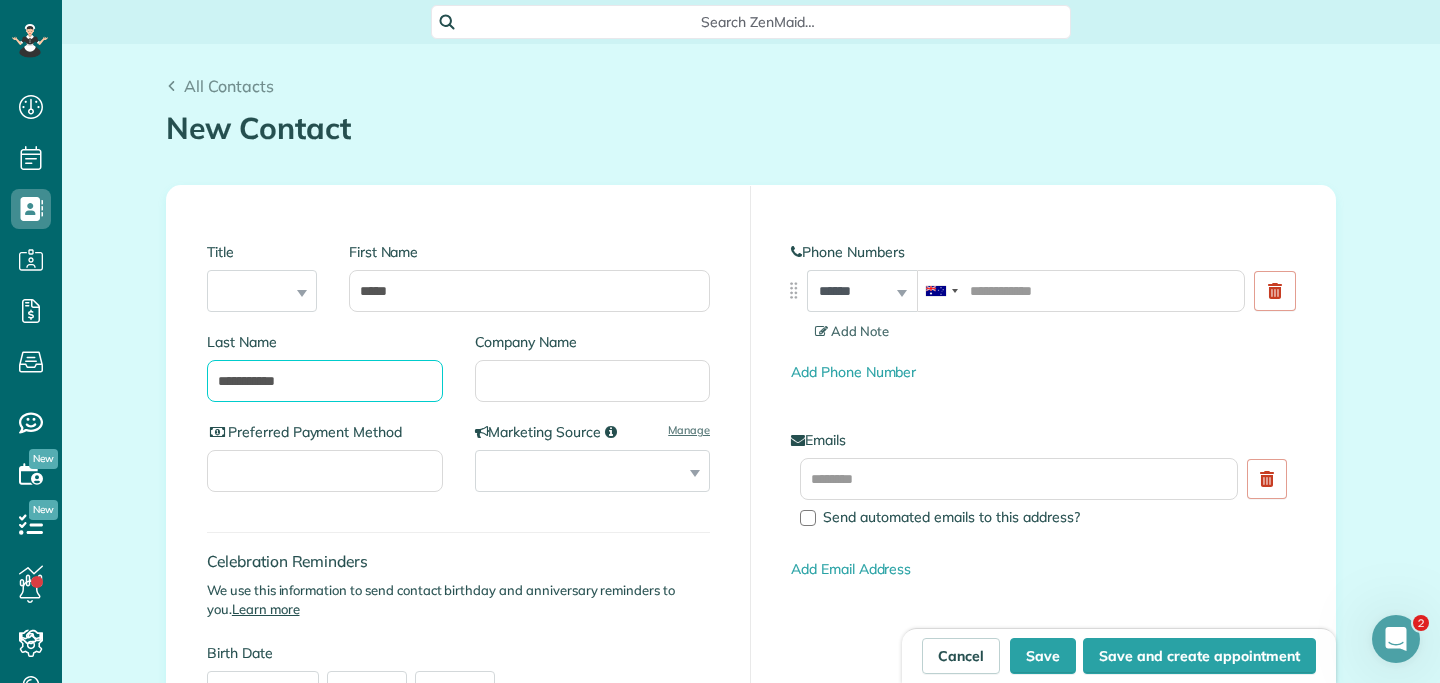 type on "**********" 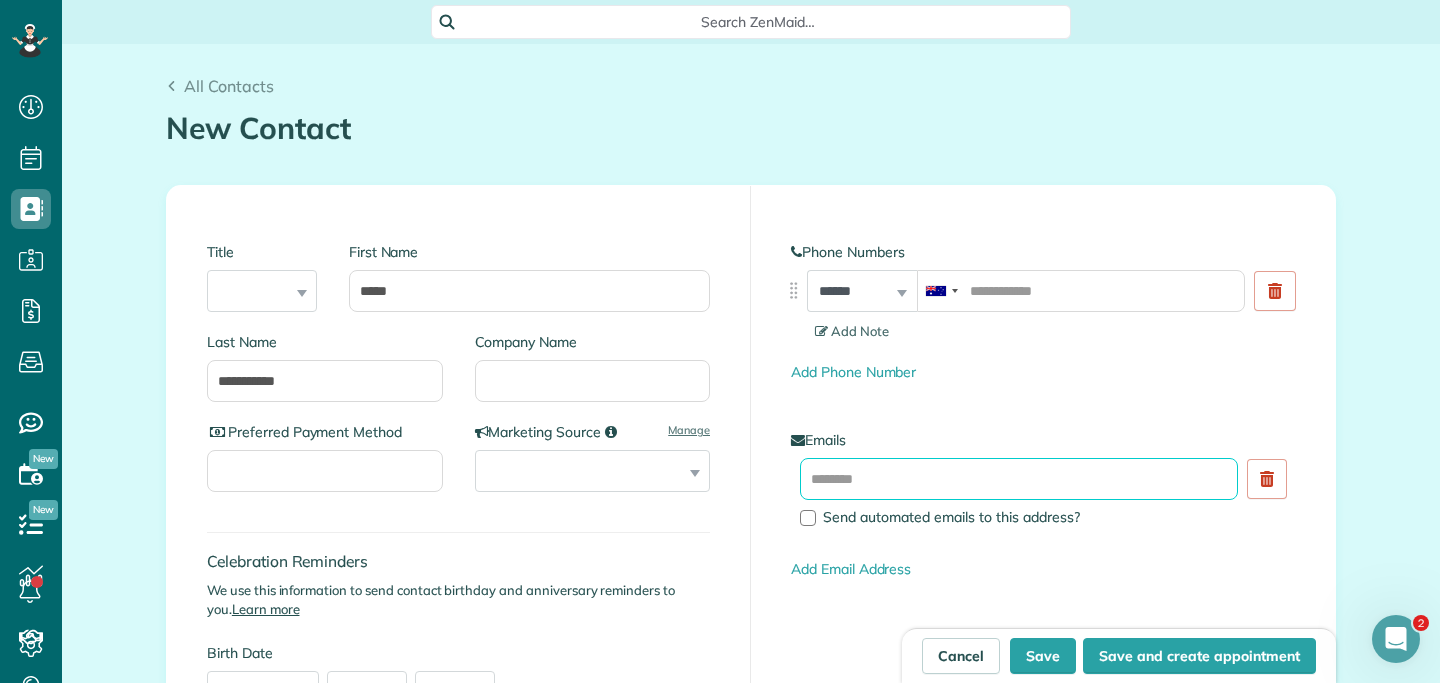 click at bounding box center (1019, 479) 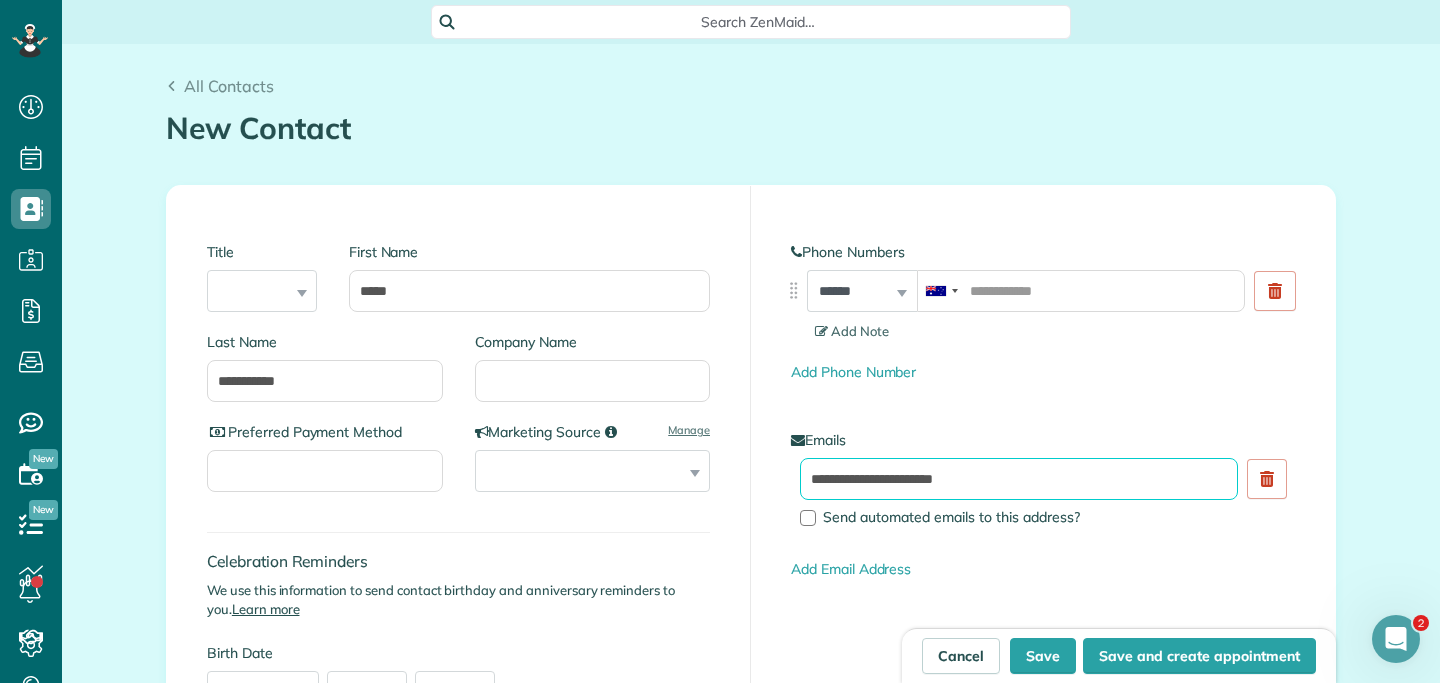 type on "**********" 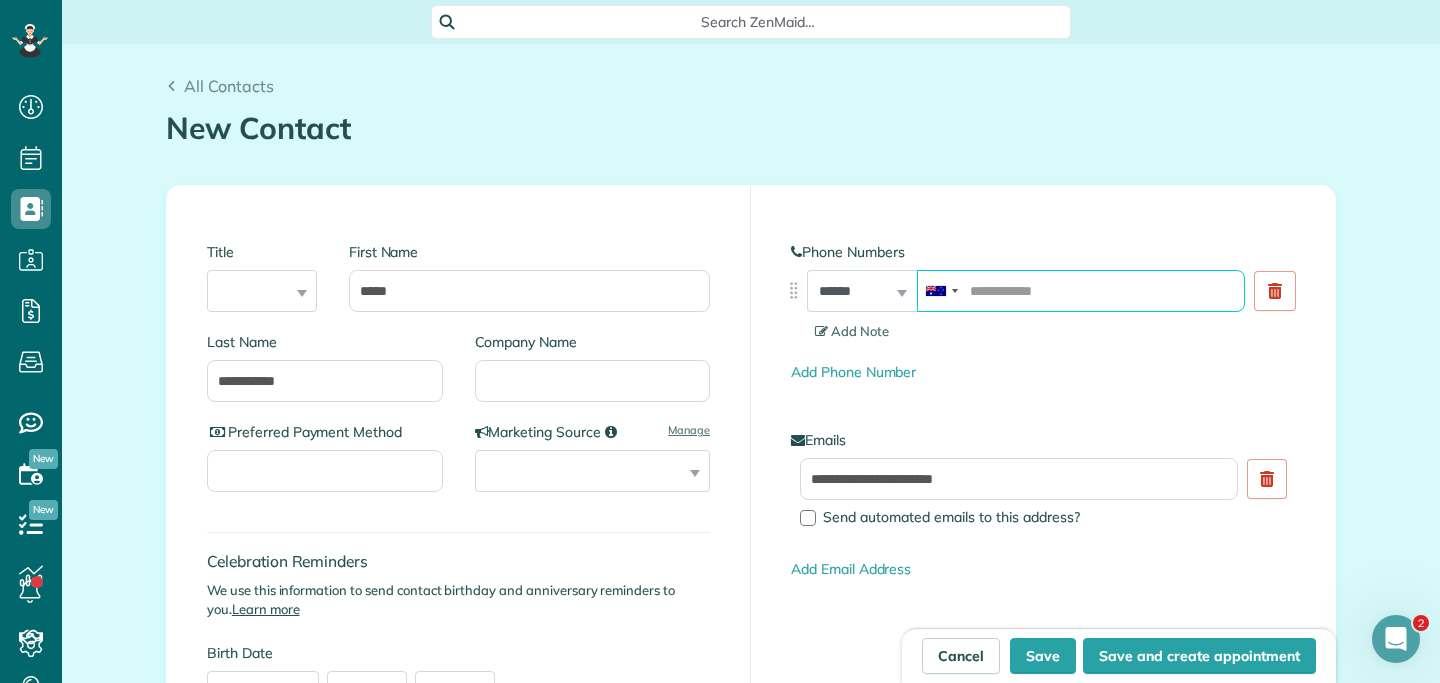 click at bounding box center [1081, 291] 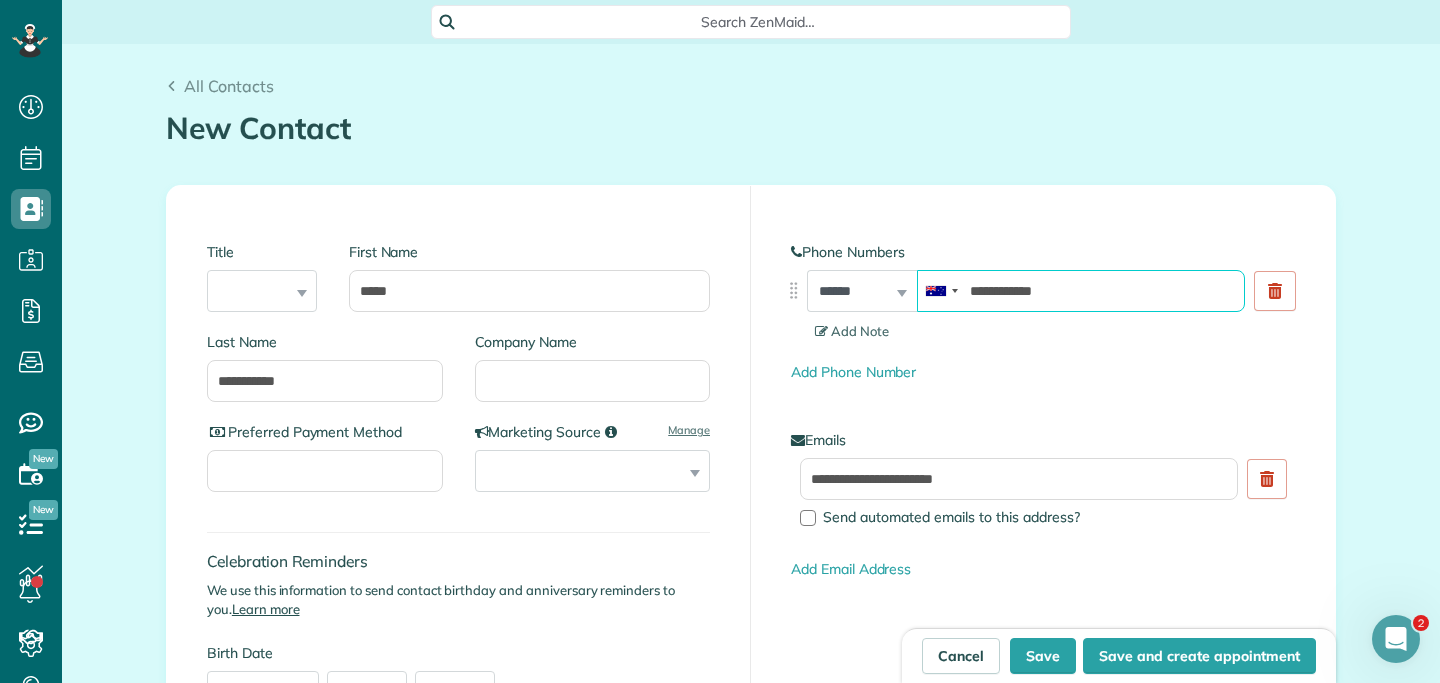 type on "**********" 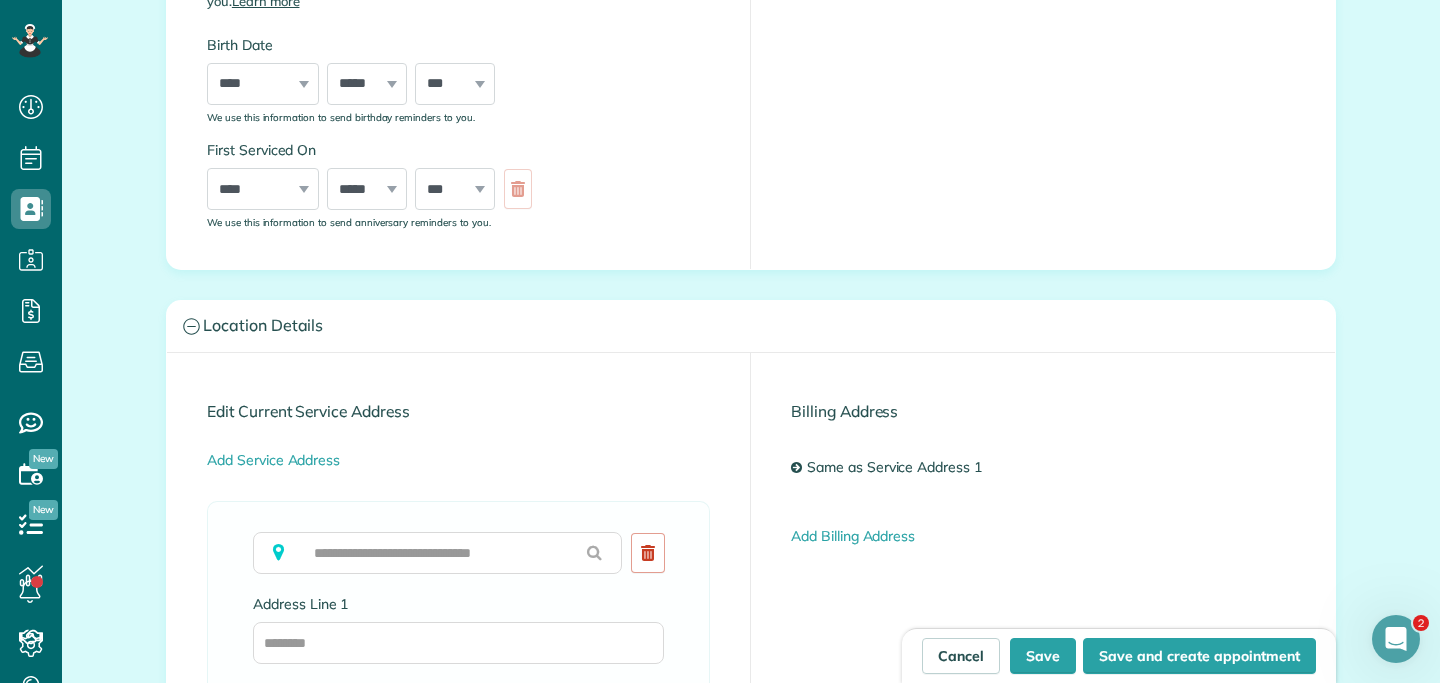 scroll, scrollTop: 687, scrollLeft: 0, axis: vertical 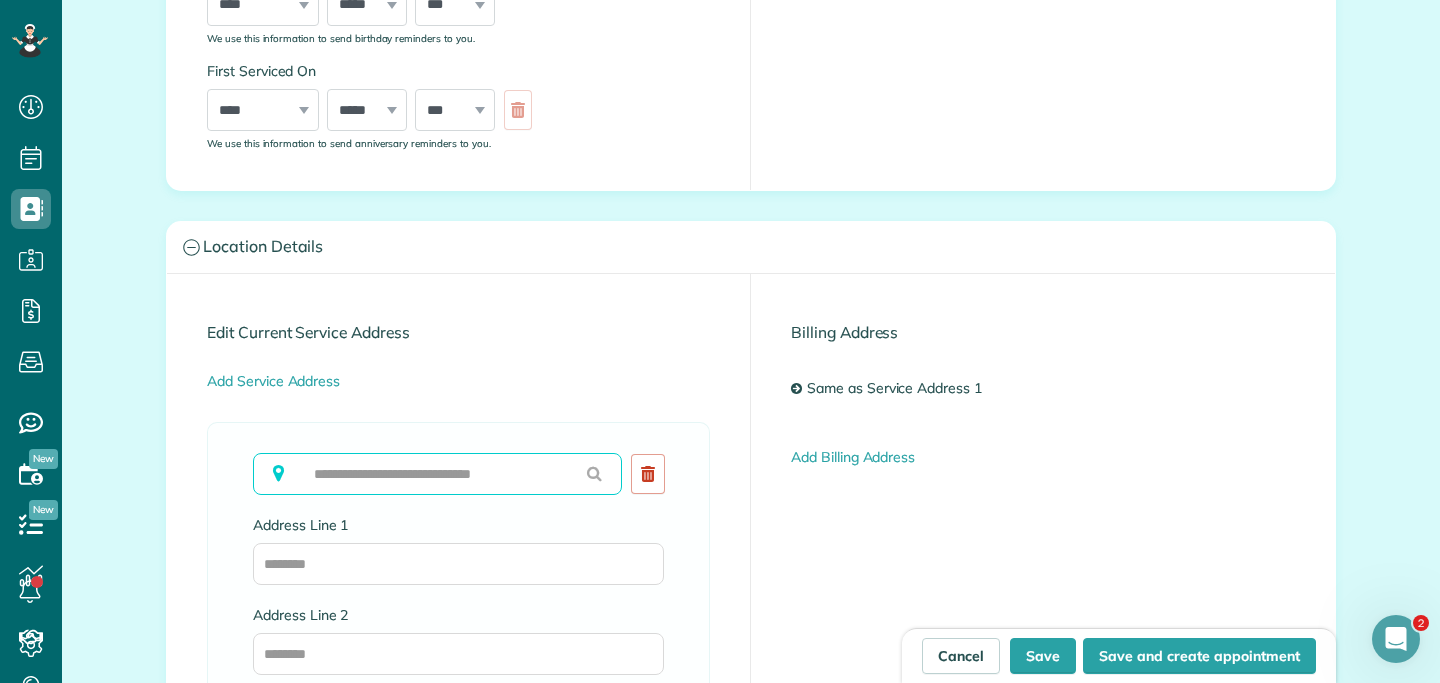 click at bounding box center [437, 474] 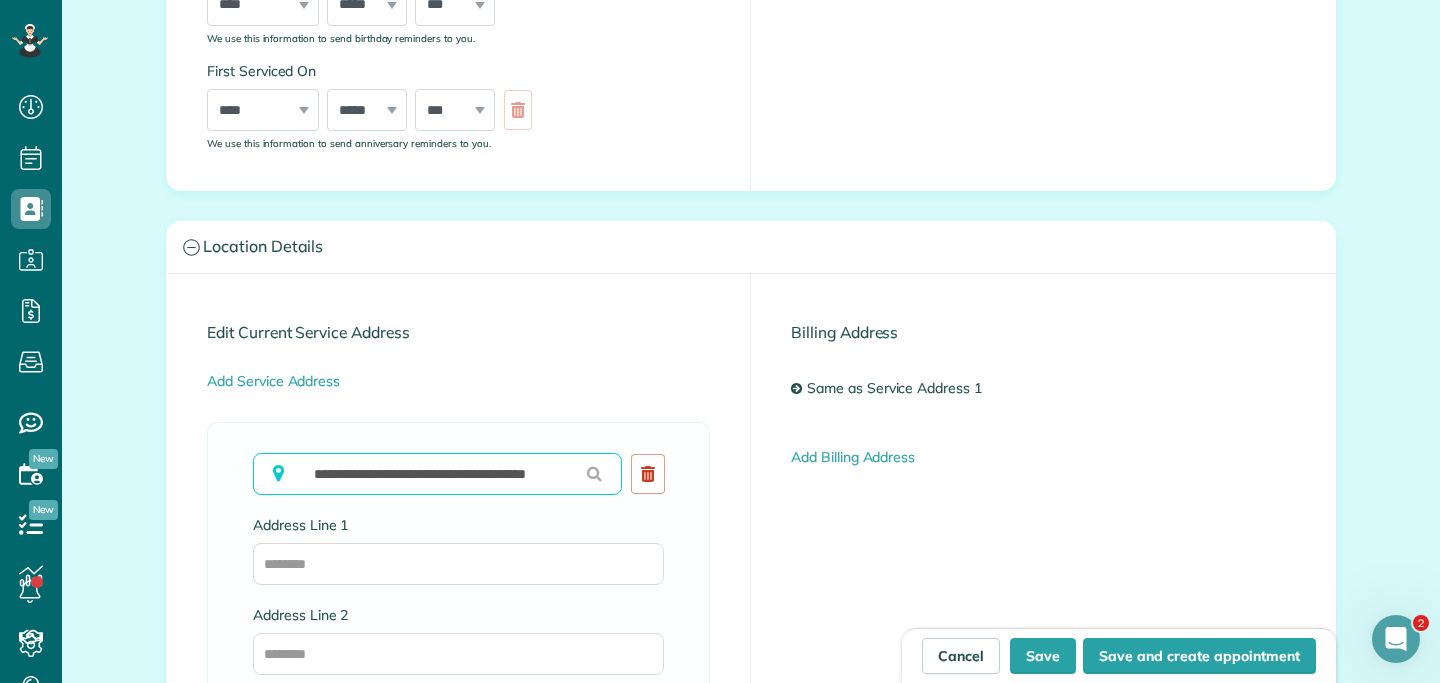 scroll, scrollTop: 0, scrollLeft: 39, axis: horizontal 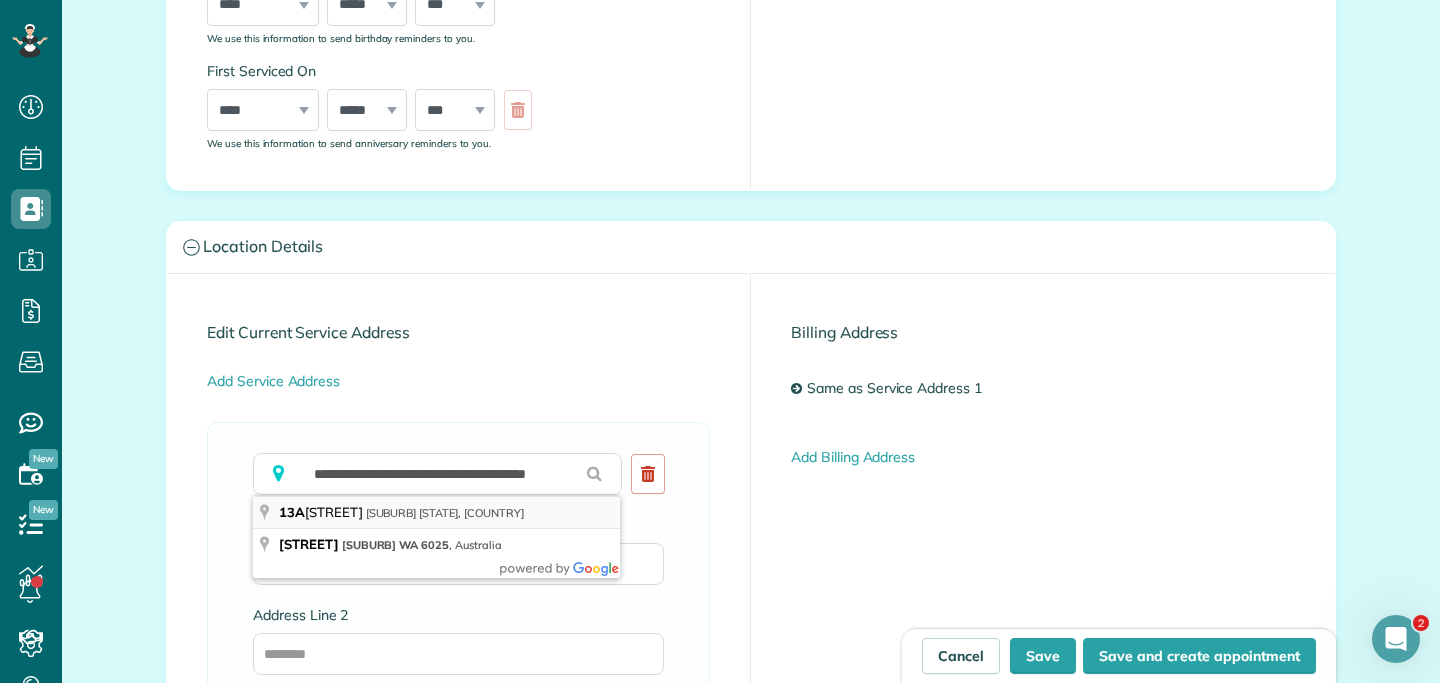 type on "**********" 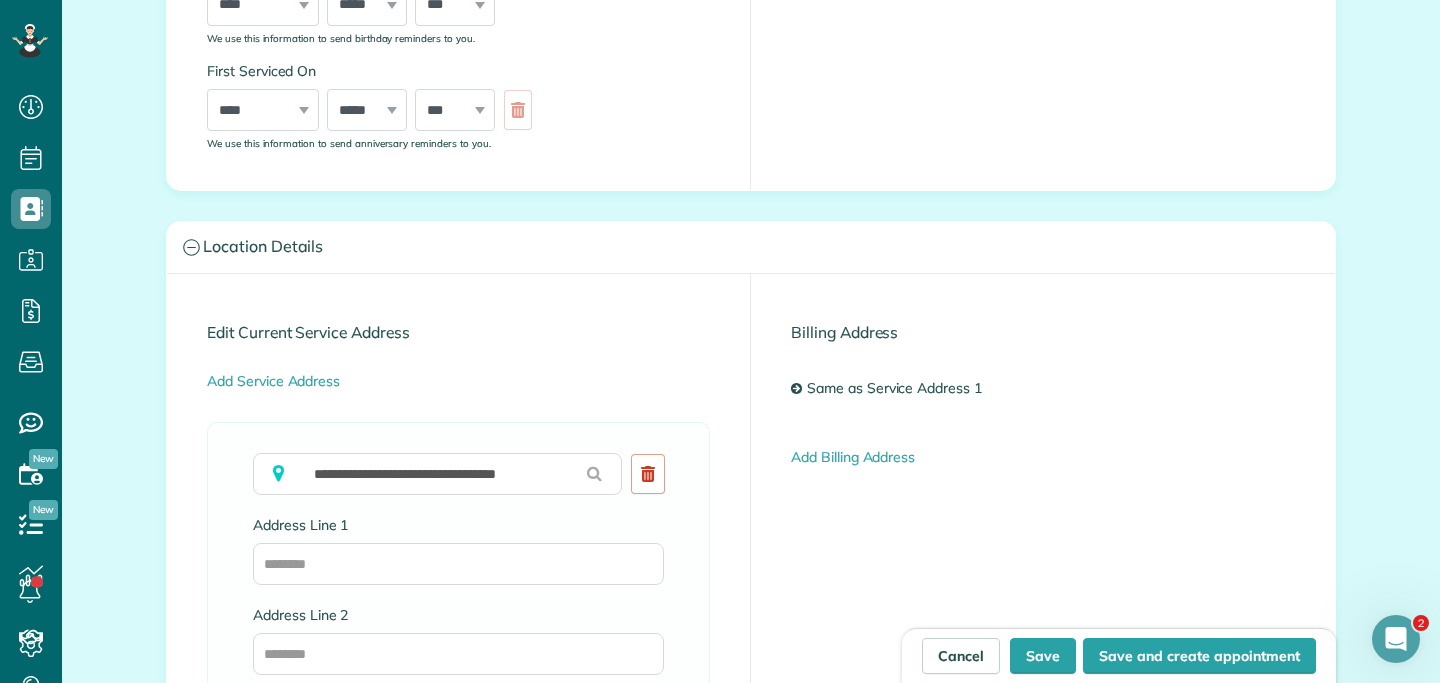 scroll, scrollTop: 0, scrollLeft: 0, axis: both 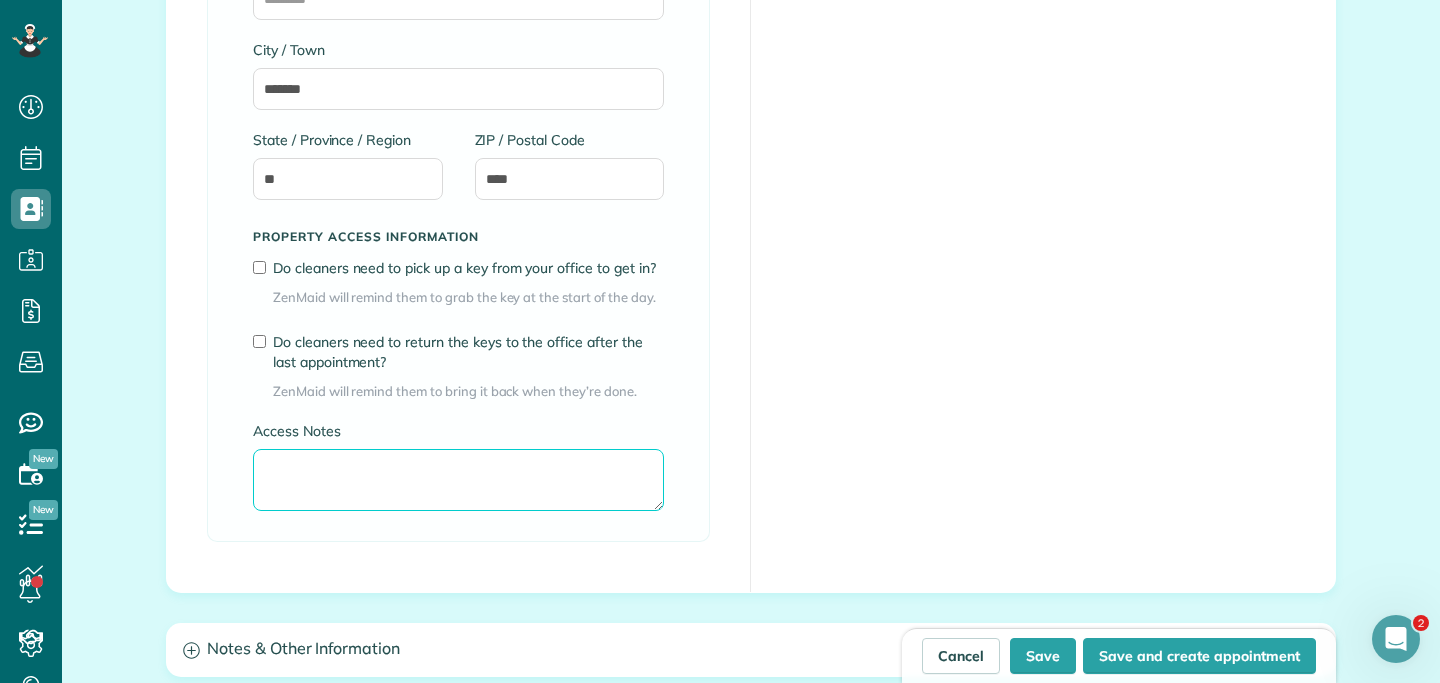 click on "Access Notes" at bounding box center [458, 480] 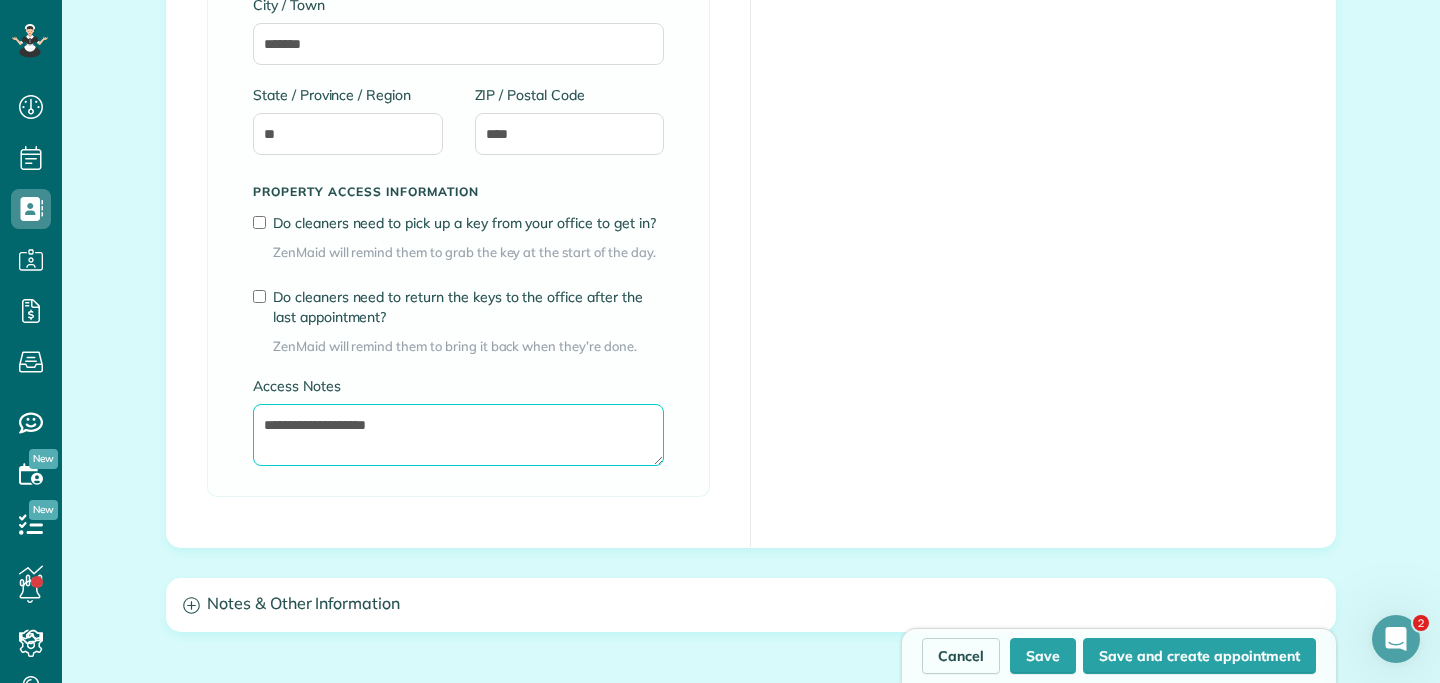 scroll, scrollTop: 1472, scrollLeft: 0, axis: vertical 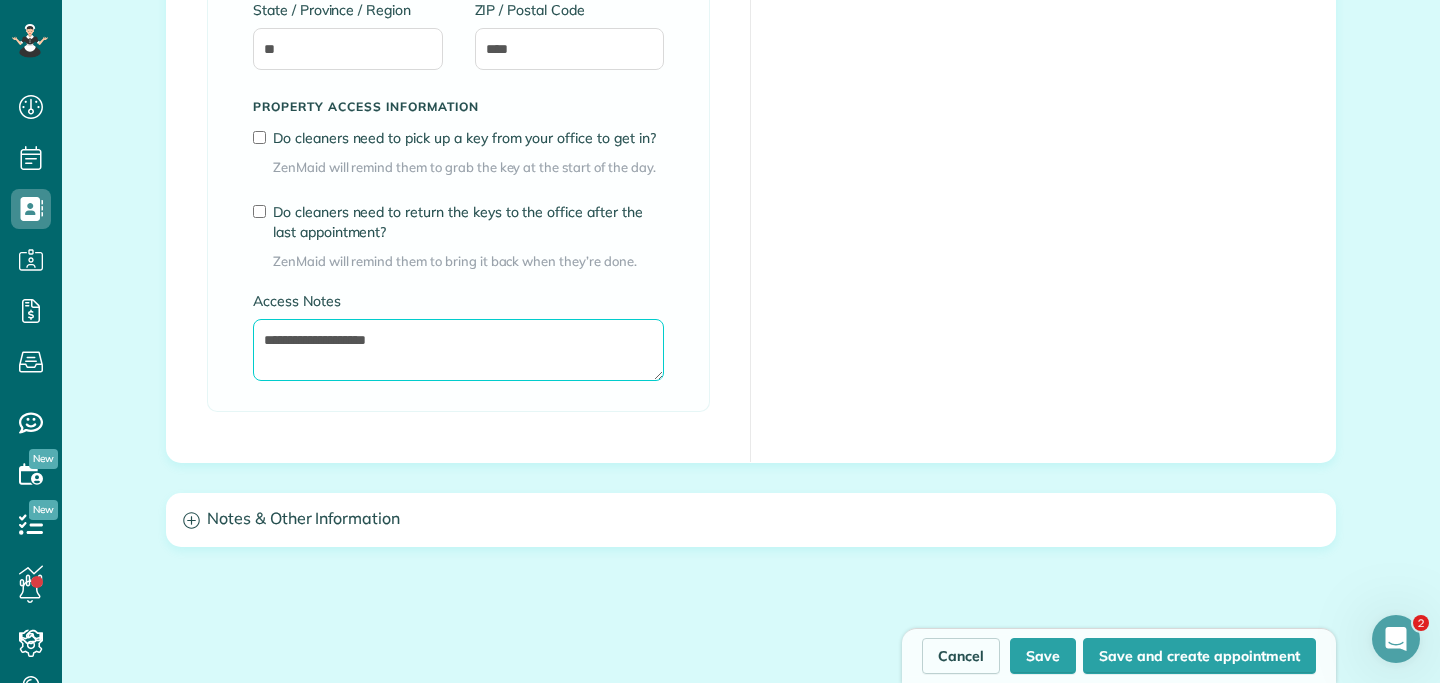 type on "**********" 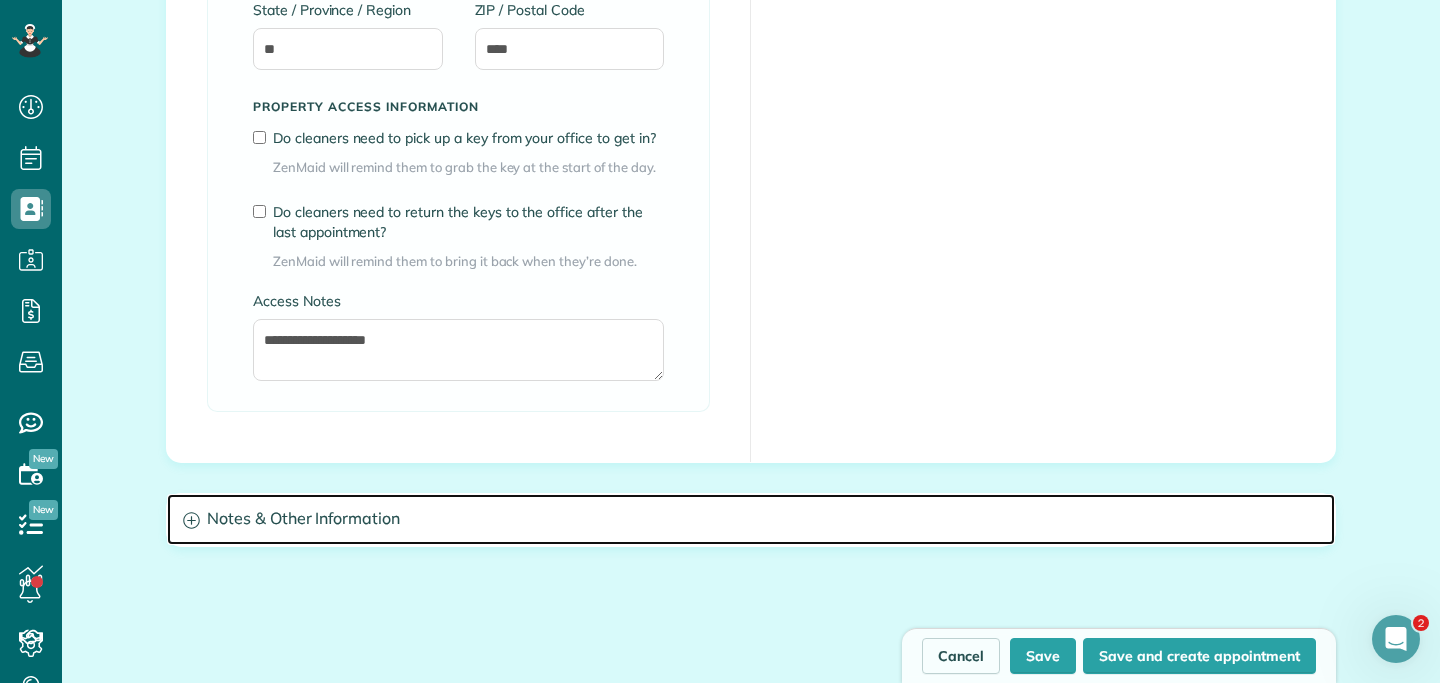click on "Notes & Other Information" at bounding box center (751, 519) 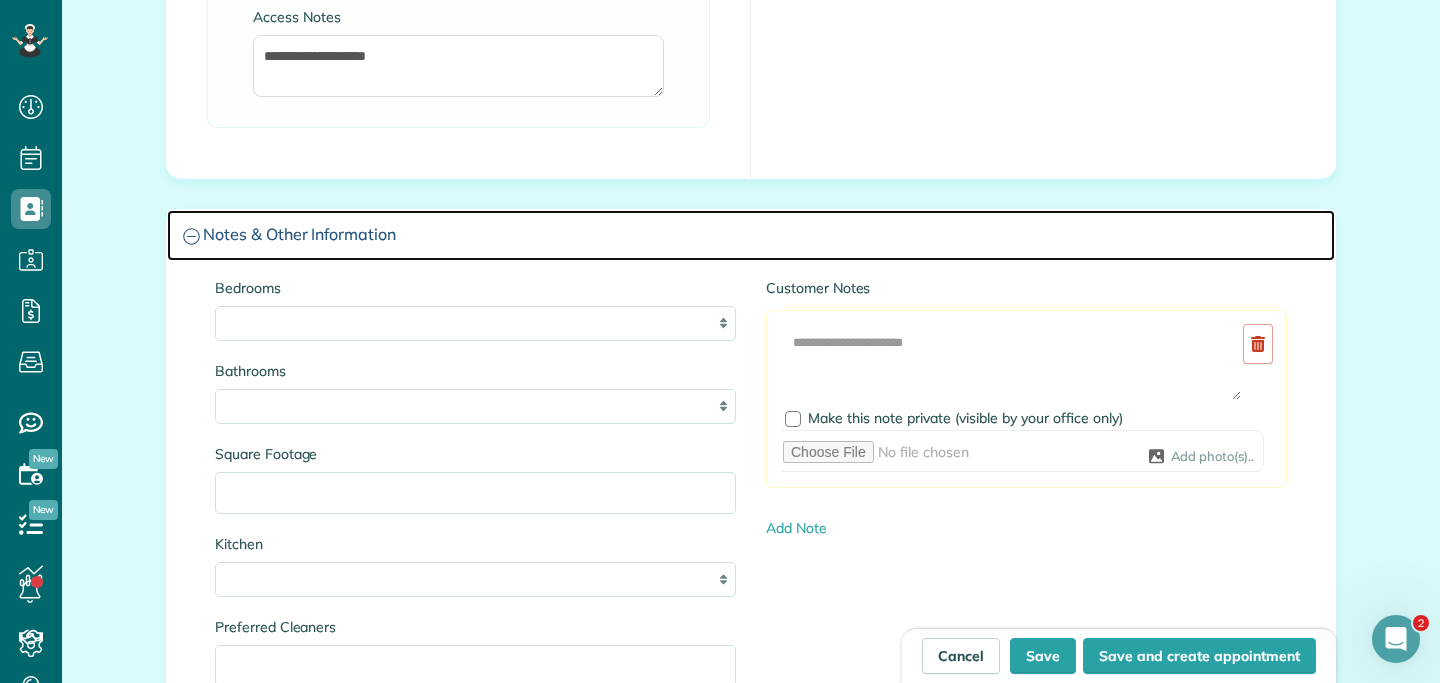 scroll, scrollTop: 1939, scrollLeft: 0, axis: vertical 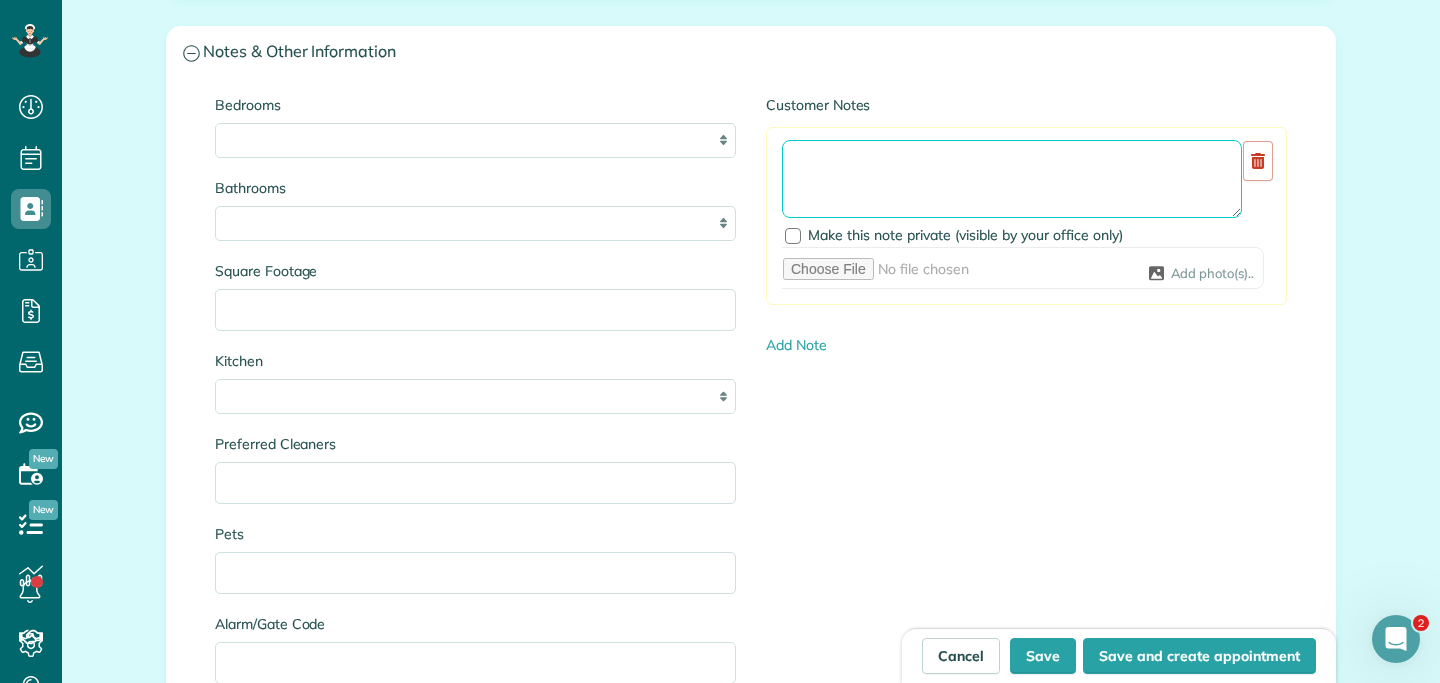 click at bounding box center (1012, 179) 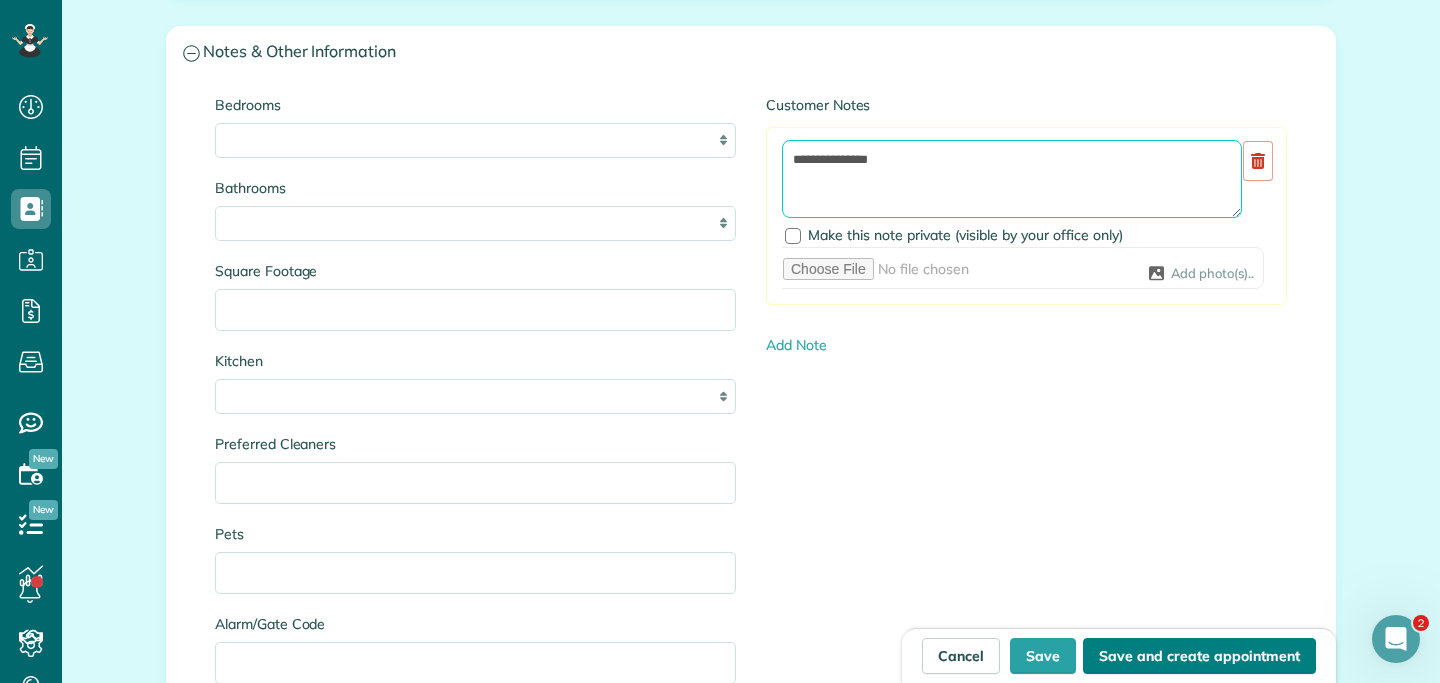 type on "**********" 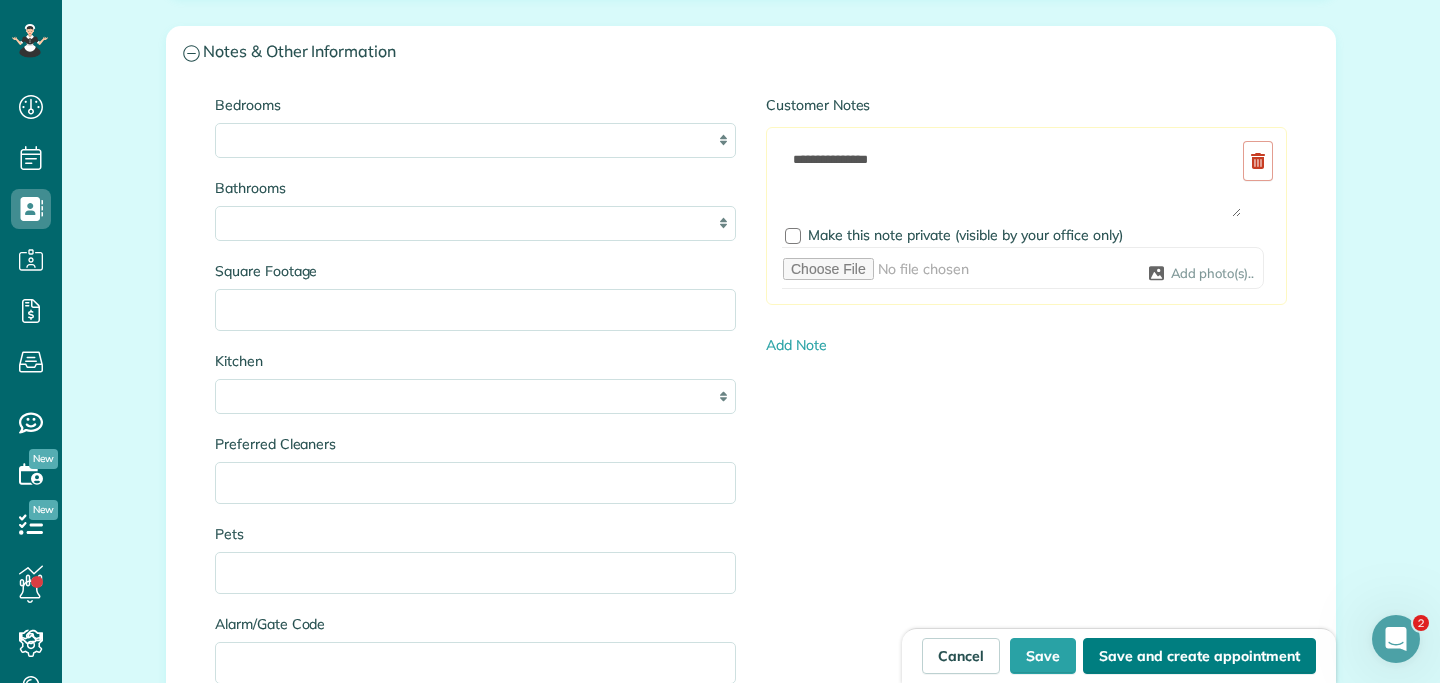 click on "Save and create appointment" at bounding box center [1199, 656] 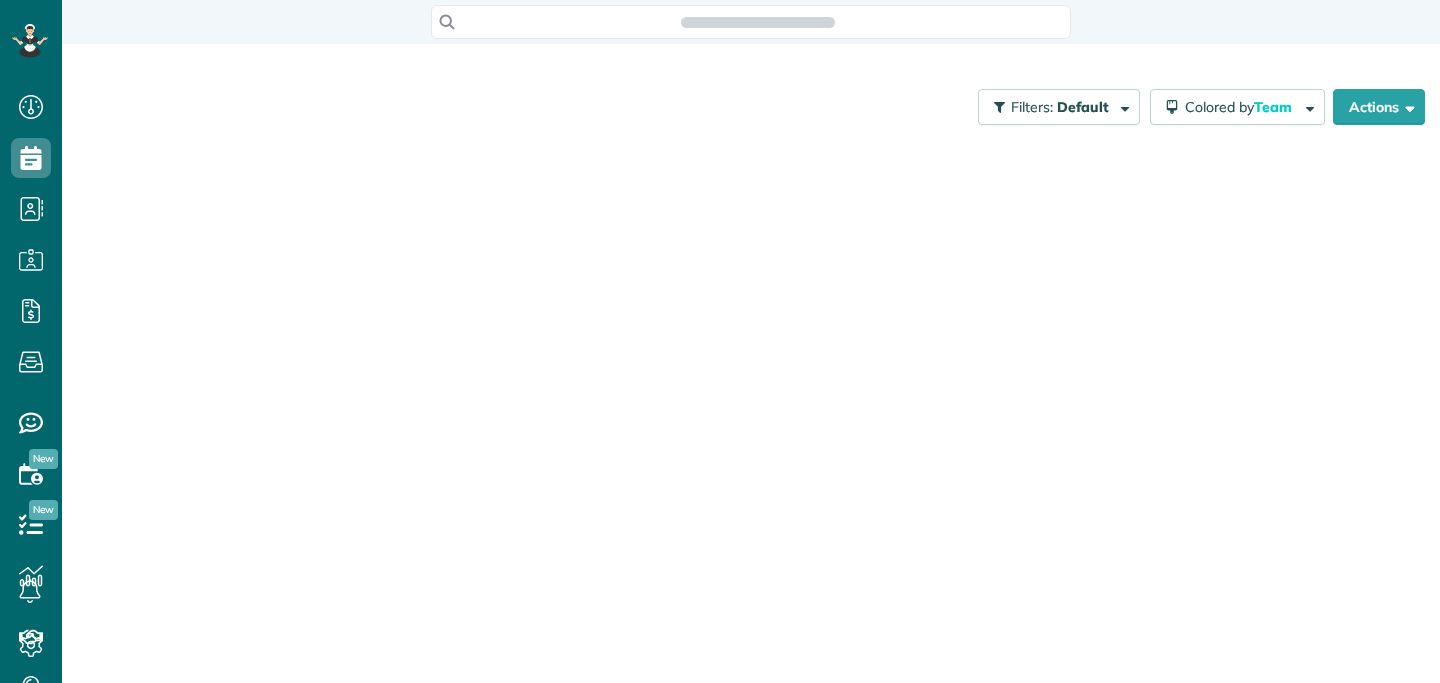 scroll, scrollTop: 0, scrollLeft: 0, axis: both 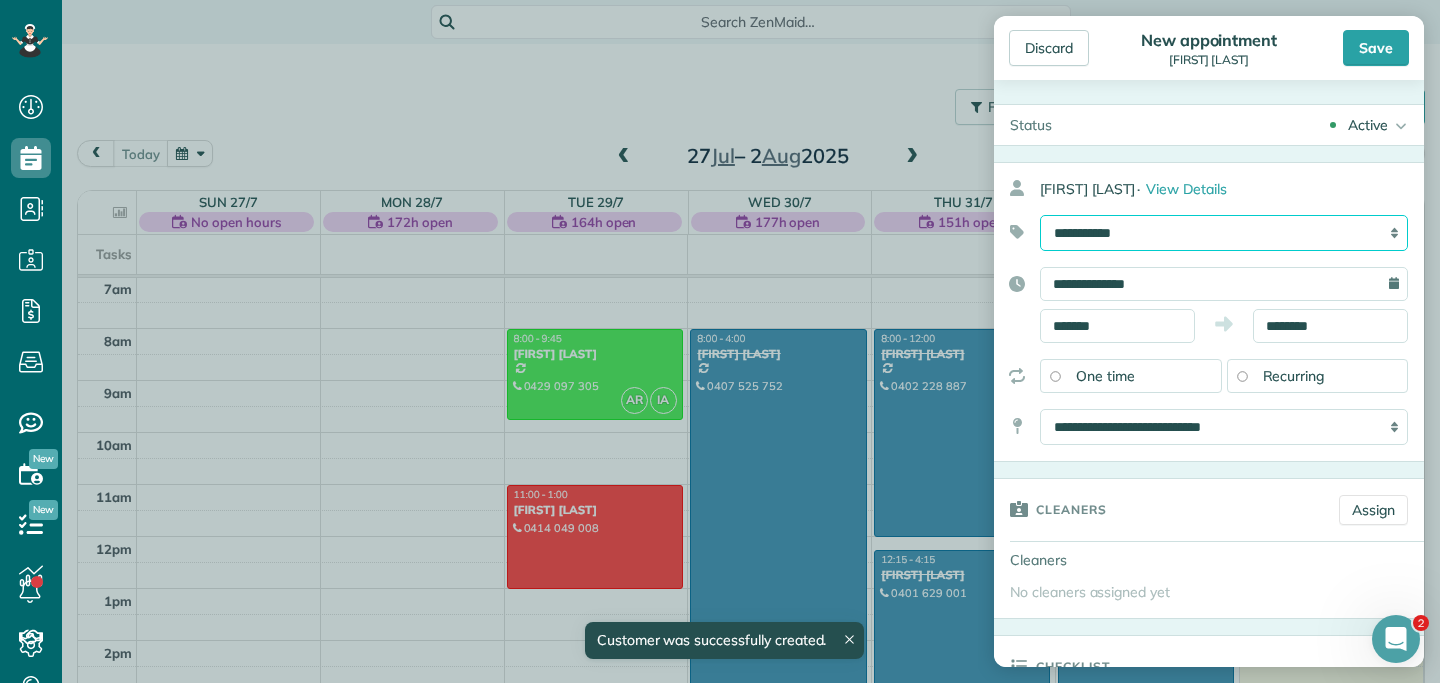 click on "**********" at bounding box center [1224, 233] 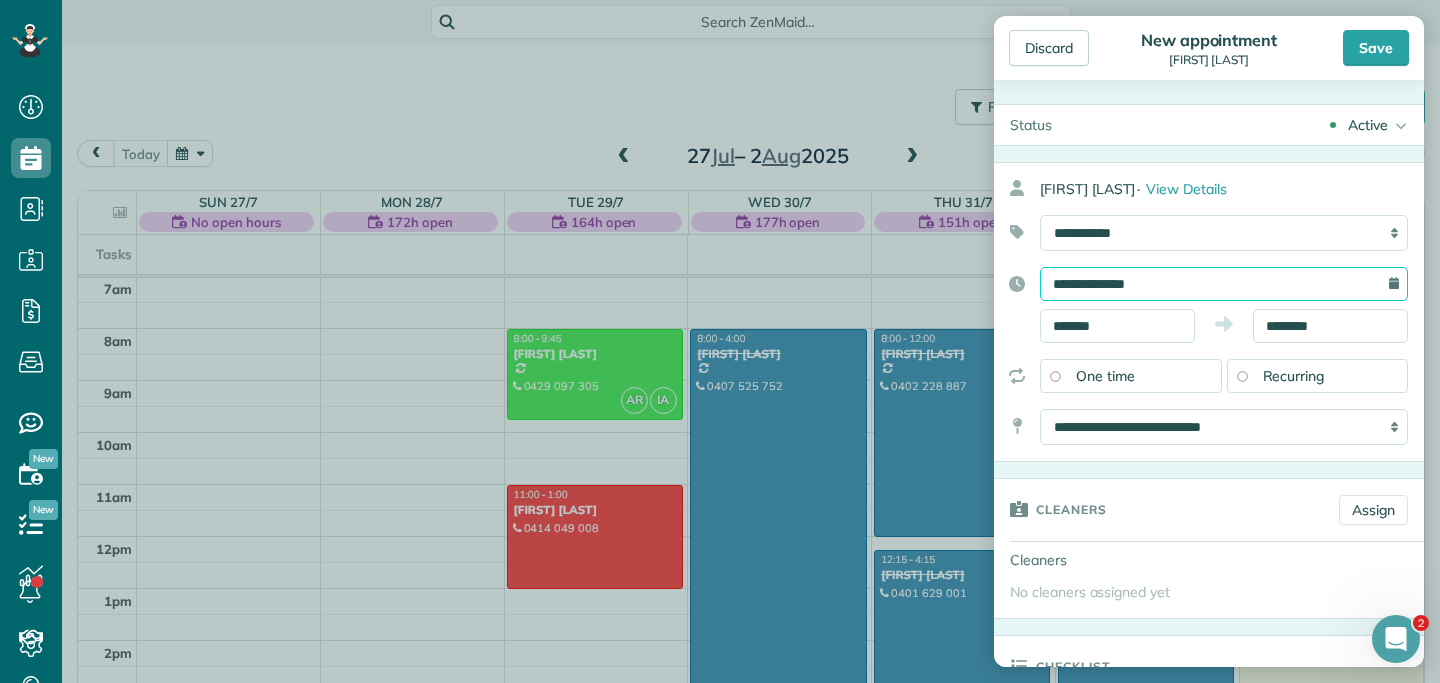 click on "**********" at bounding box center [1224, 284] 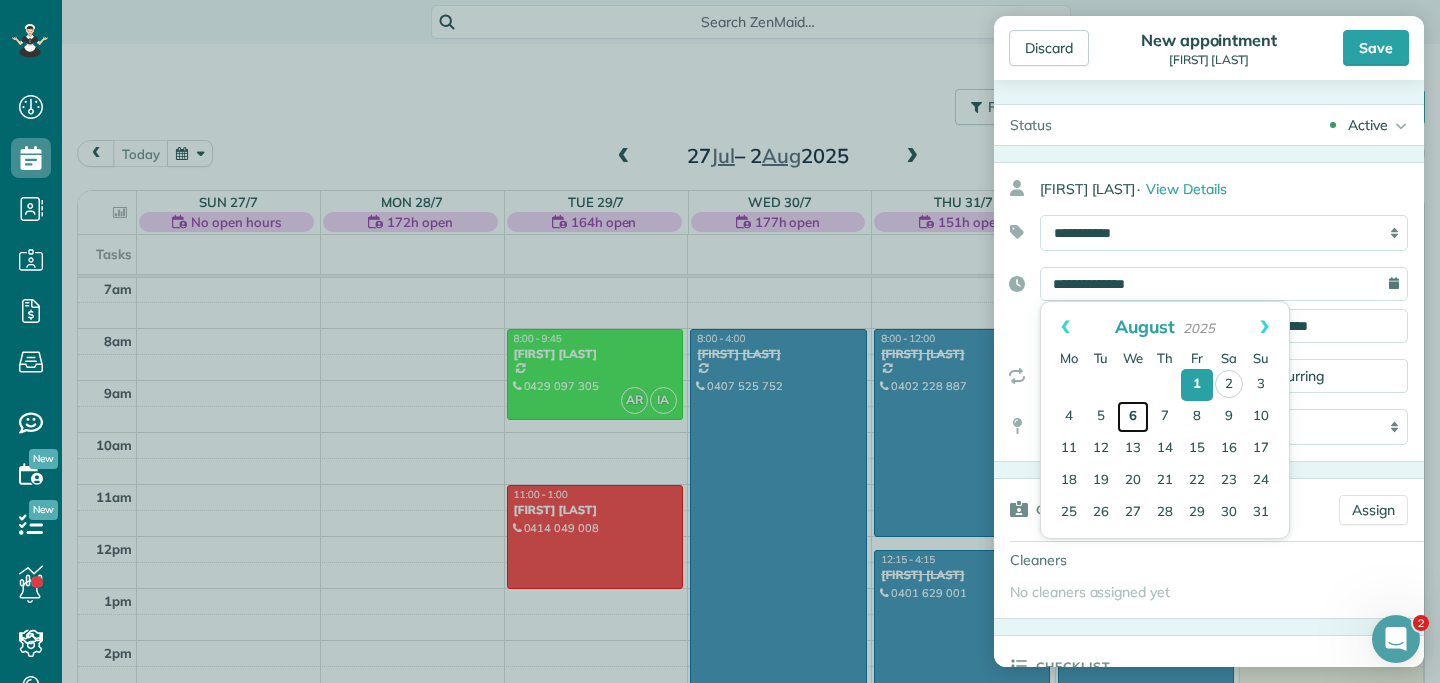 click on "6" at bounding box center [1133, 417] 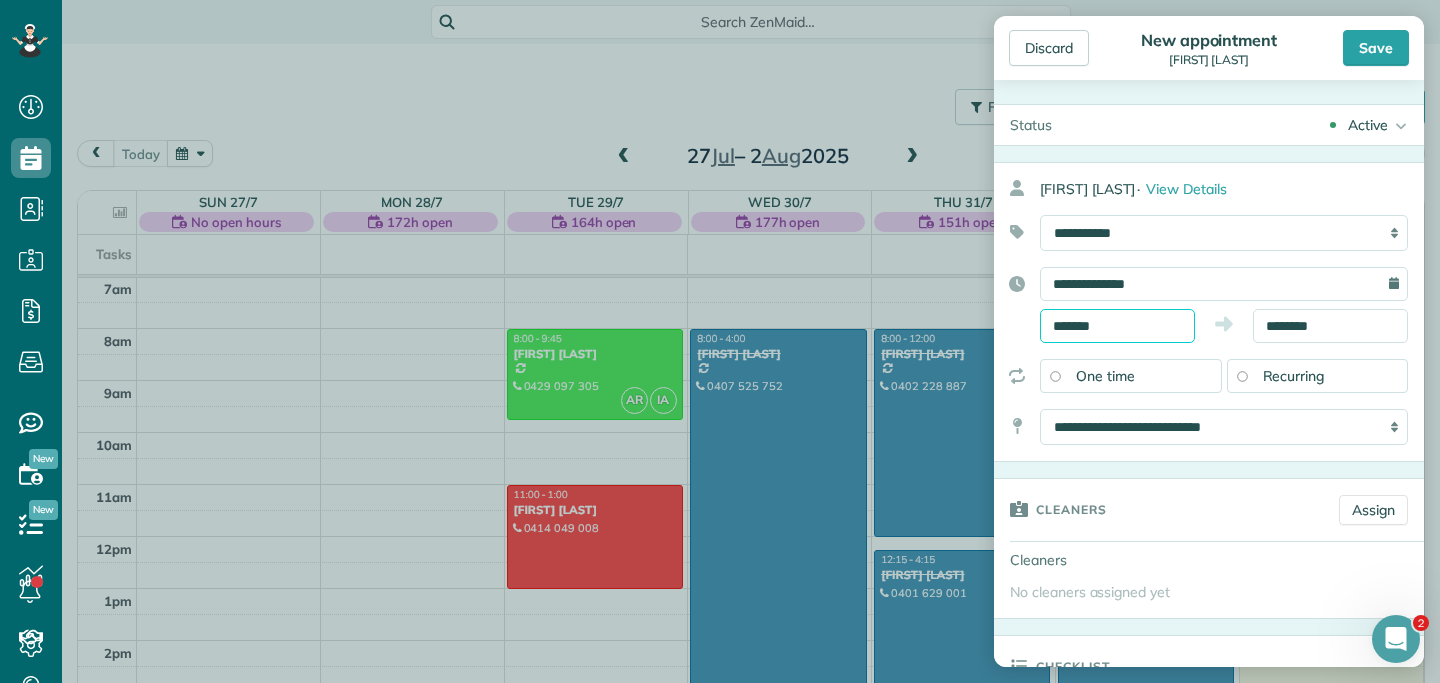 click on "*******" at bounding box center (1117, 326) 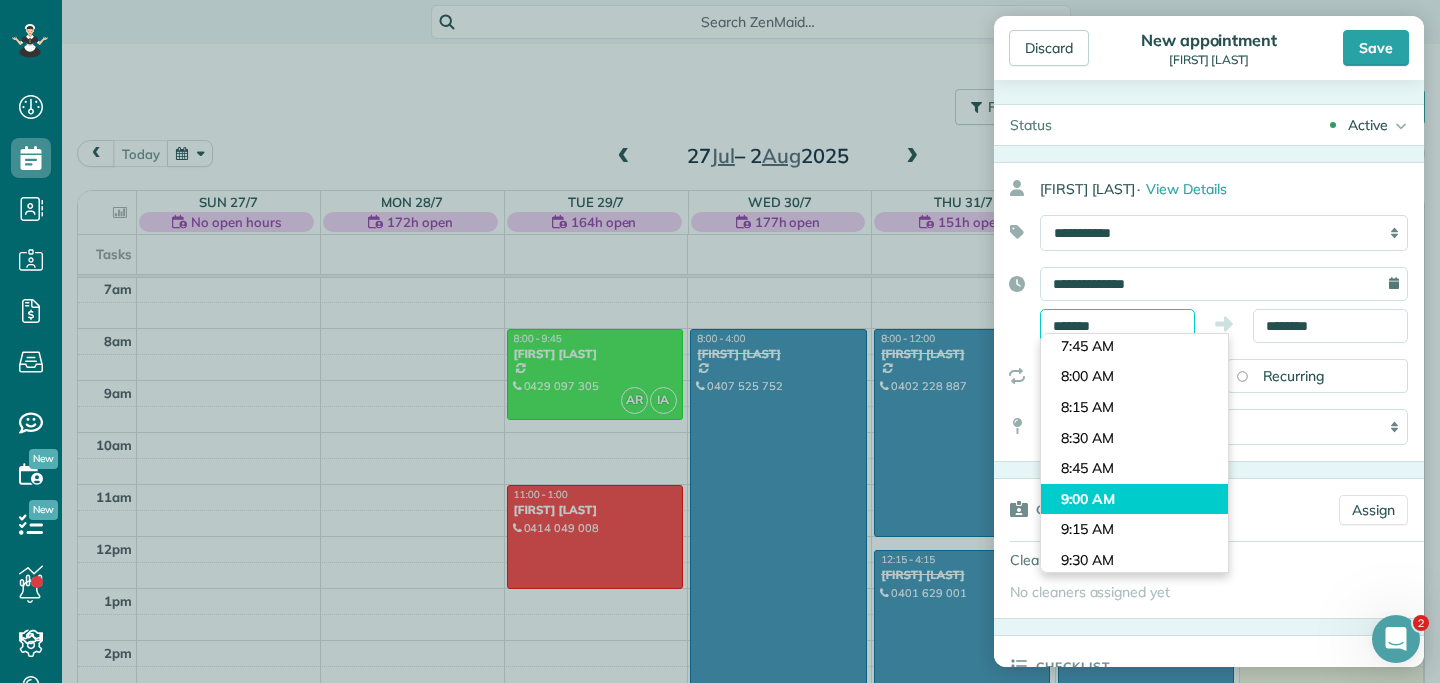 scroll, scrollTop: 904, scrollLeft: 0, axis: vertical 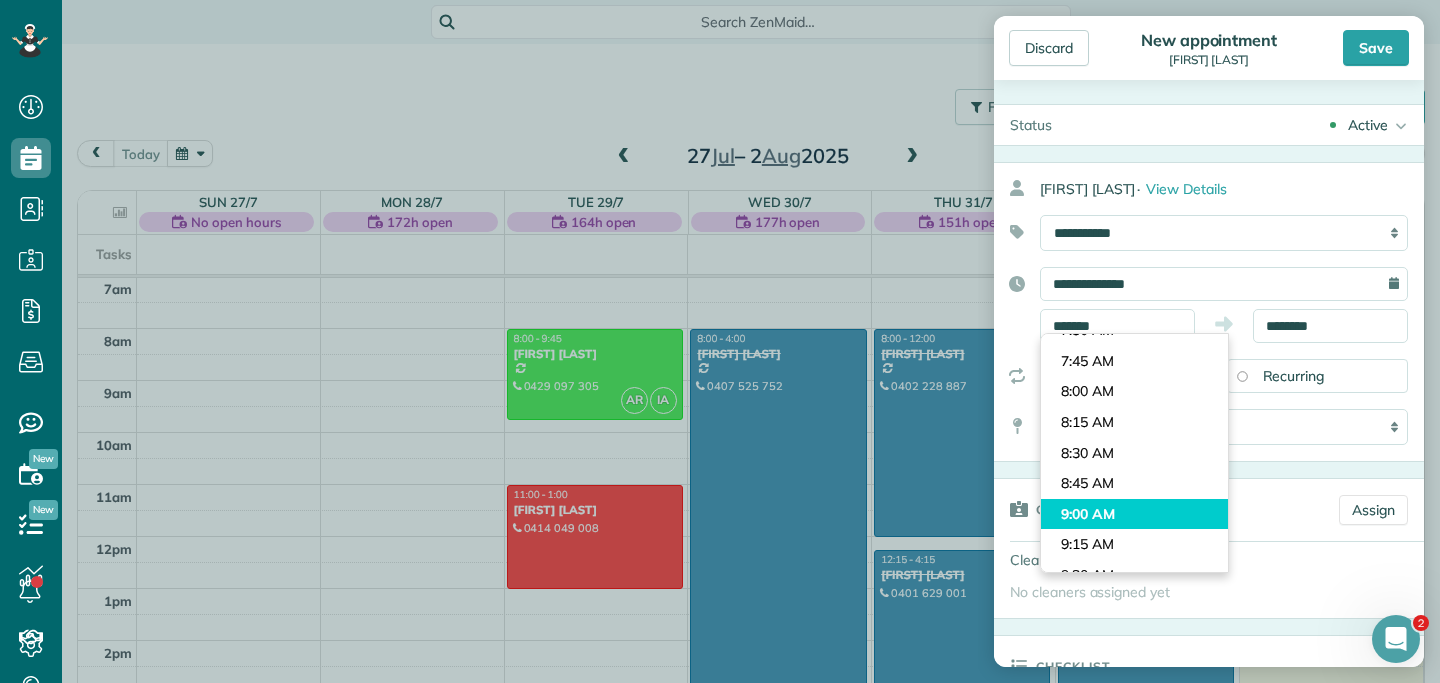 type on "*******" 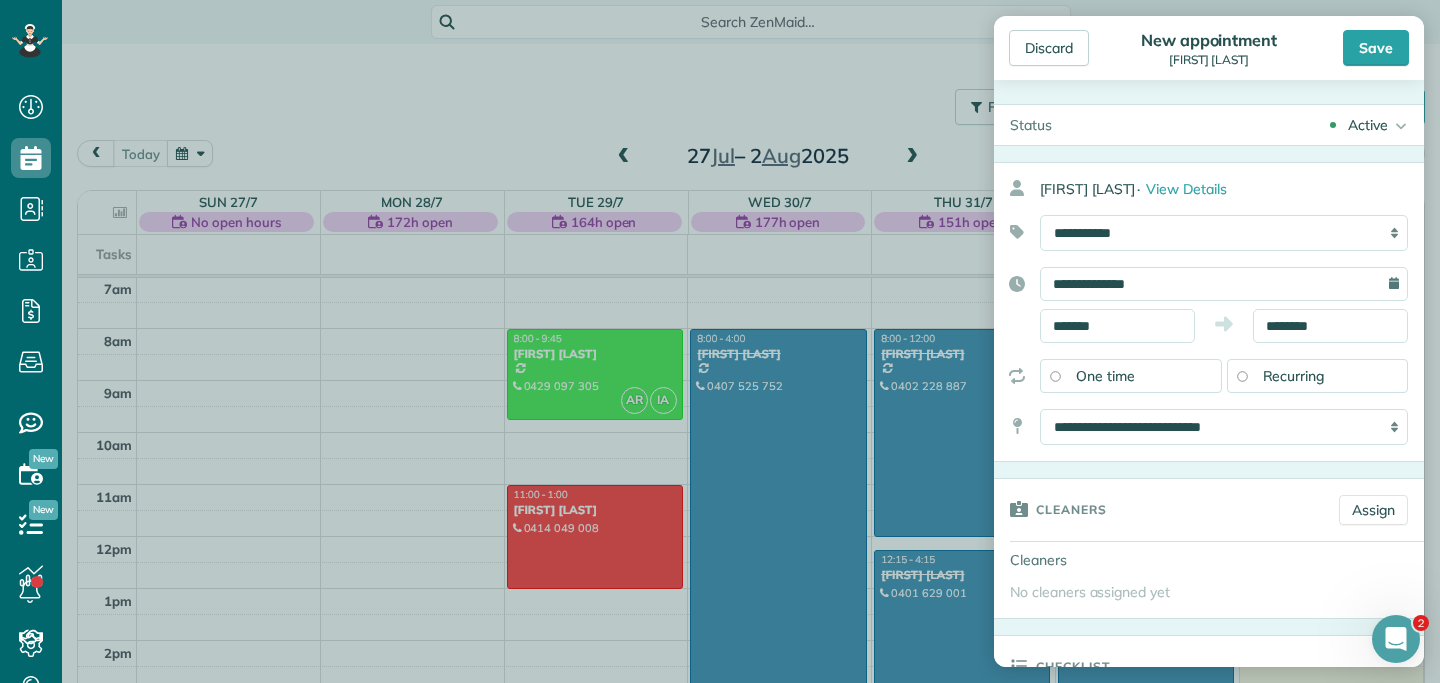 click on "Dashboard
Scheduling
Calendar View
List View
Dispatch View - Weekly scheduling (Beta)" at bounding box center (720, 341) 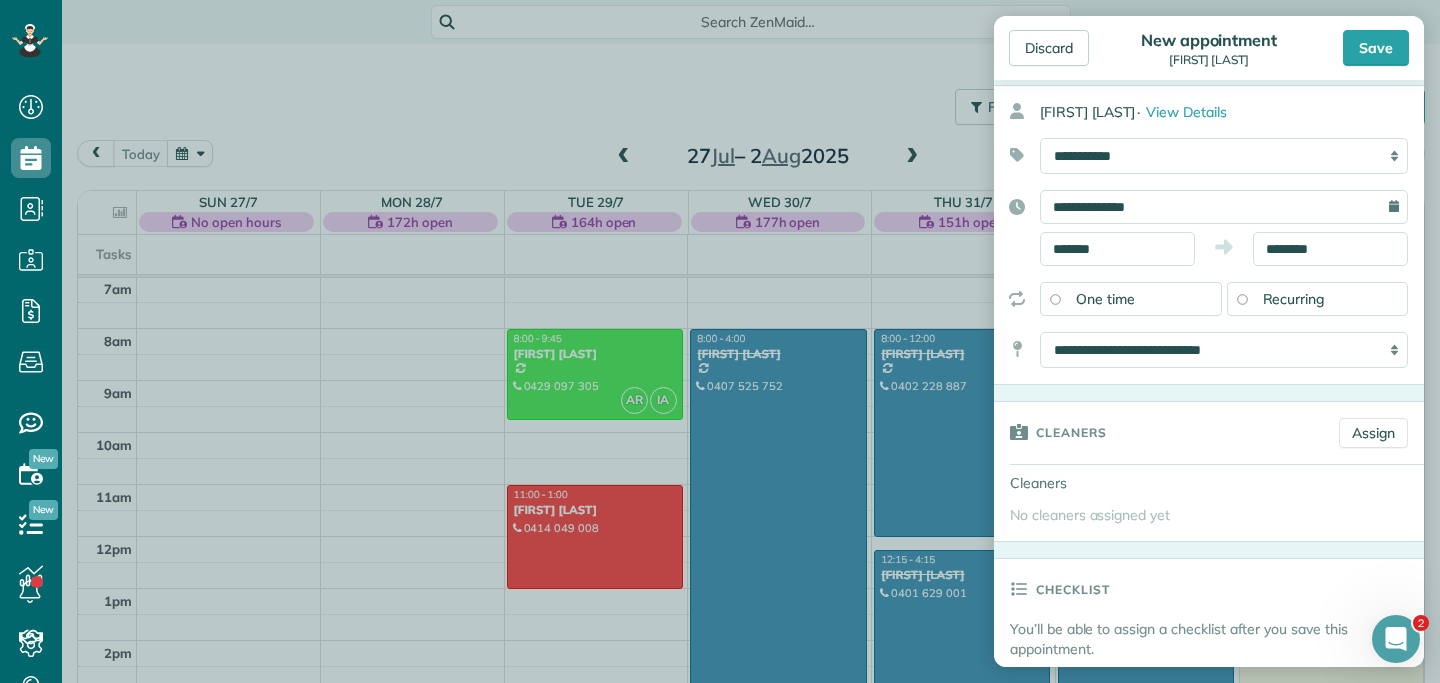 scroll, scrollTop: 100, scrollLeft: 0, axis: vertical 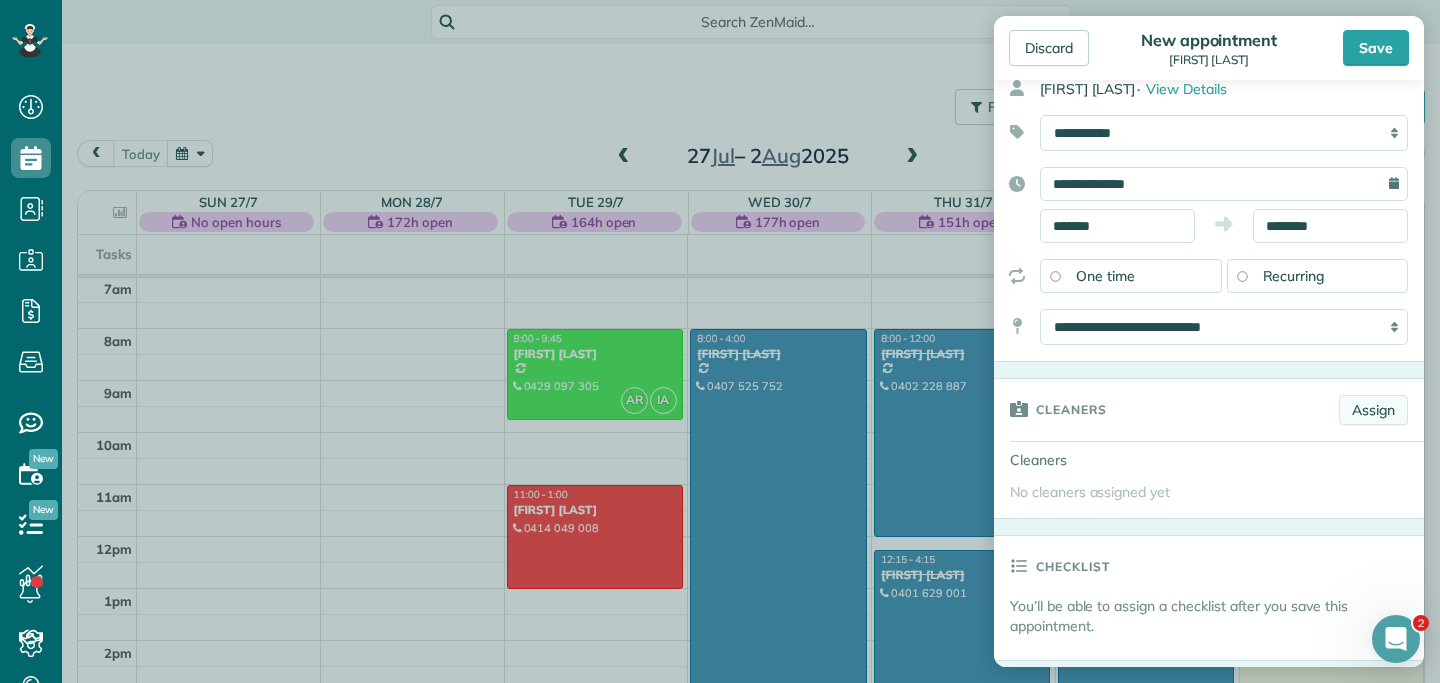 click on "Assign" at bounding box center (1373, 410) 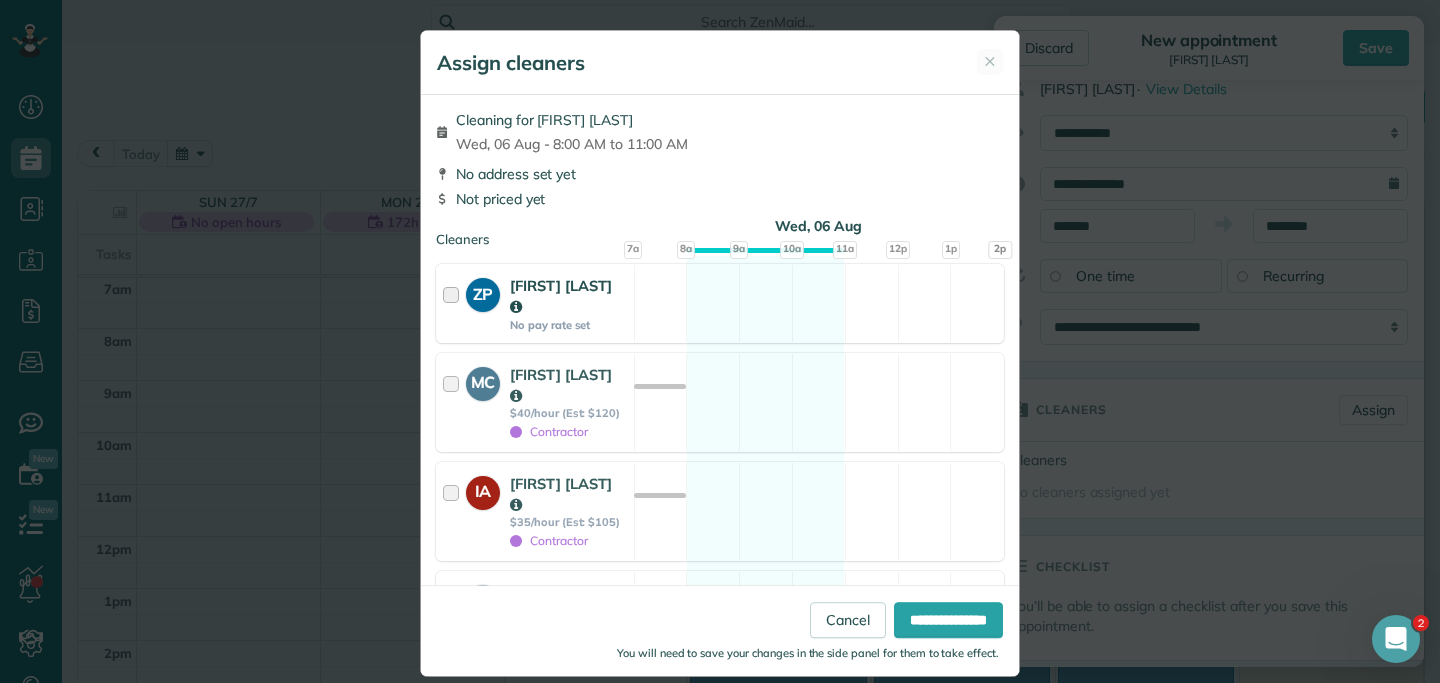 click at bounding box center [454, 303] 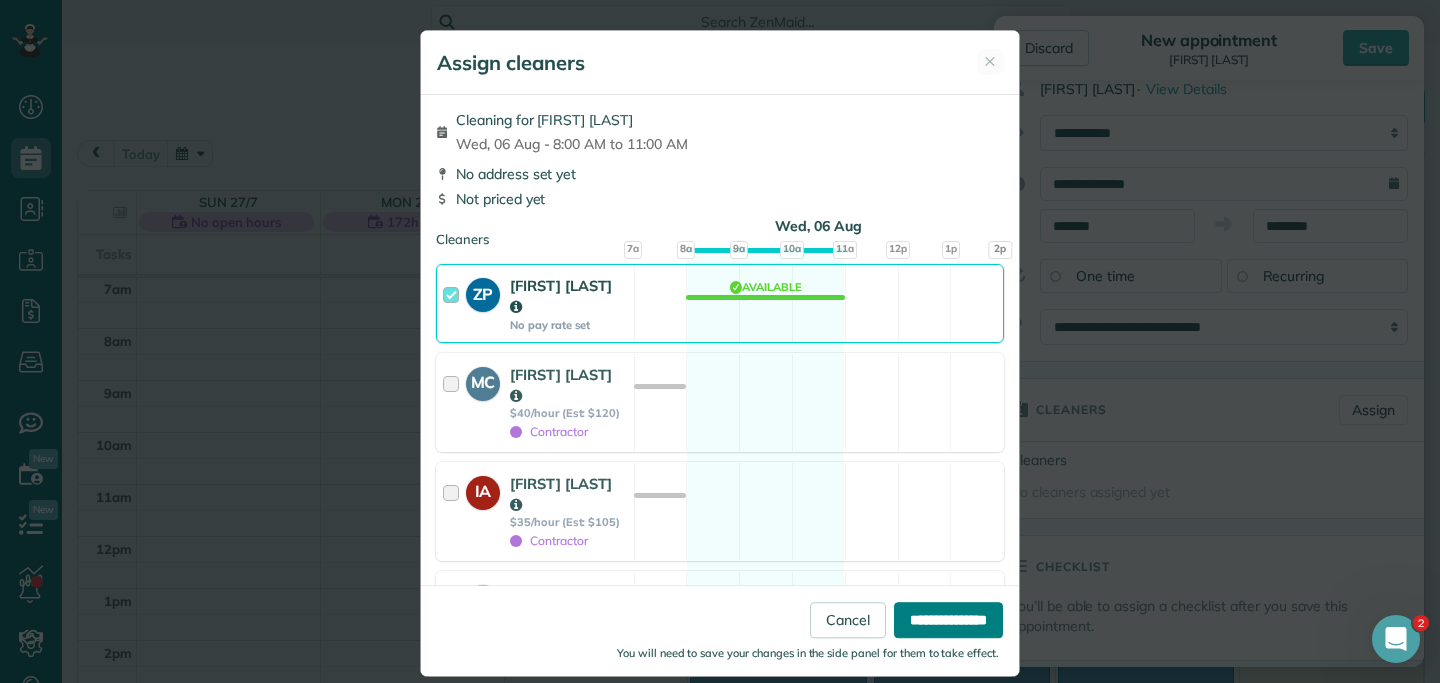 click on "**********" at bounding box center [948, 620] 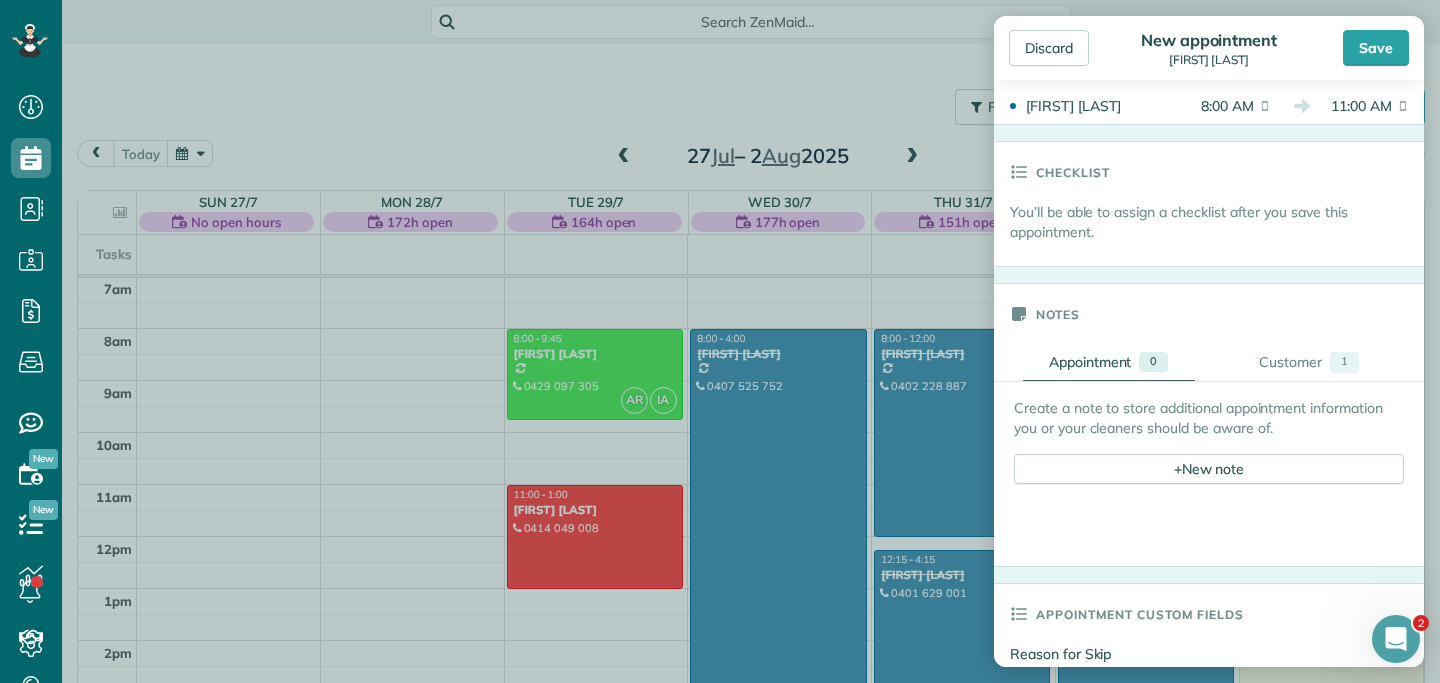 scroll, scrollTop: 948, scrollLeft: 0, axis: vertical 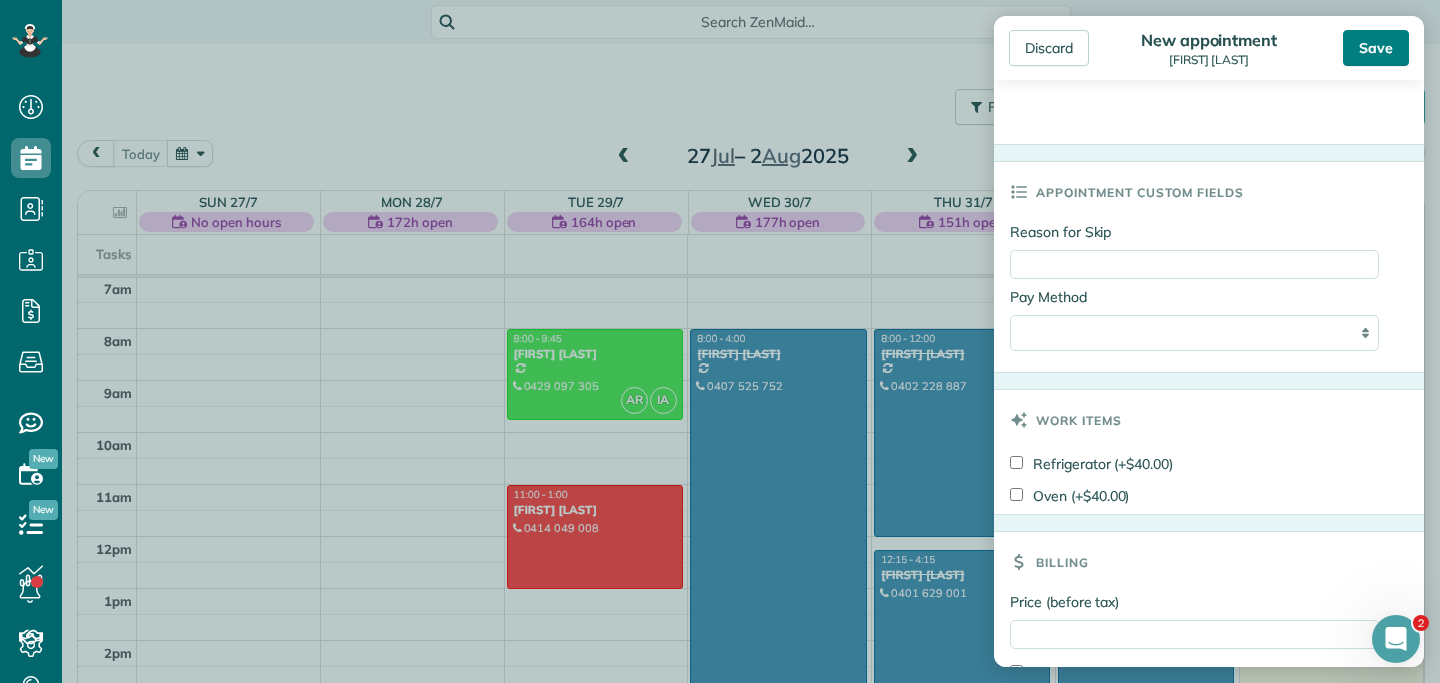 click on "Save" at bounding box center (1376, 48) 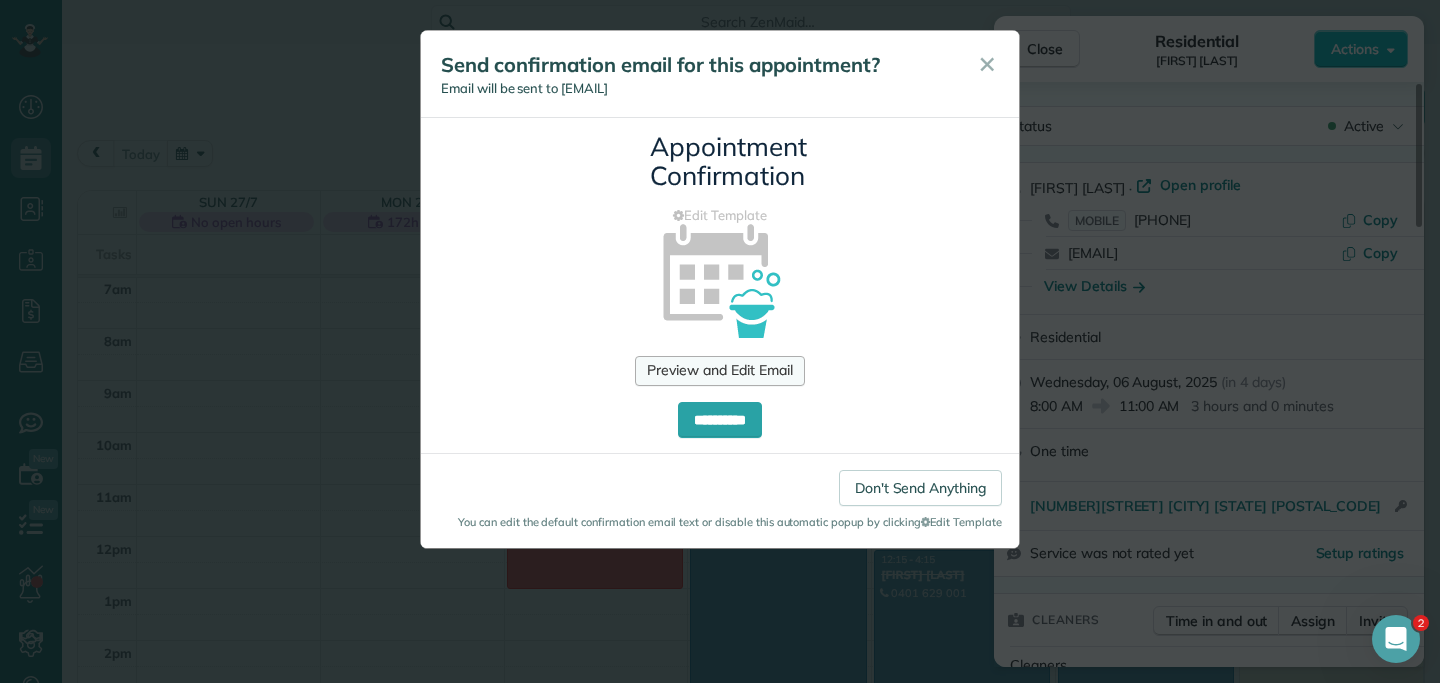 click on "Preview and Edit Email" at bounding box center (719, 371) 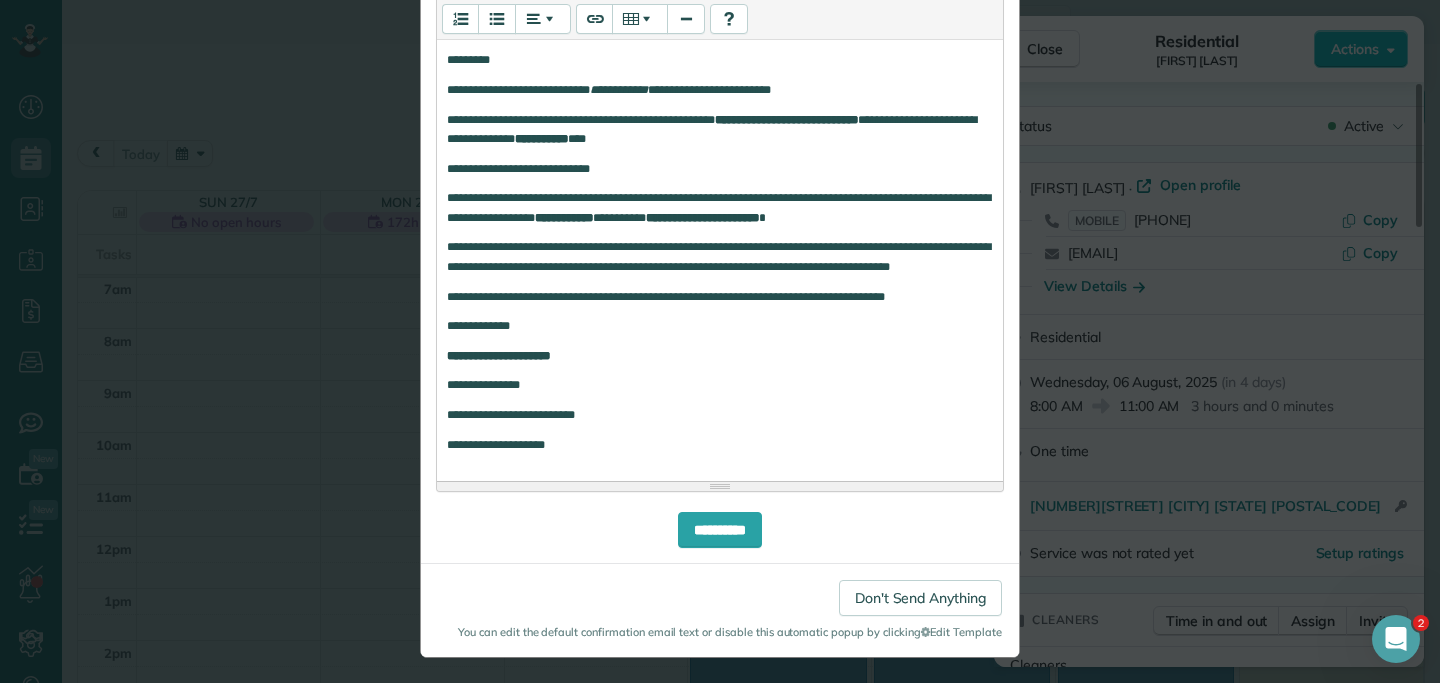 scroll, scrollTop: 543, scrollLeft: 0, axis: vertical 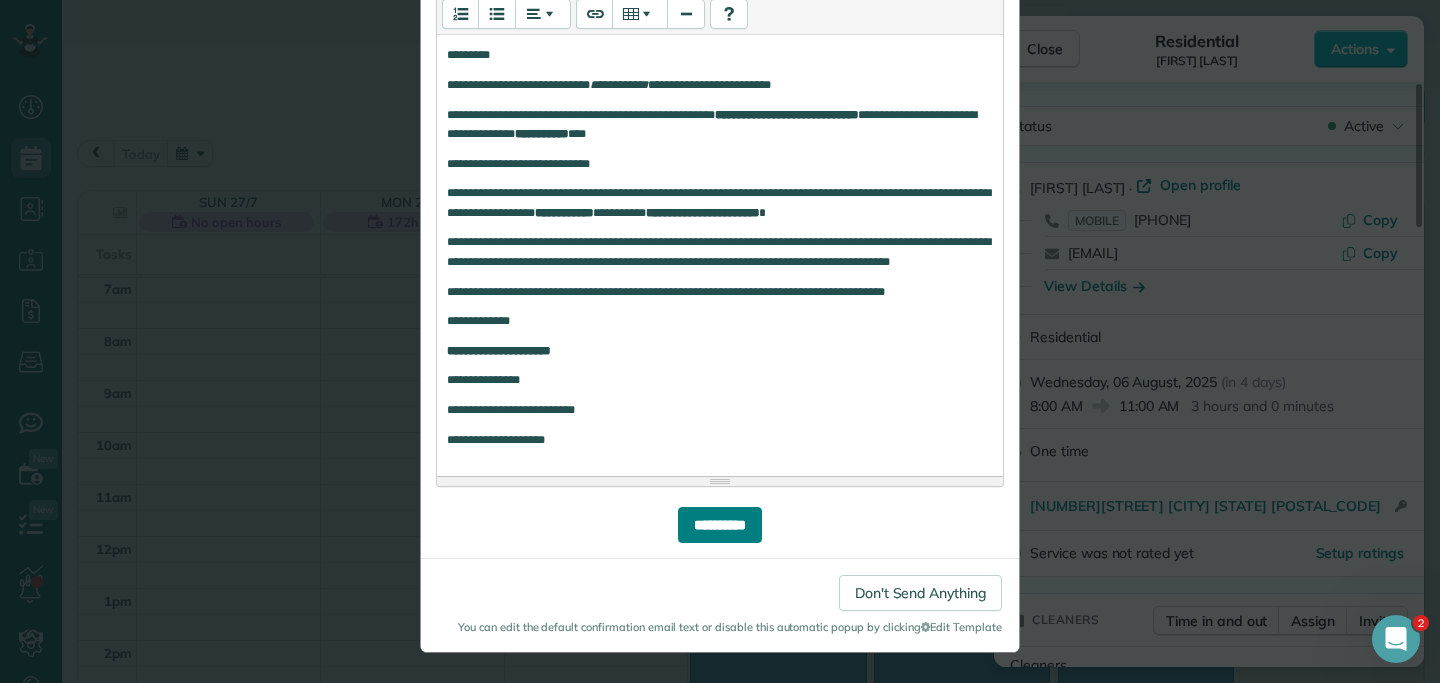 click on "**********" at bounding box center (720, 525) 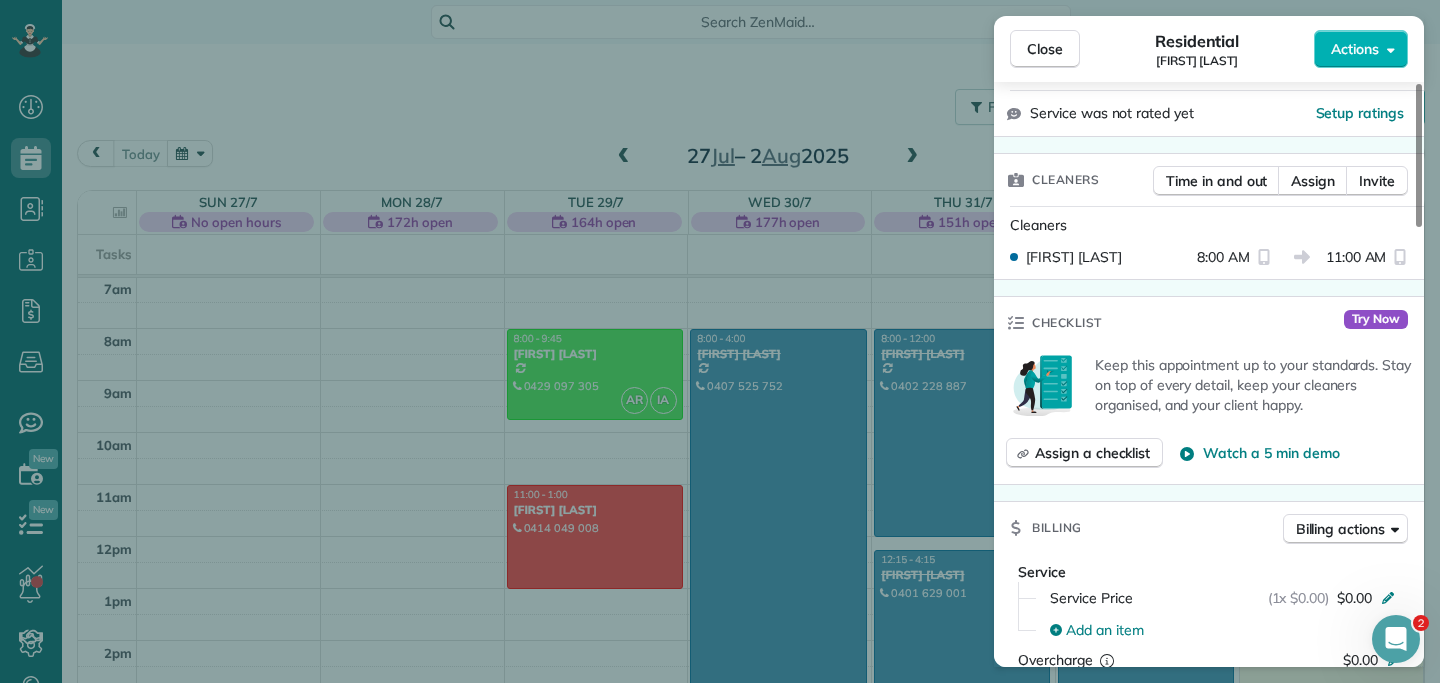 scroll, scrollTop: 619, scrollLeft: 0, axis: vertical 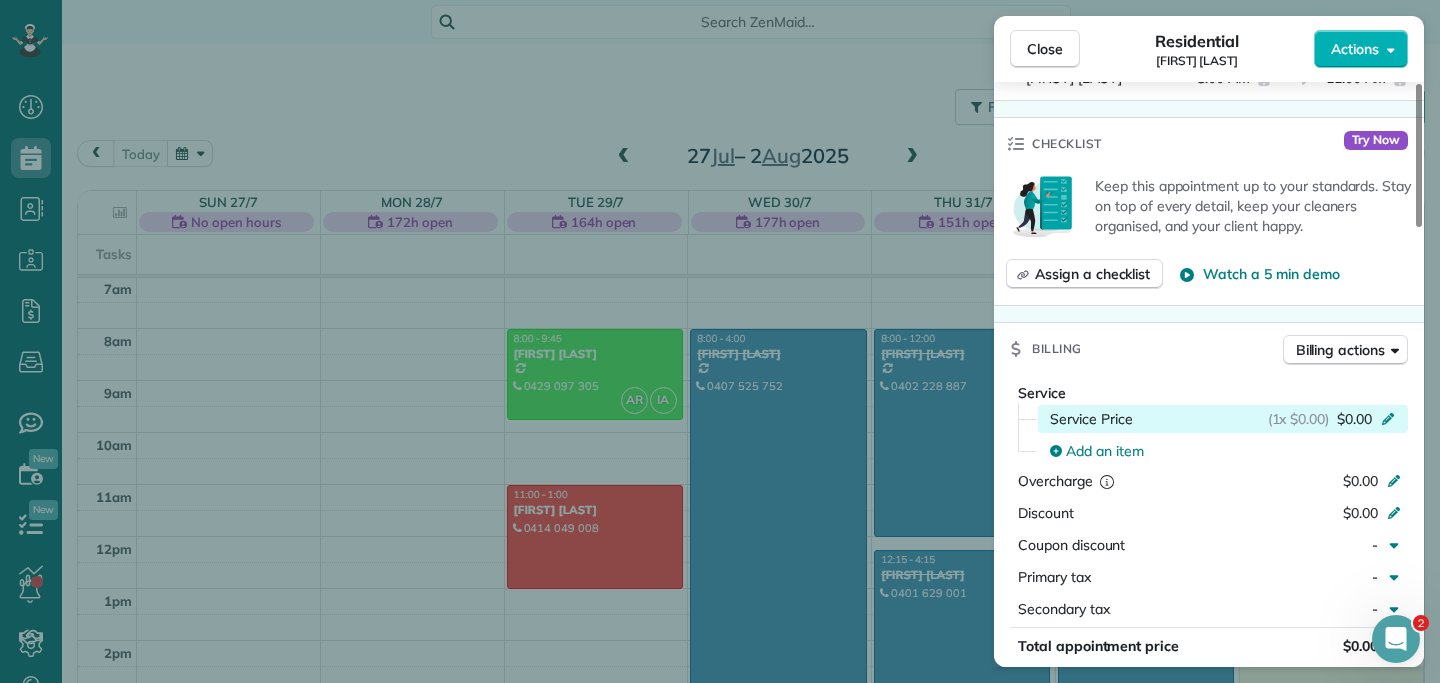 click on "(1x $0.00) $0.00" at bounding box center (1335, 419) 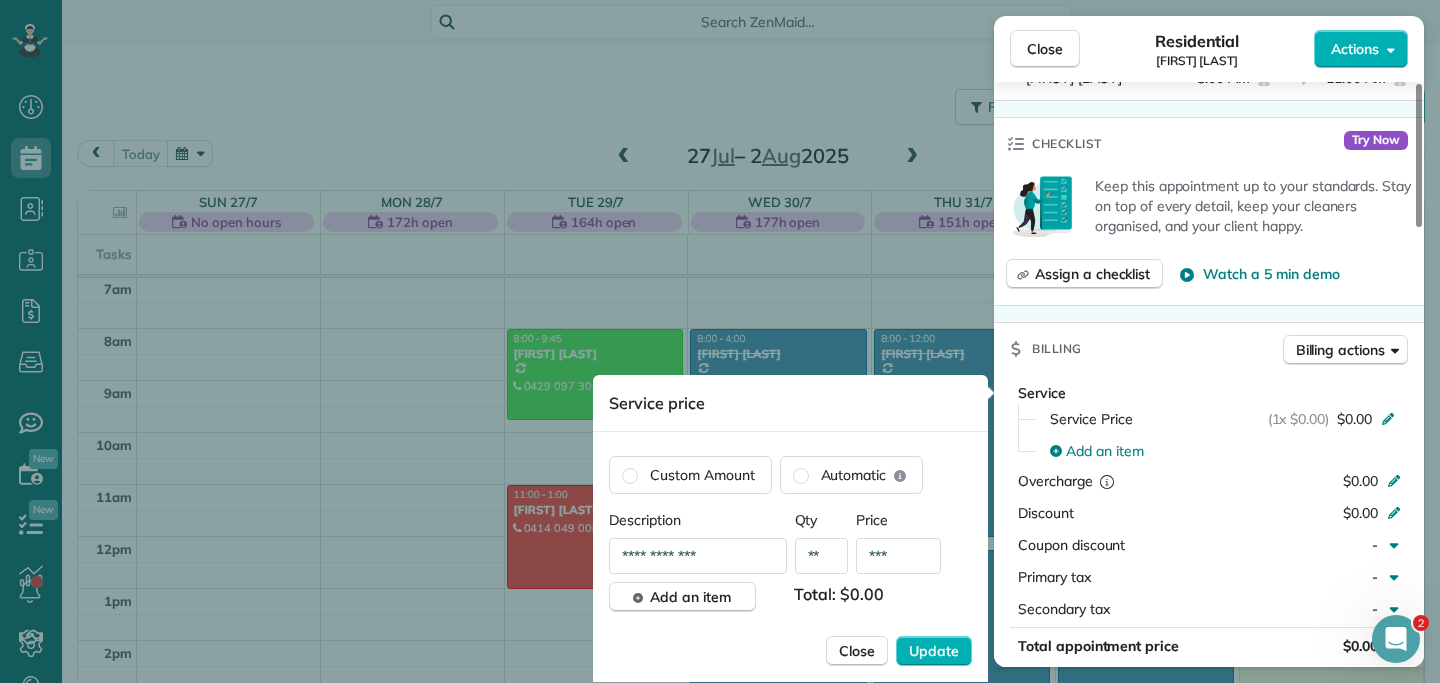 click on "***" at bounding box center [898, 556] 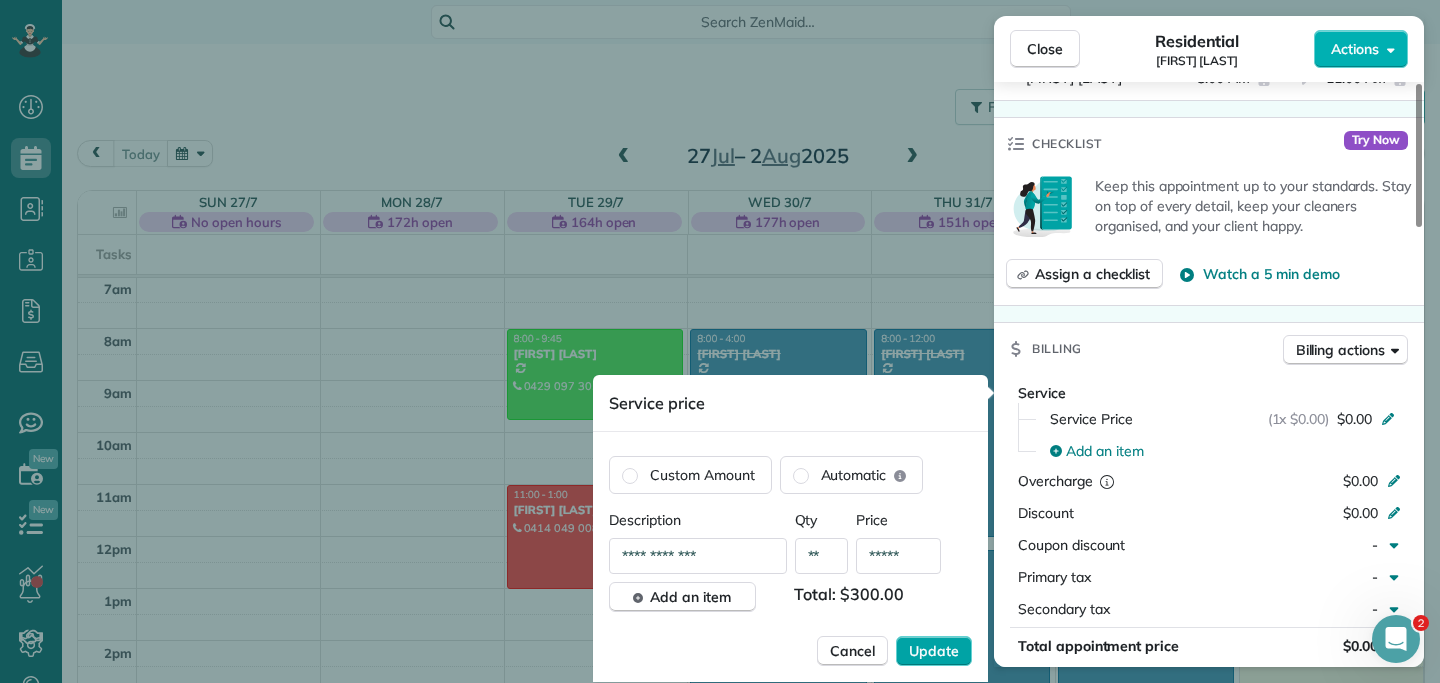 type on "*****" 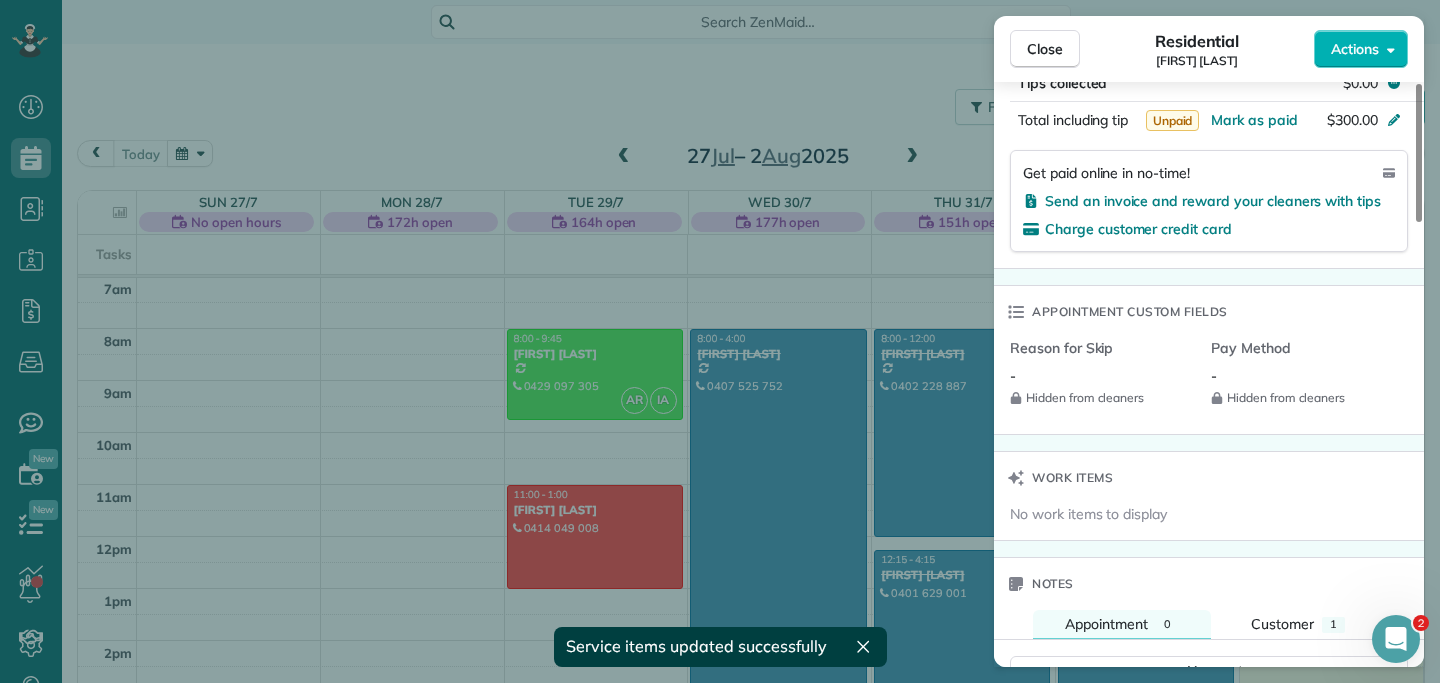 scroll, scrollTop: 1348, scrollLeft: 0, axis: vertical 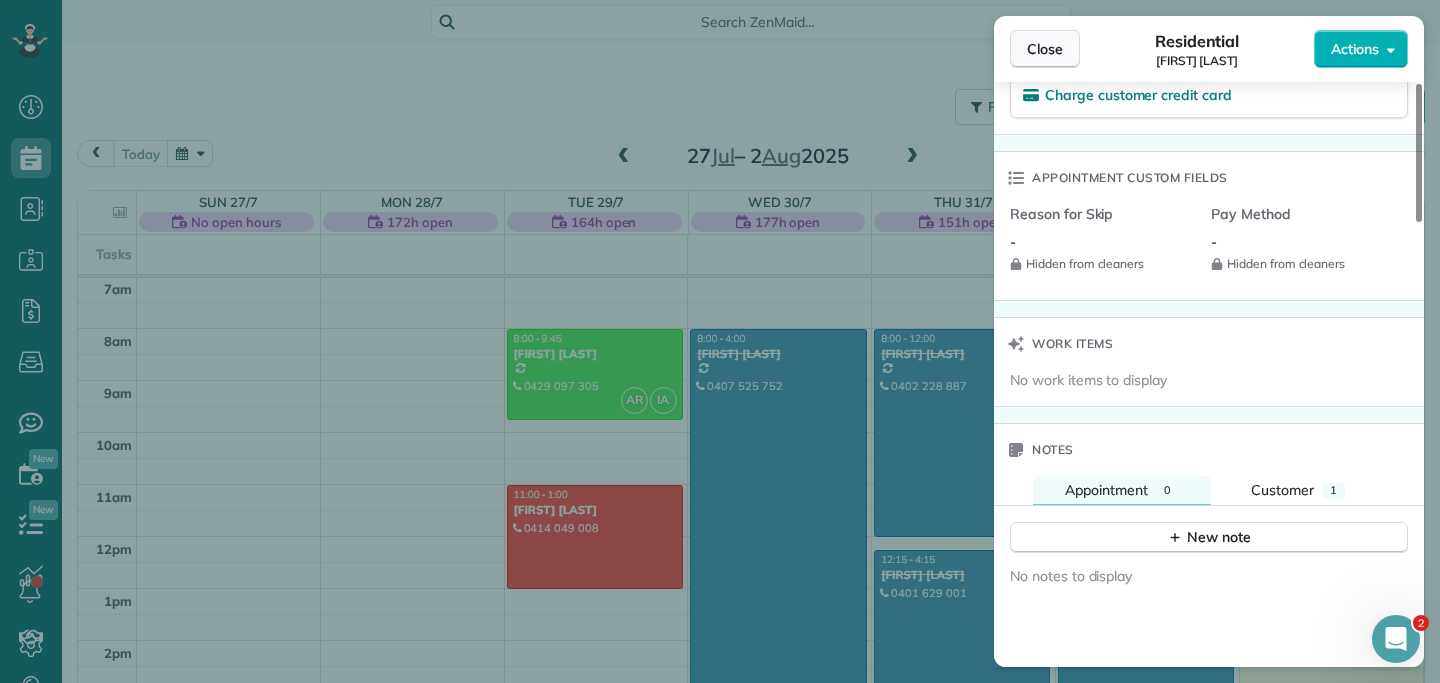 click on "Close" at bounding box center [1045, 49] 